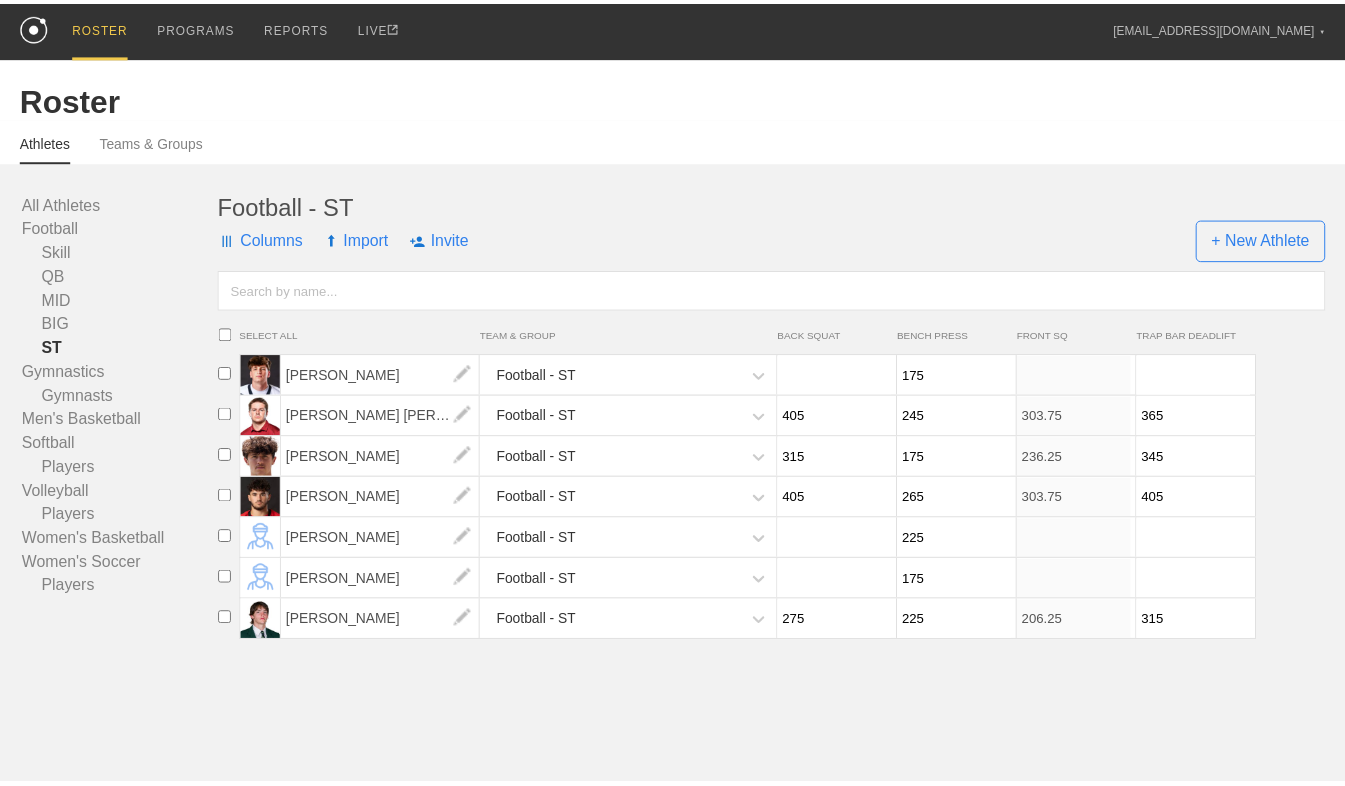 scroll, scrollTop: 0, scrollLeft: 0, axis: both 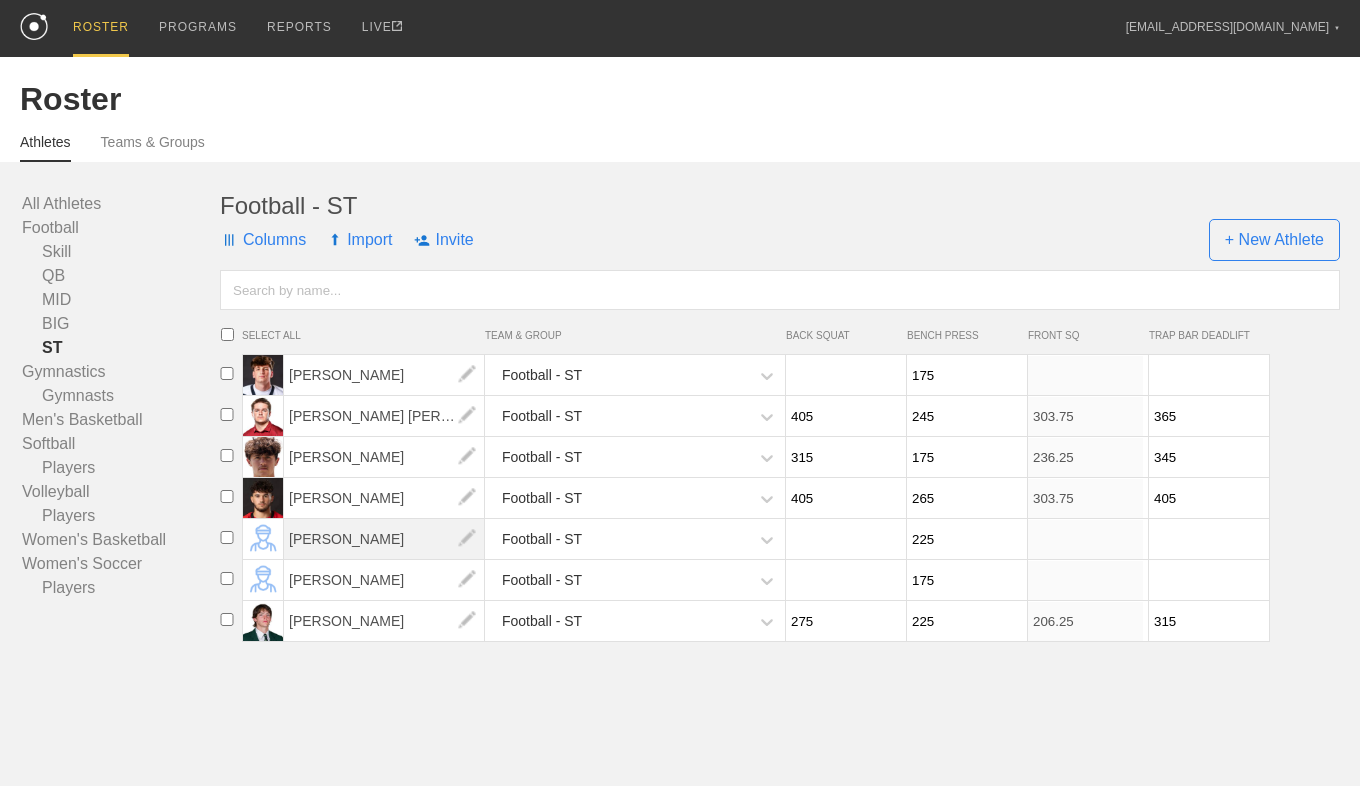 click on "[PERSON_NAME]" at bounding box center (384, 539) 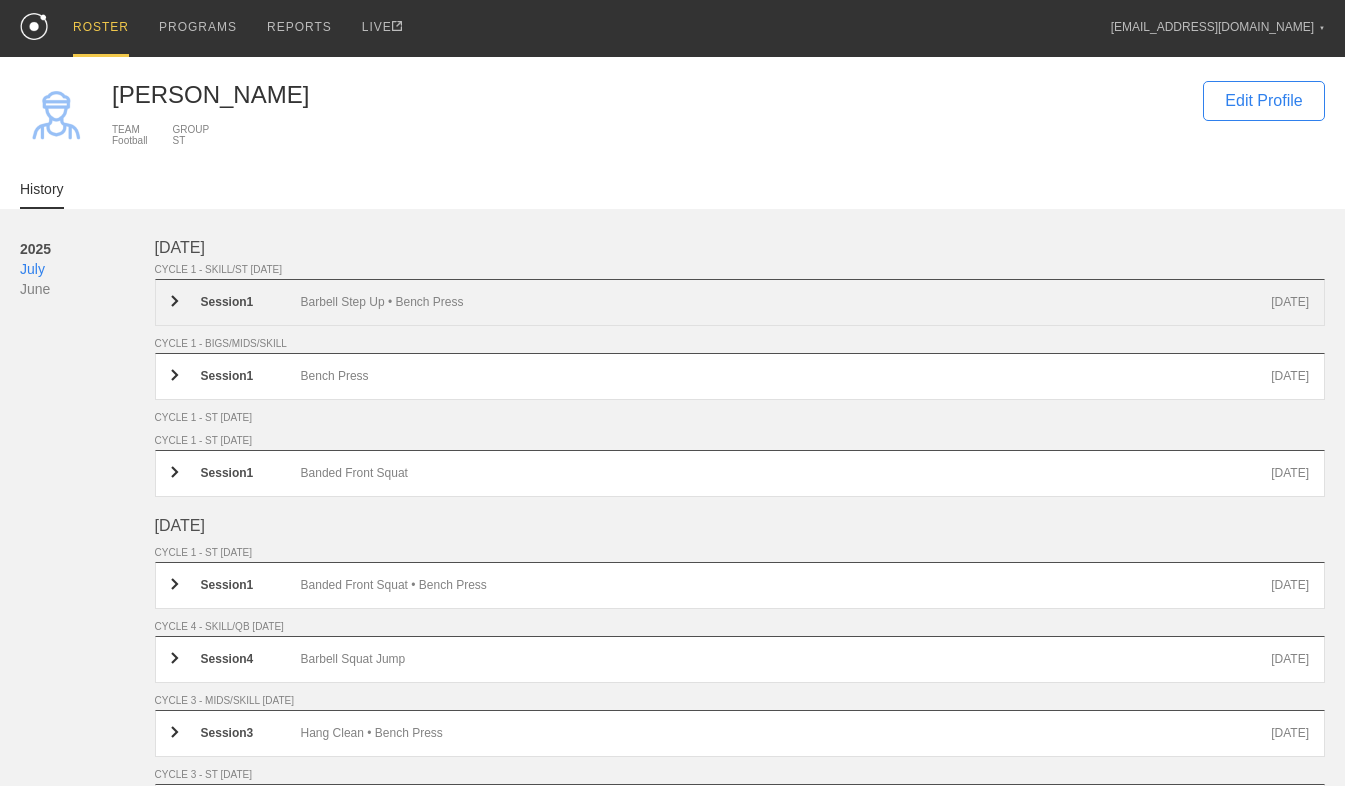 click on "Barbell Step Up • Bench Press" at bounding box center (786, 302) 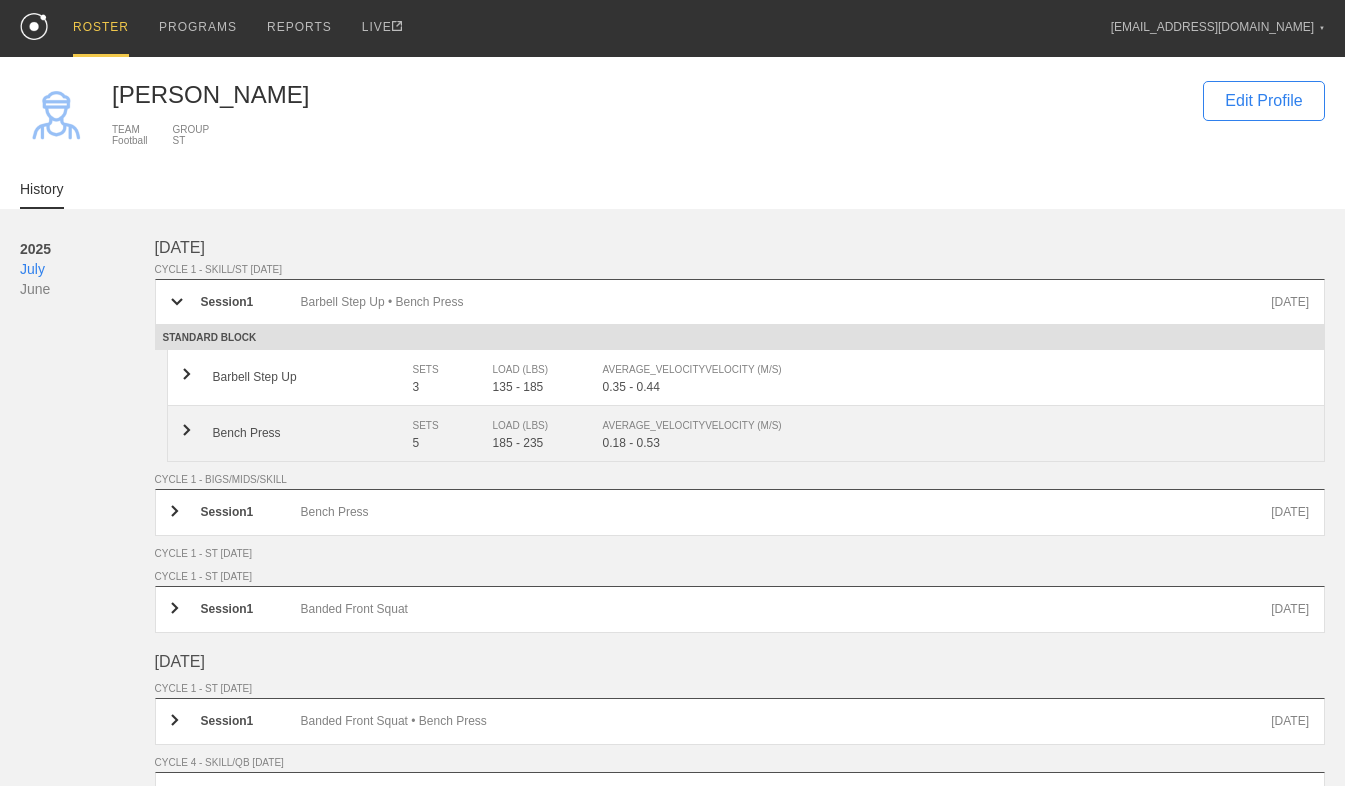 click on "SETS" at bounding box center [443, 426] 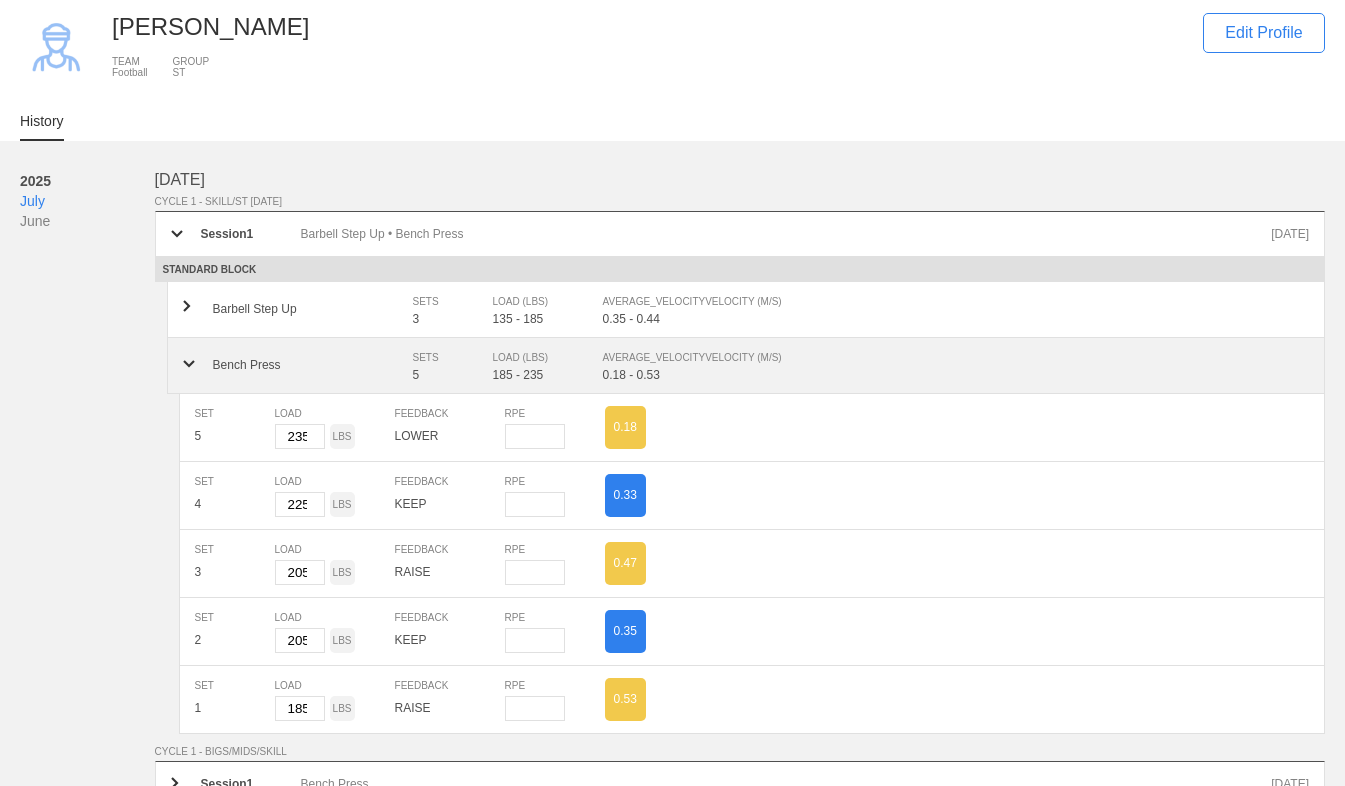 scroll, scrollTop: 0, scrollLeft: 0, axis: both 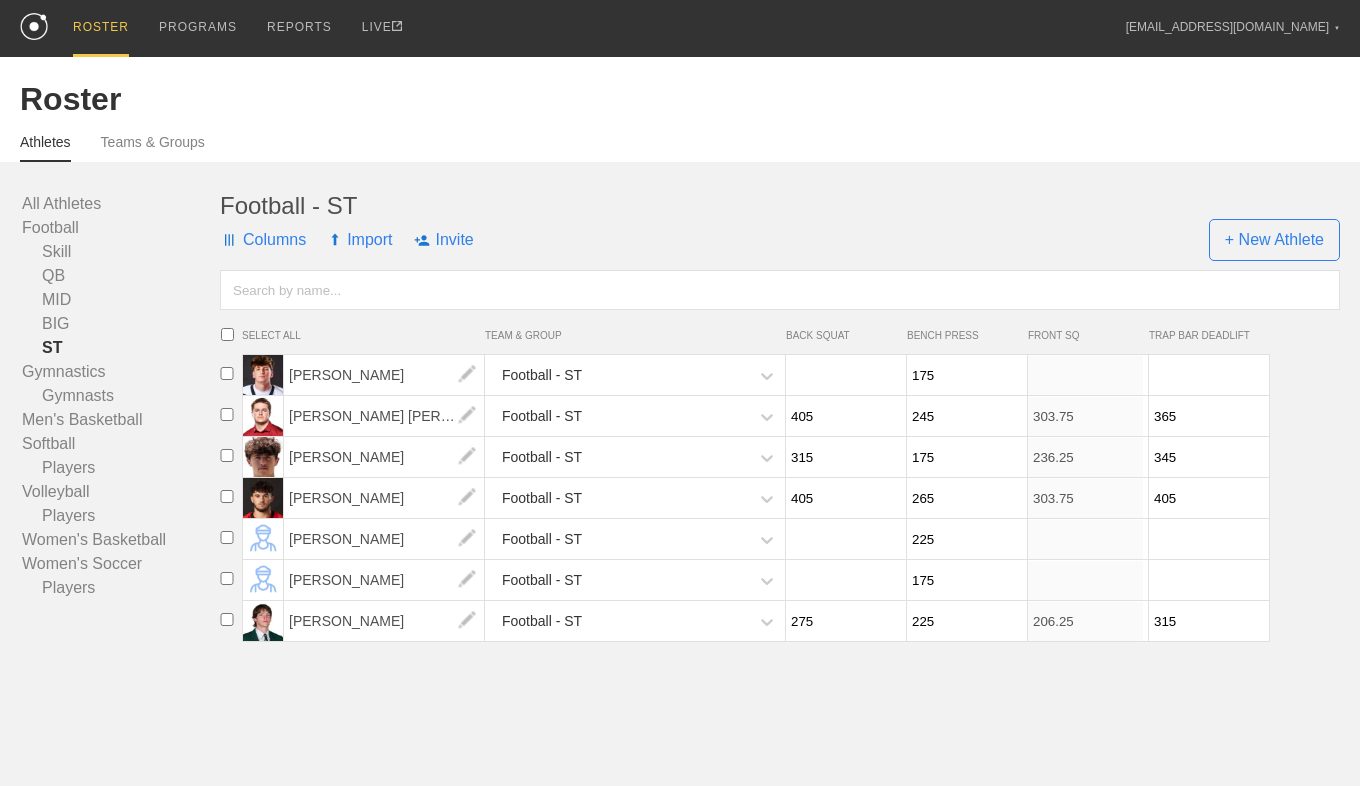 click on "225" at bounding box center (964, 539) 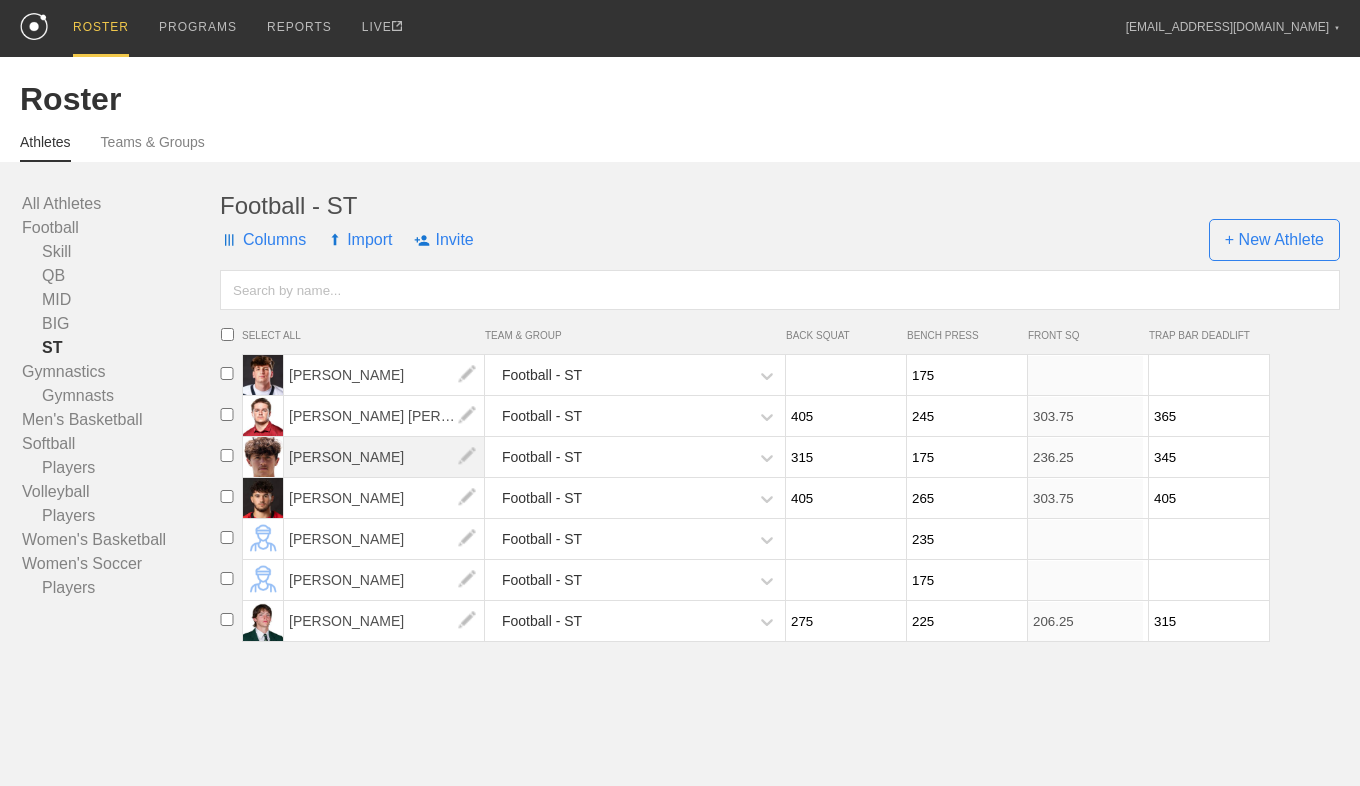 type on "235" 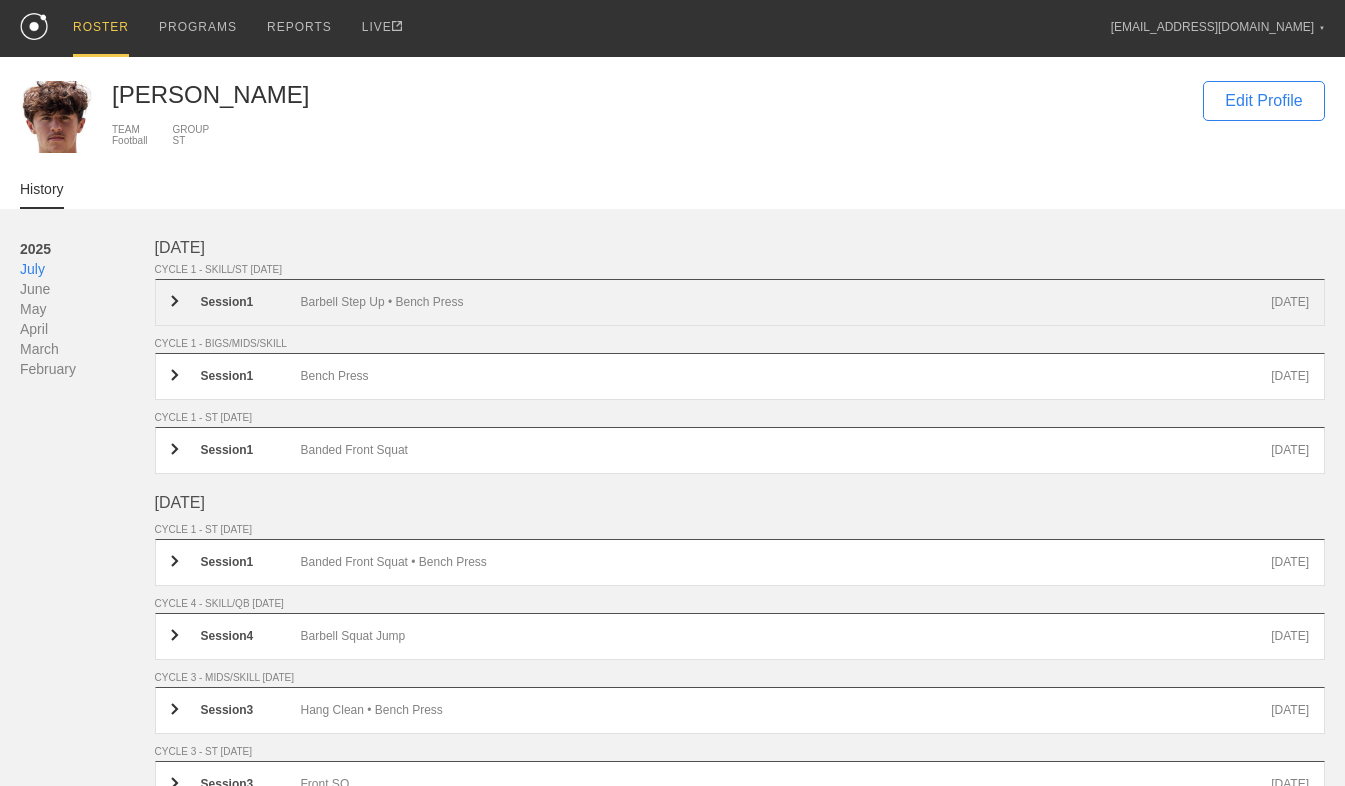 click on "Session  1 Barbell Step Up • Bench Press [DATE]" at bounding box center (740, 302) 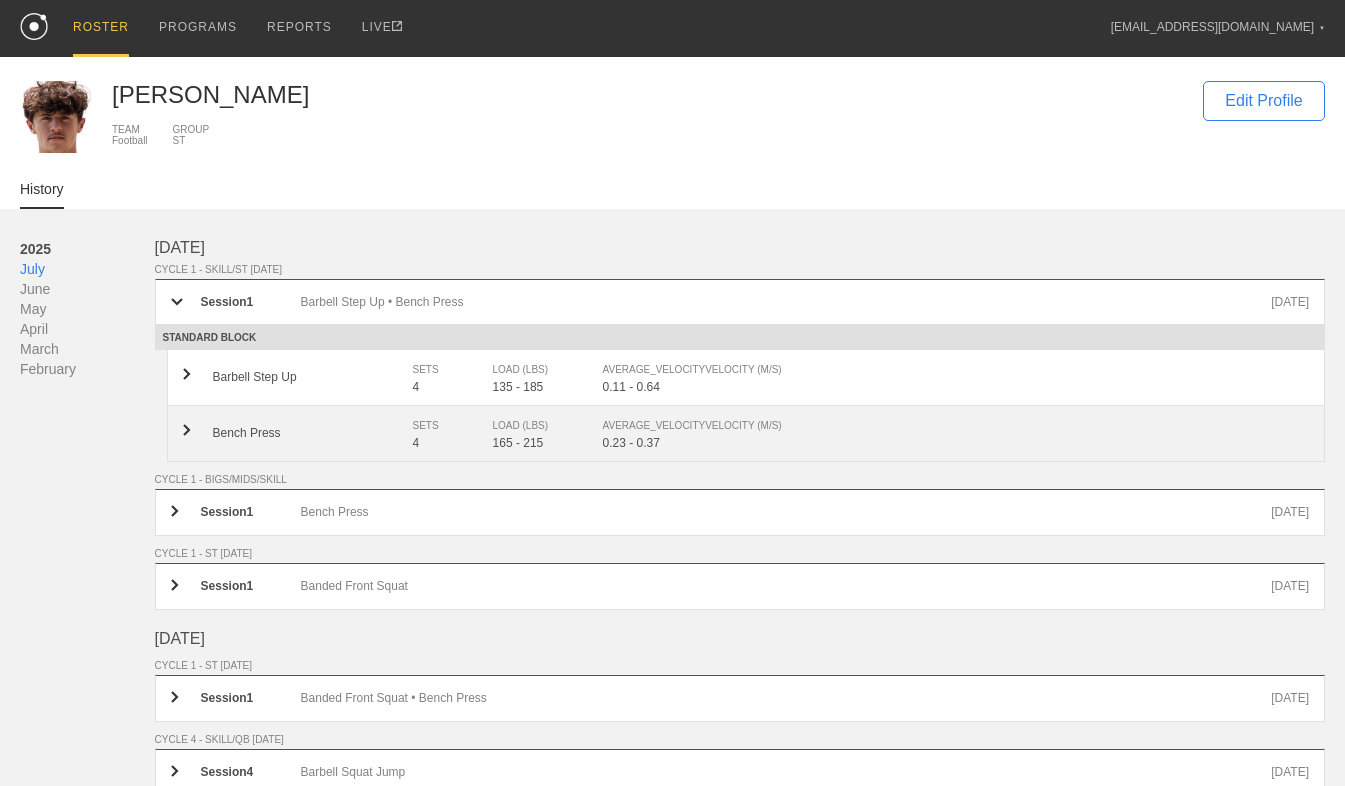 click on "SETS 4" at bounding box center [453, 433] 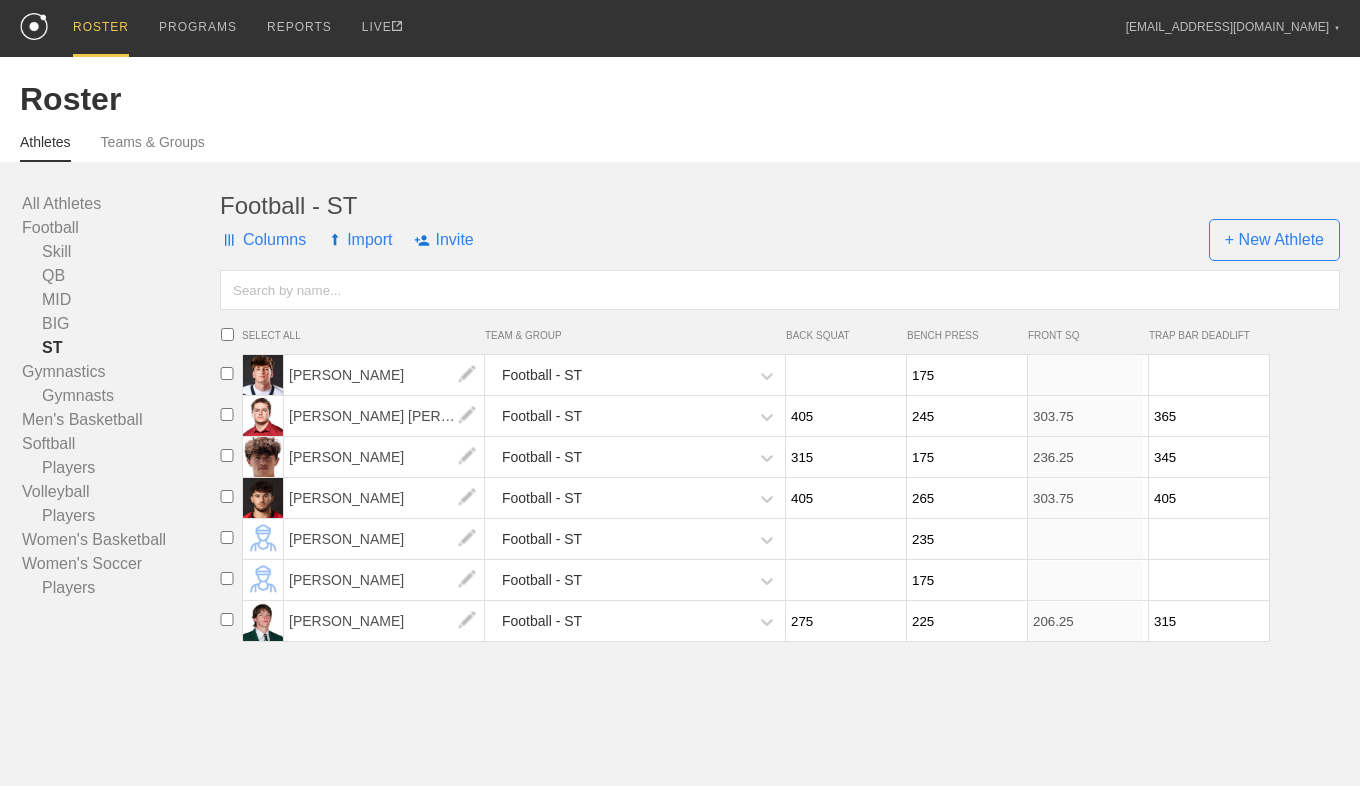 click on "175" at bounding box center (964, 457) 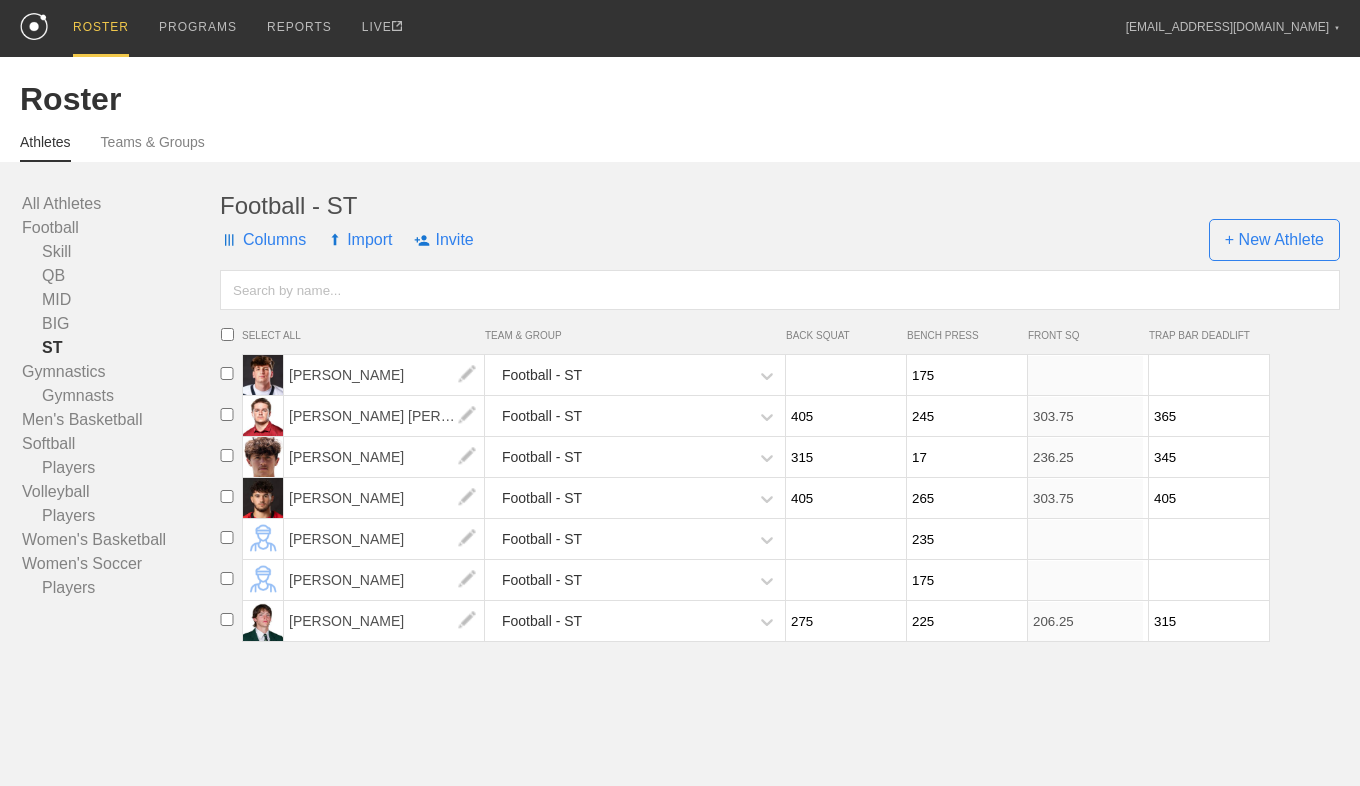 type on "1" 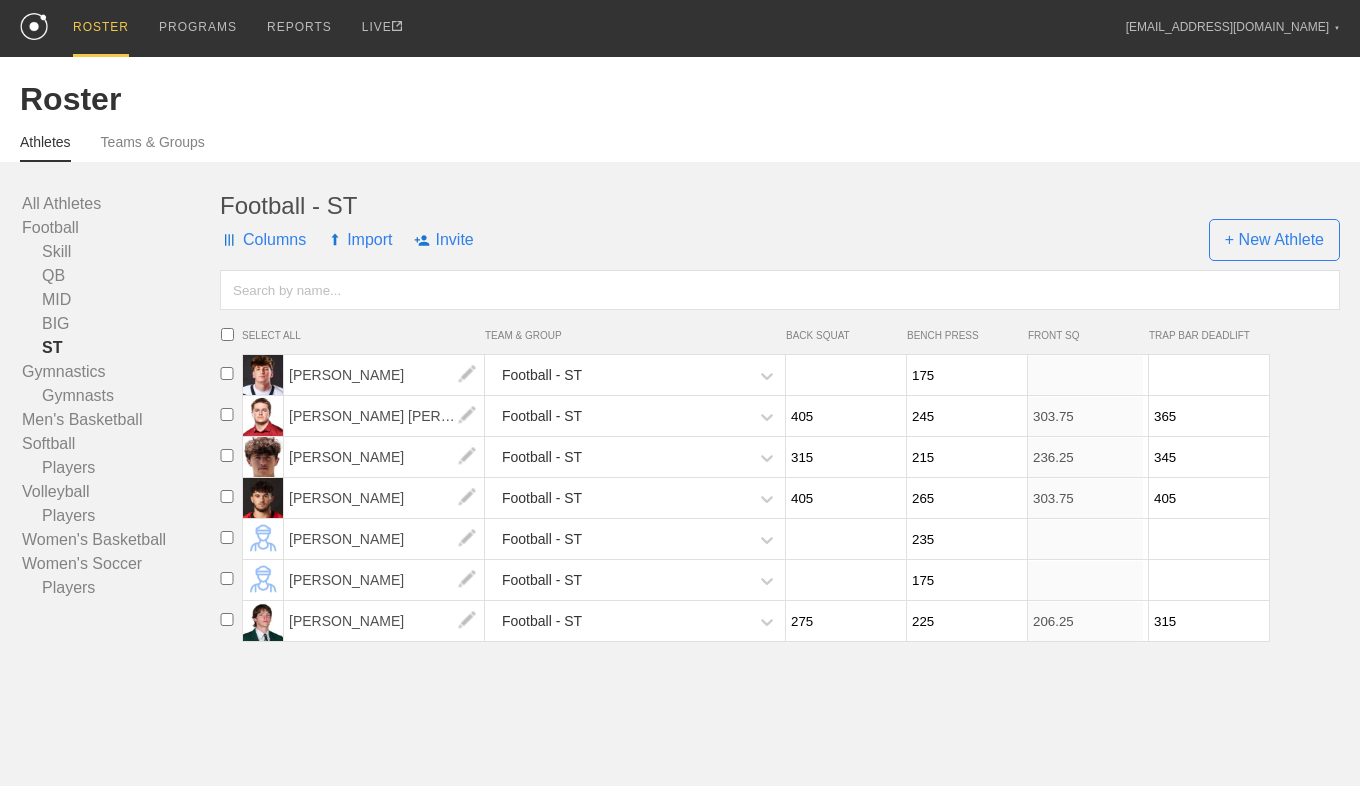 type on "215" 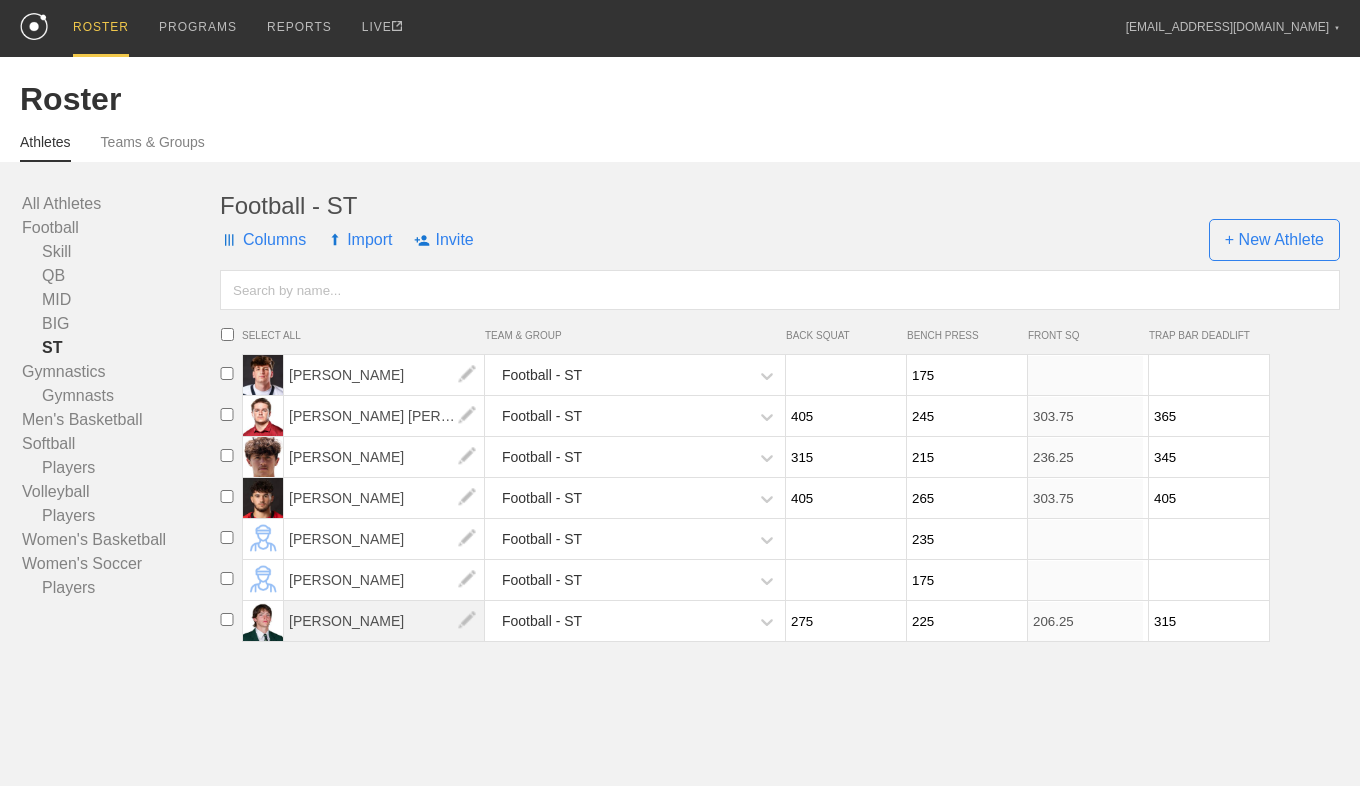 click on "[PERSON_NAME]" at bounding box center [384, 621] 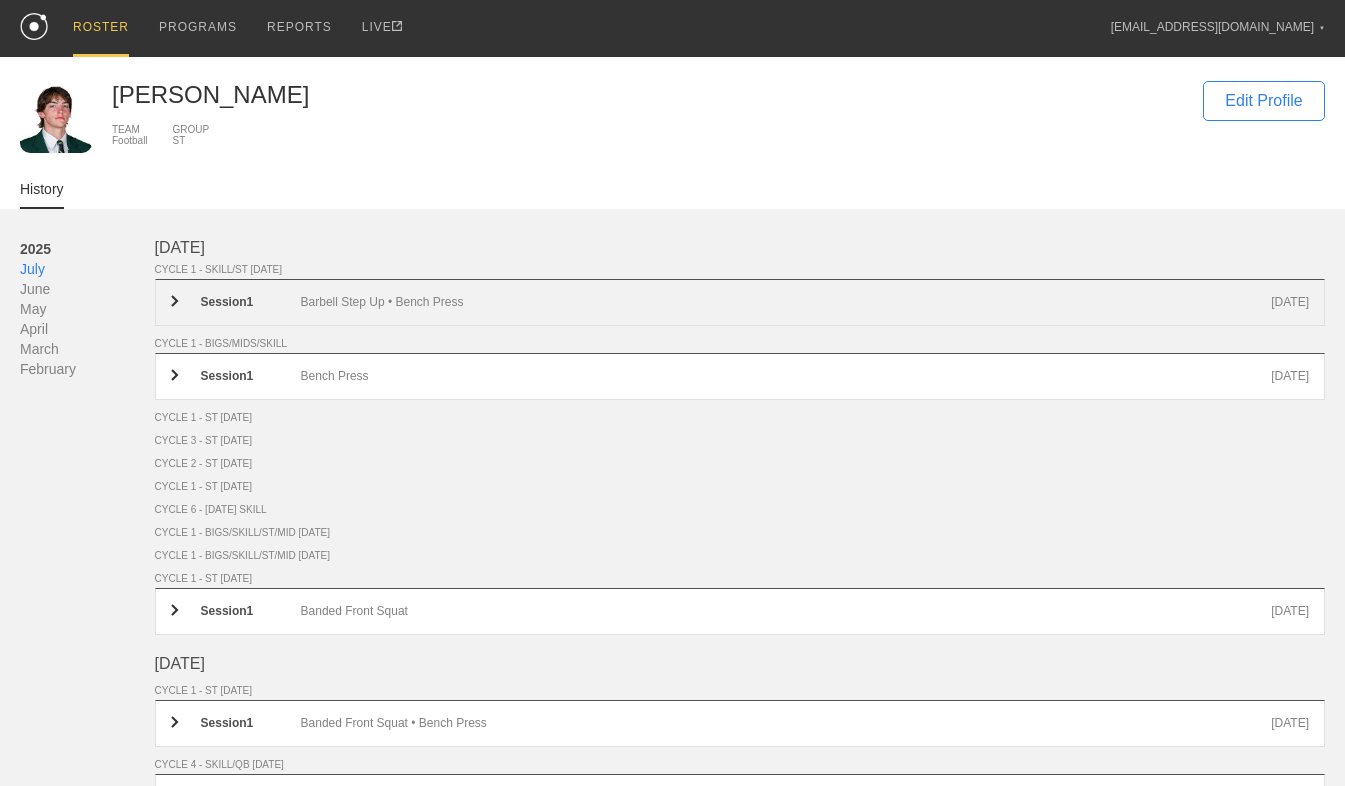 click on "Barbell Step Up • Bench Press" at bounding box center (786, 302) 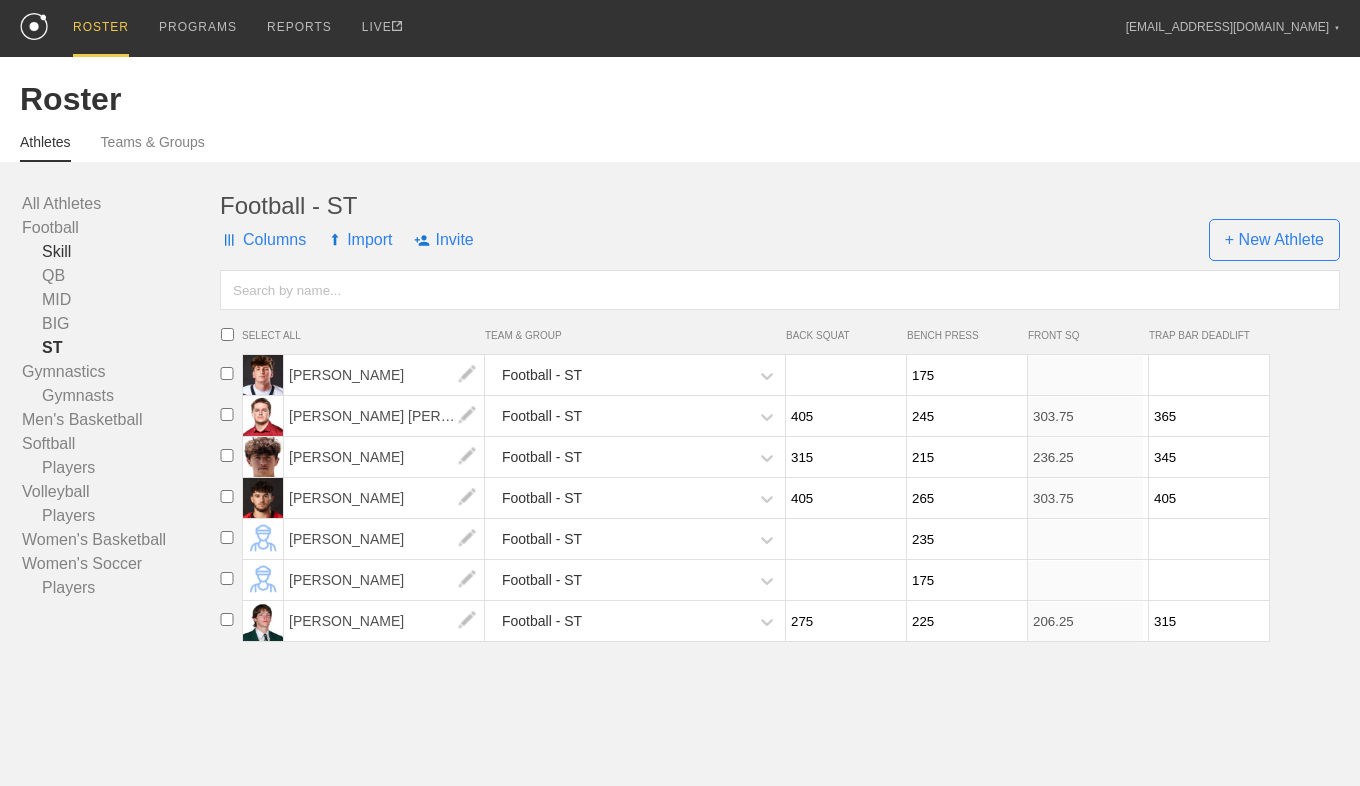 click on "Skill" at bounding box center (121, 252) 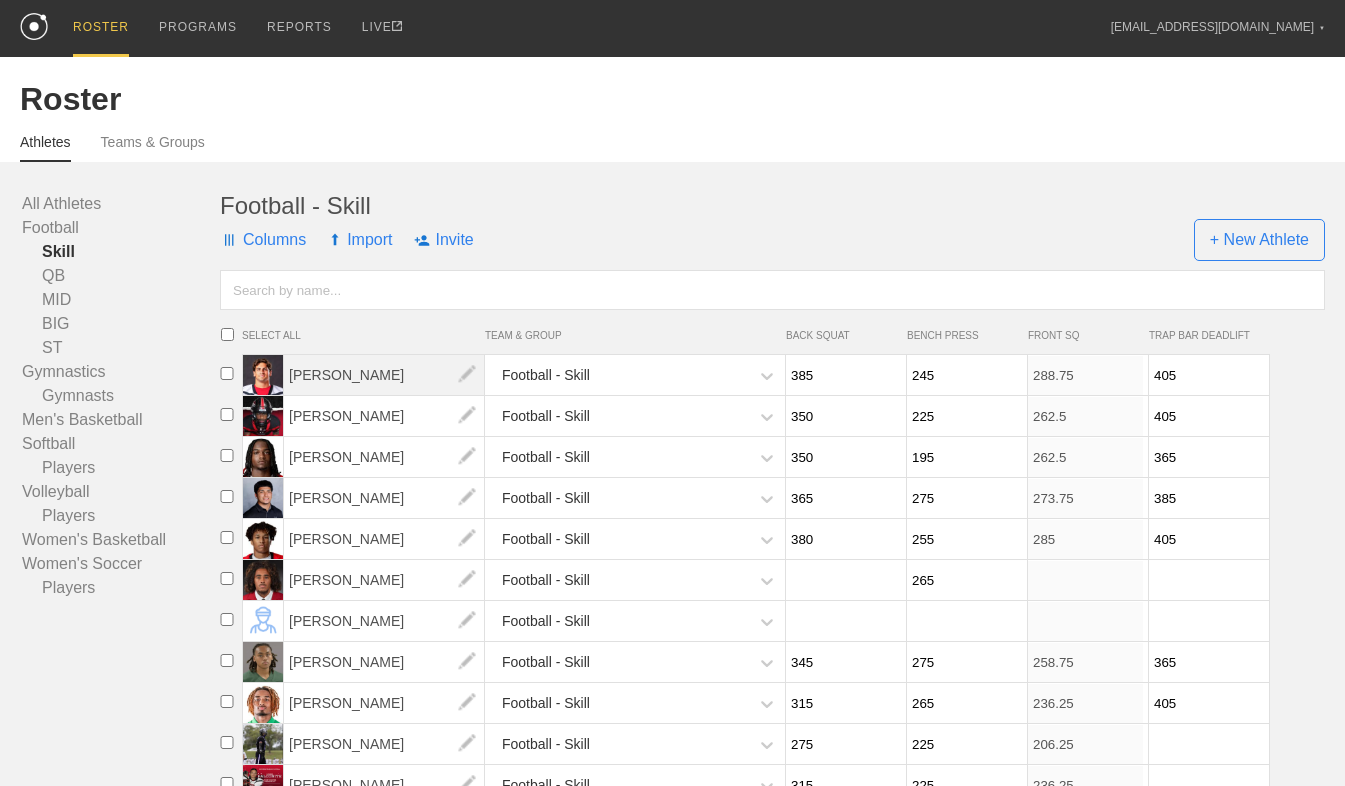 click on "[PERSON_NAME]" at bounding box center (384, 375) 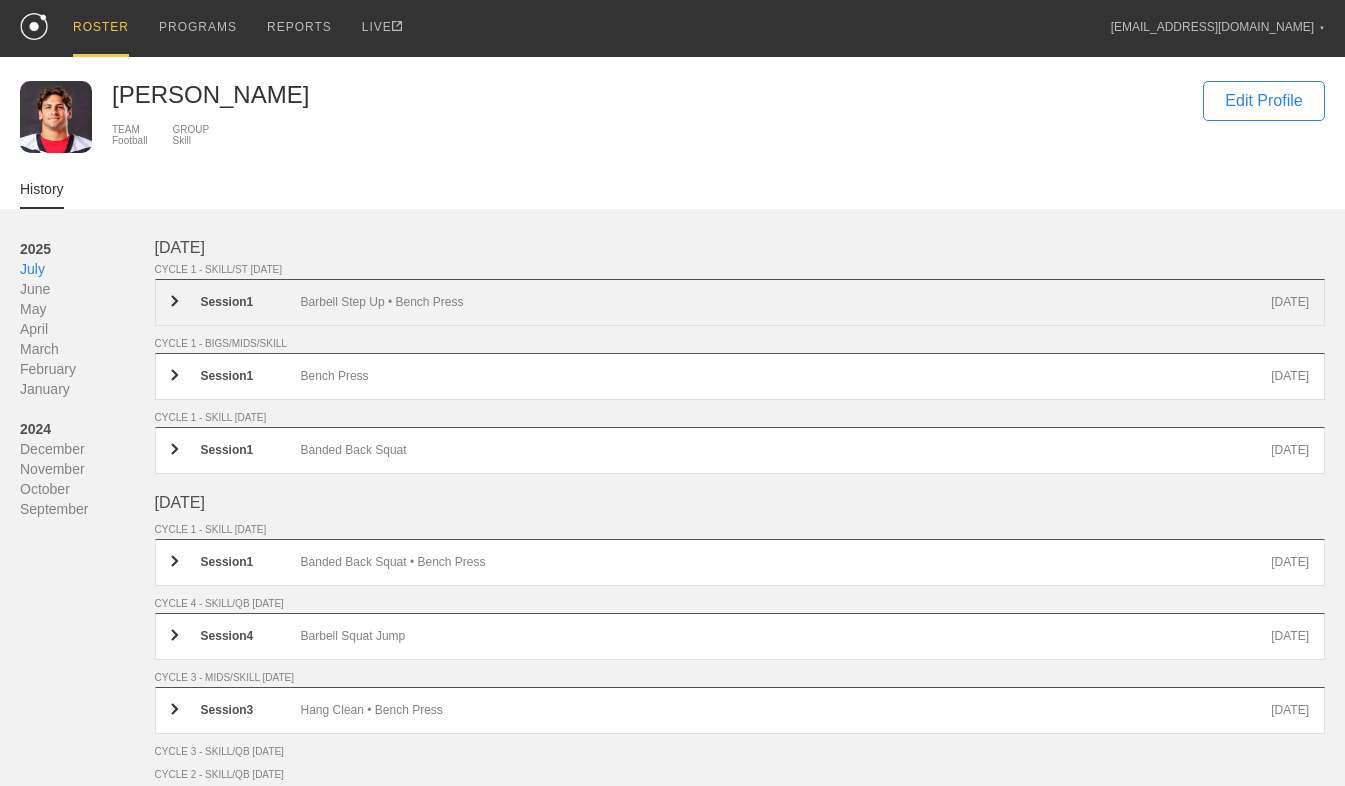 click on "Barbell Step Up • Bench Press" at bounding box center (786, 302) 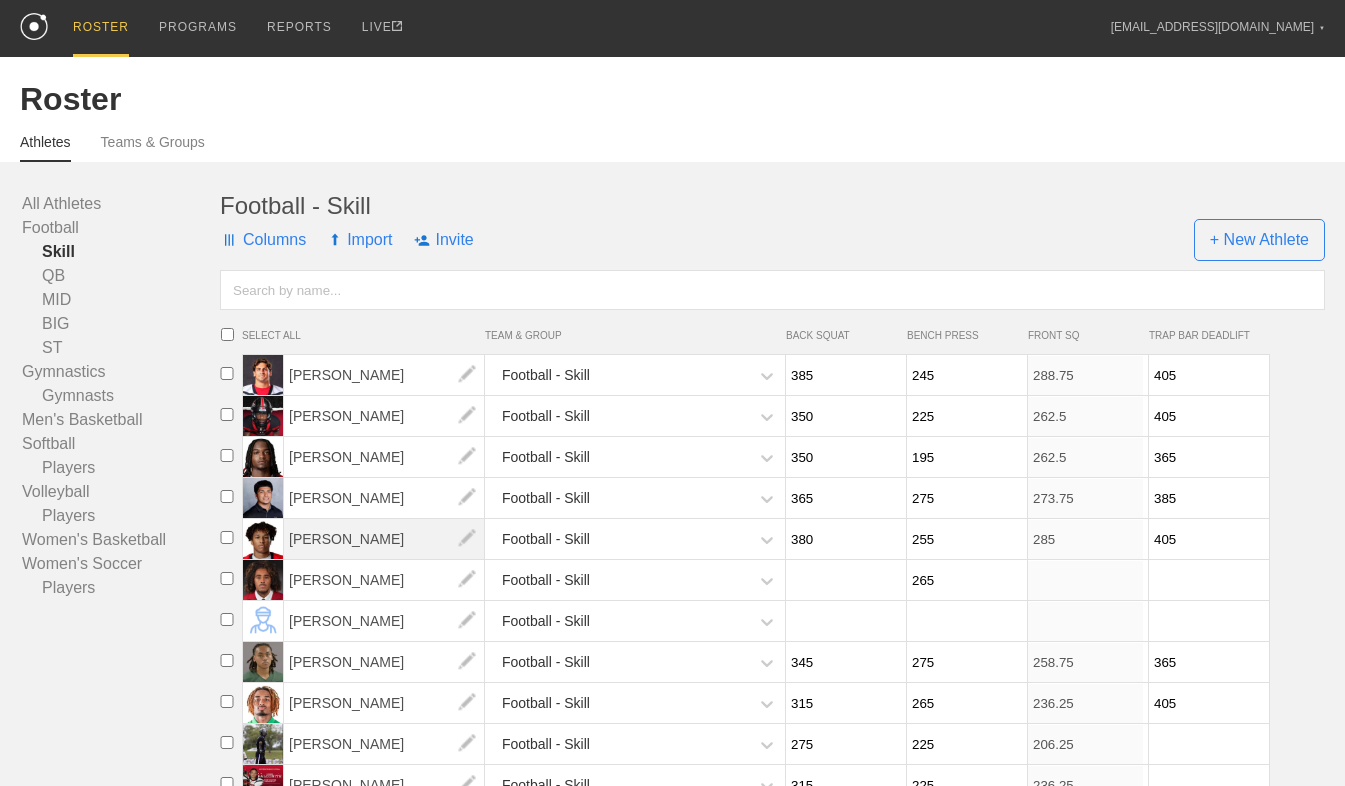 click on "[PERSON_NAME]" at bounding box center [384, 539] 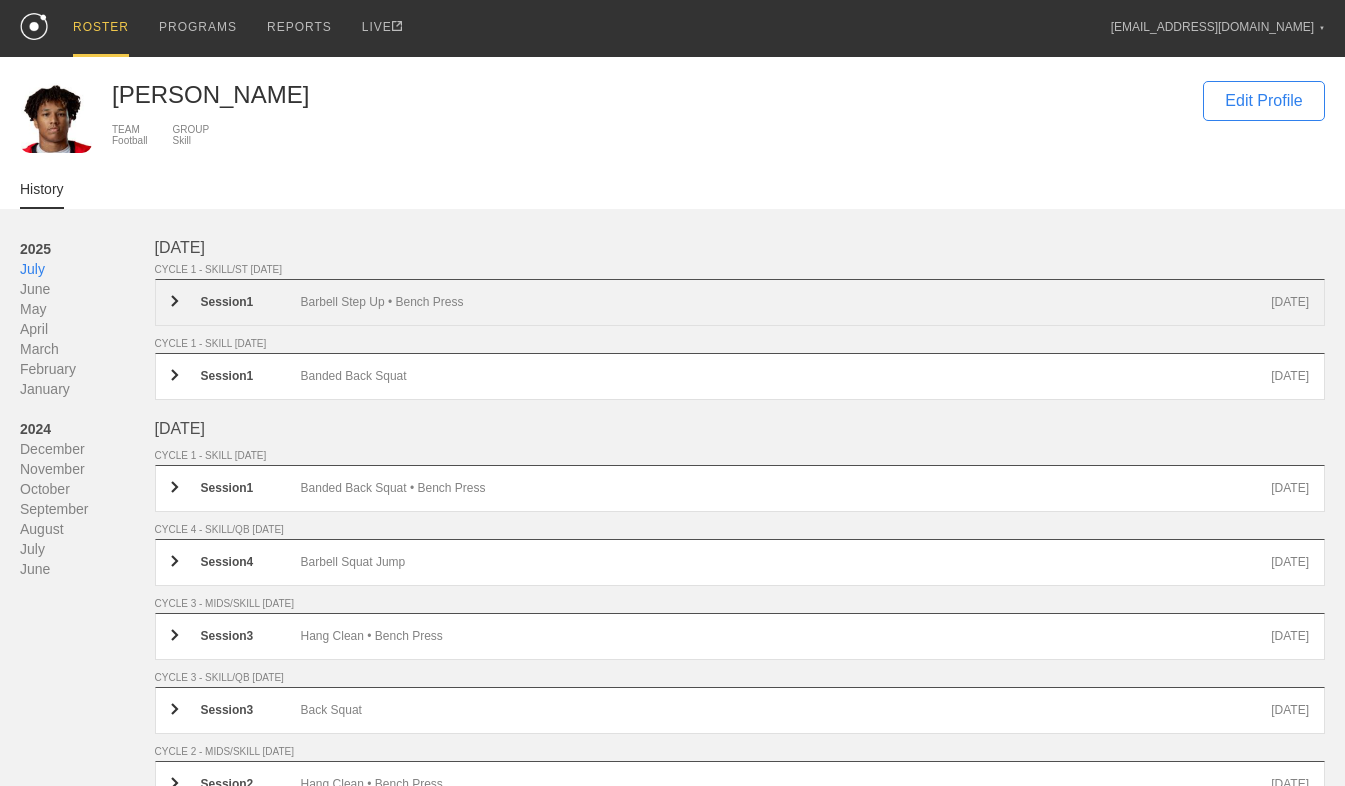 click on "Barbell Step Up • Bench Press" at bounding box center (786, 302) 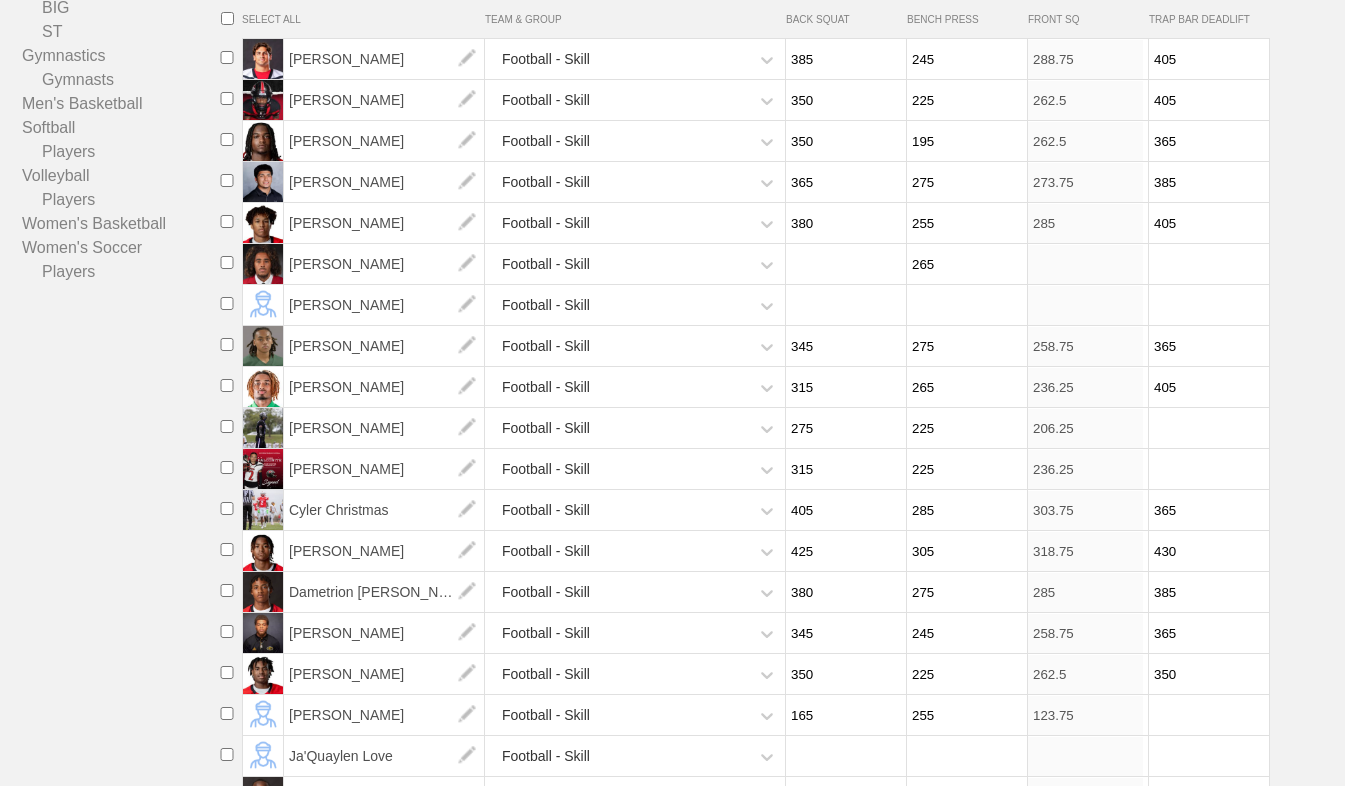 scroll, scrollTop: 320, scrollLeft: 0, axis: vertical 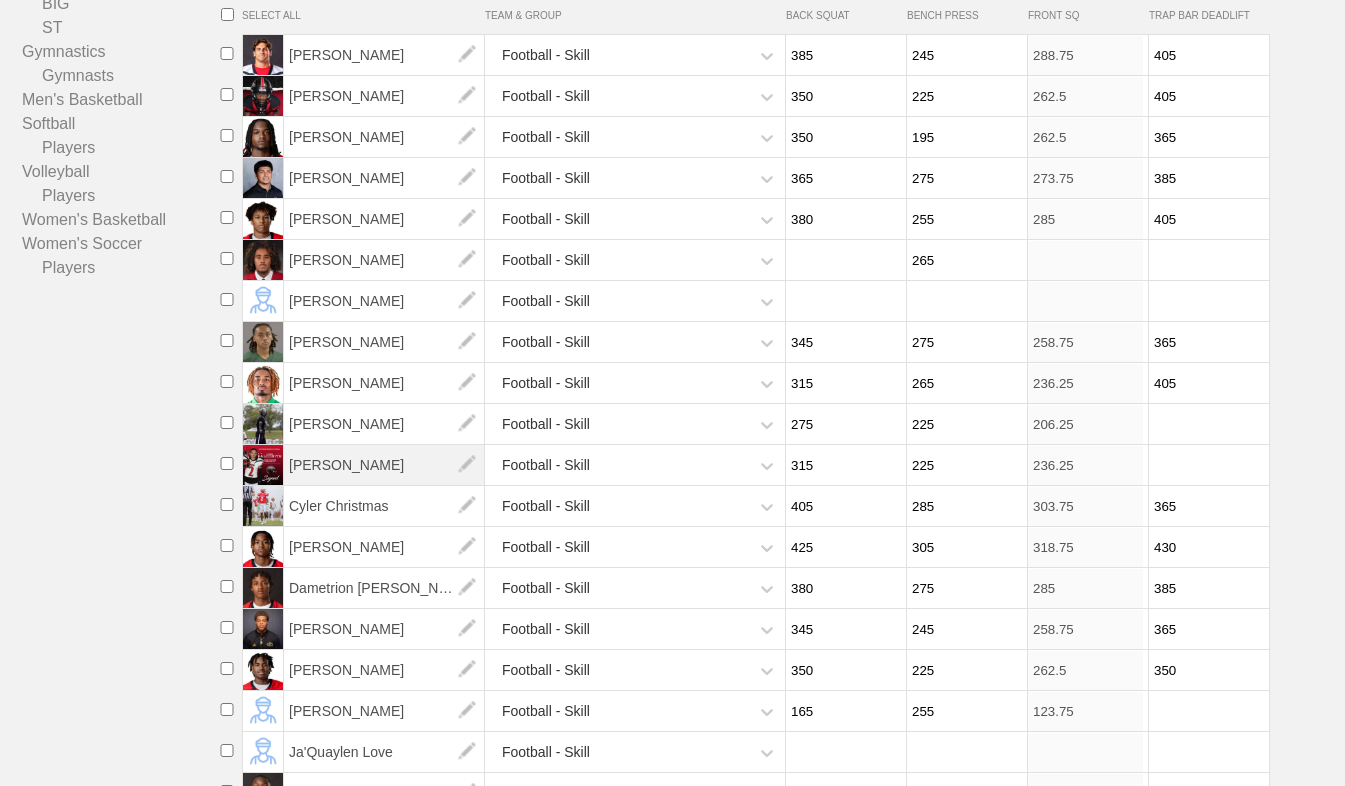 click on "[PERSON_NAME]" at bounding box center (384, 465) 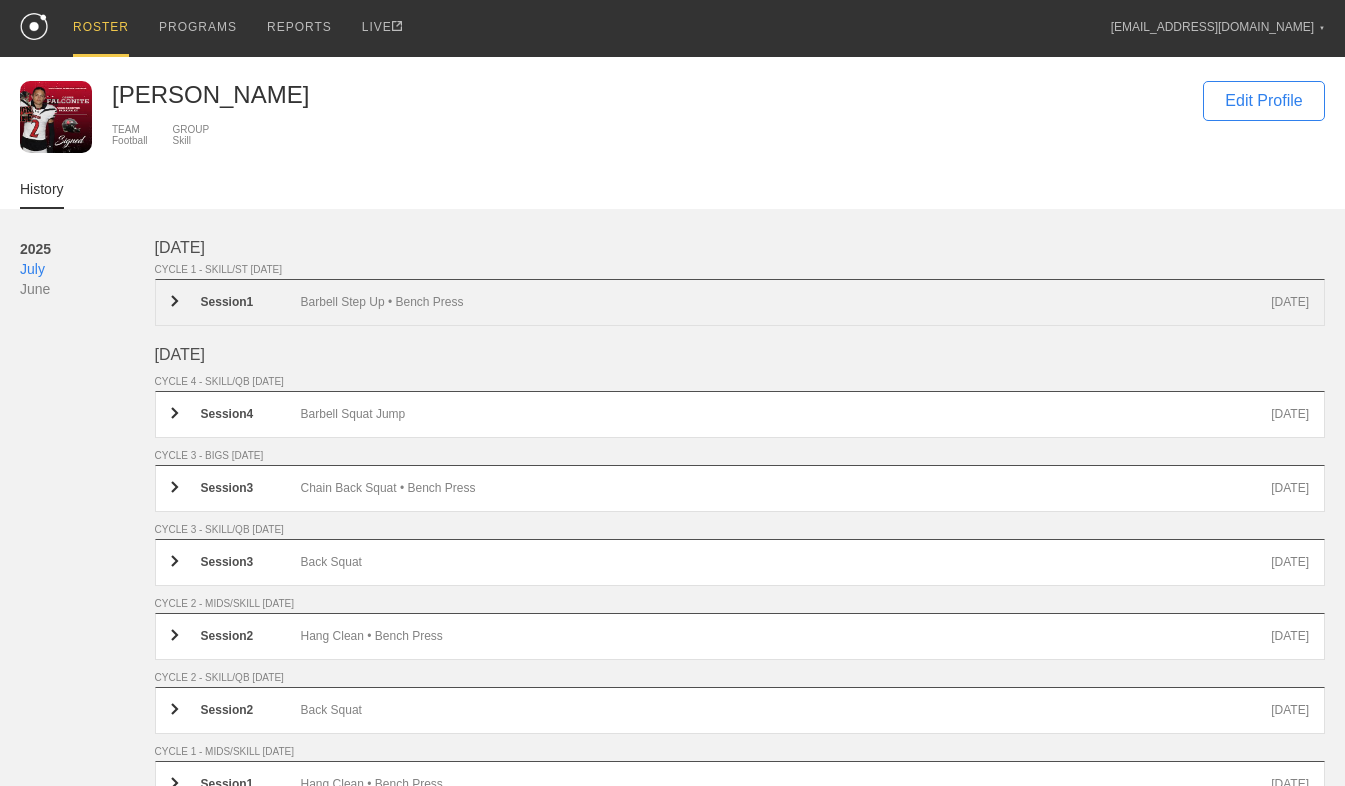 click on "Session  1 Barbell Step Up • Bench Press [DATE]" at bounding box center [740, 302] 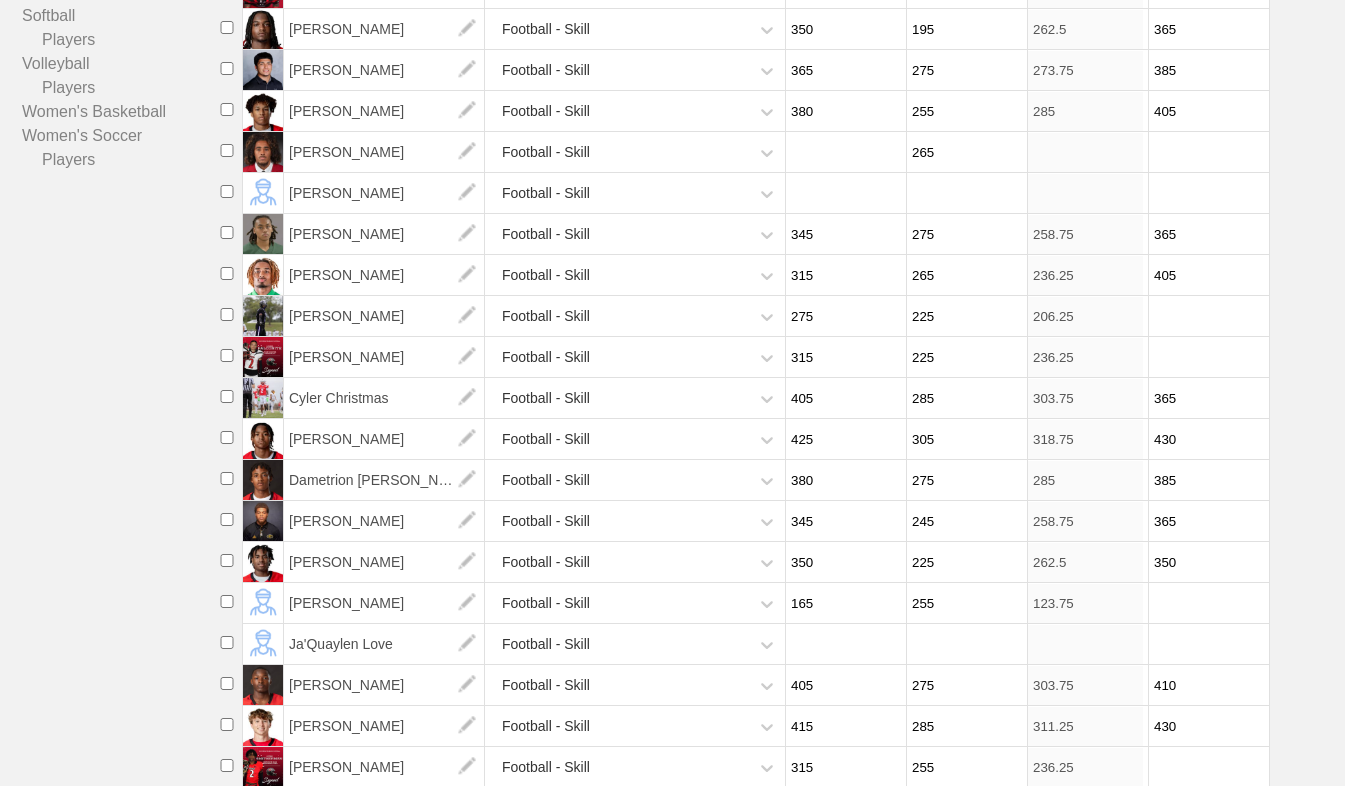 scroll, scrollTop: 457, scrollLeft: 0, axis: vertical 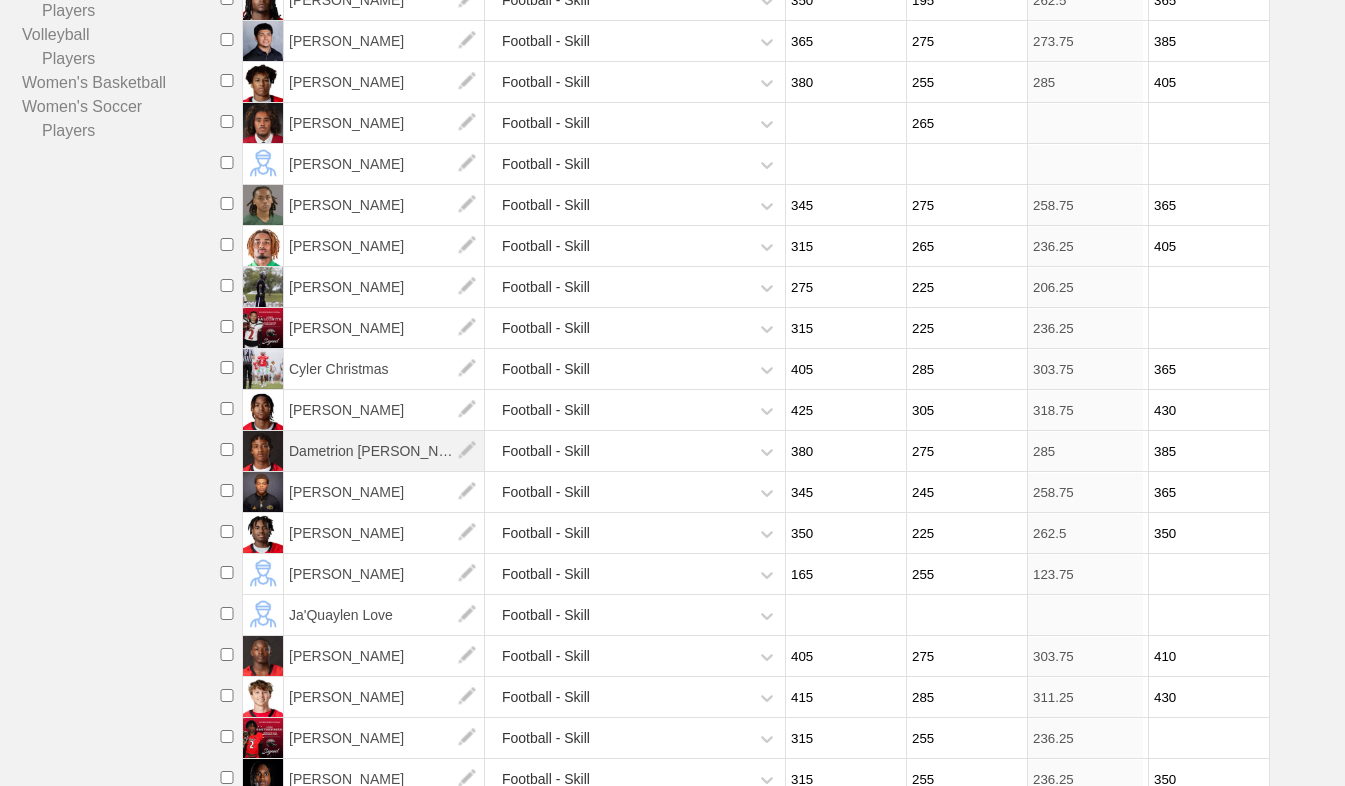 click on "Dametrion [PERSON_NAME]" at bounding box center [384, 451] 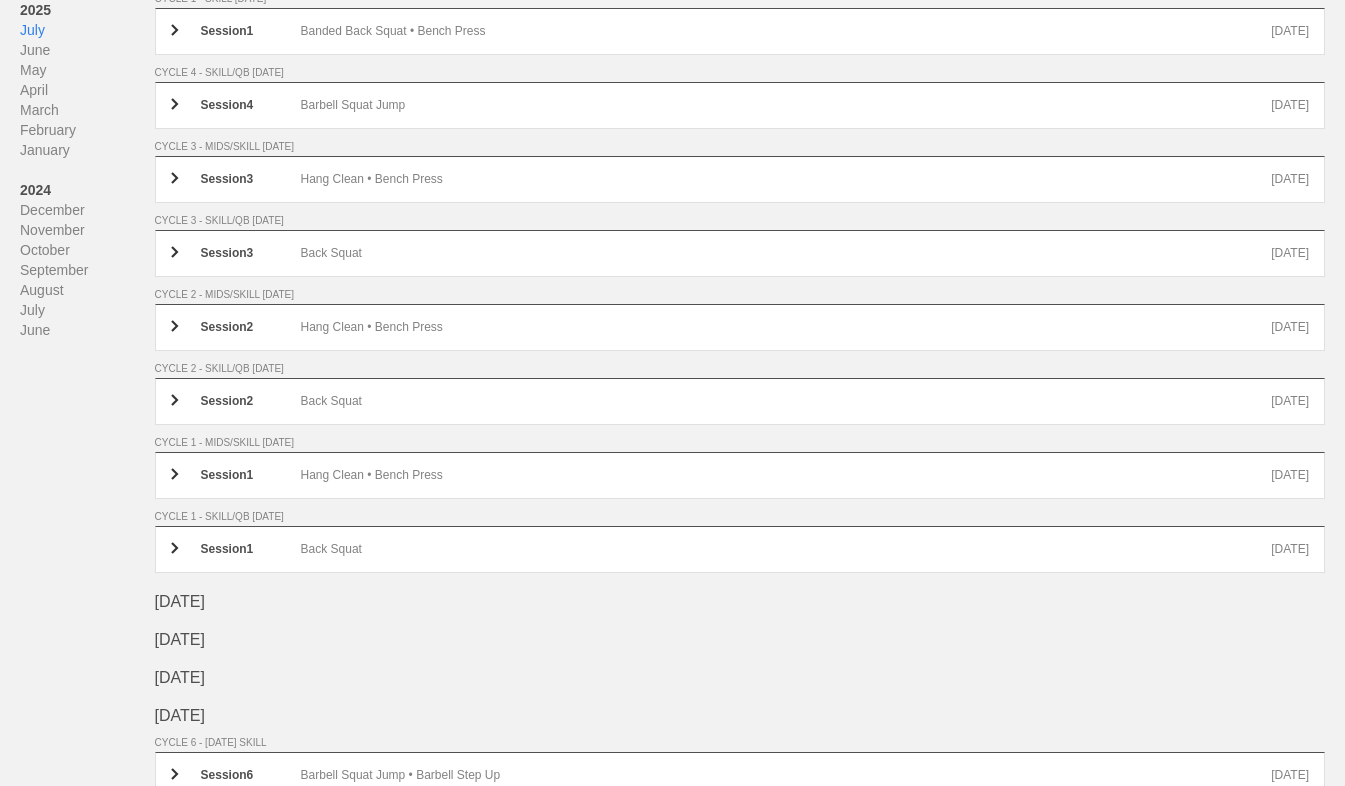 scroll, scrollTop: 0, scrollLeft: 0, axis: both 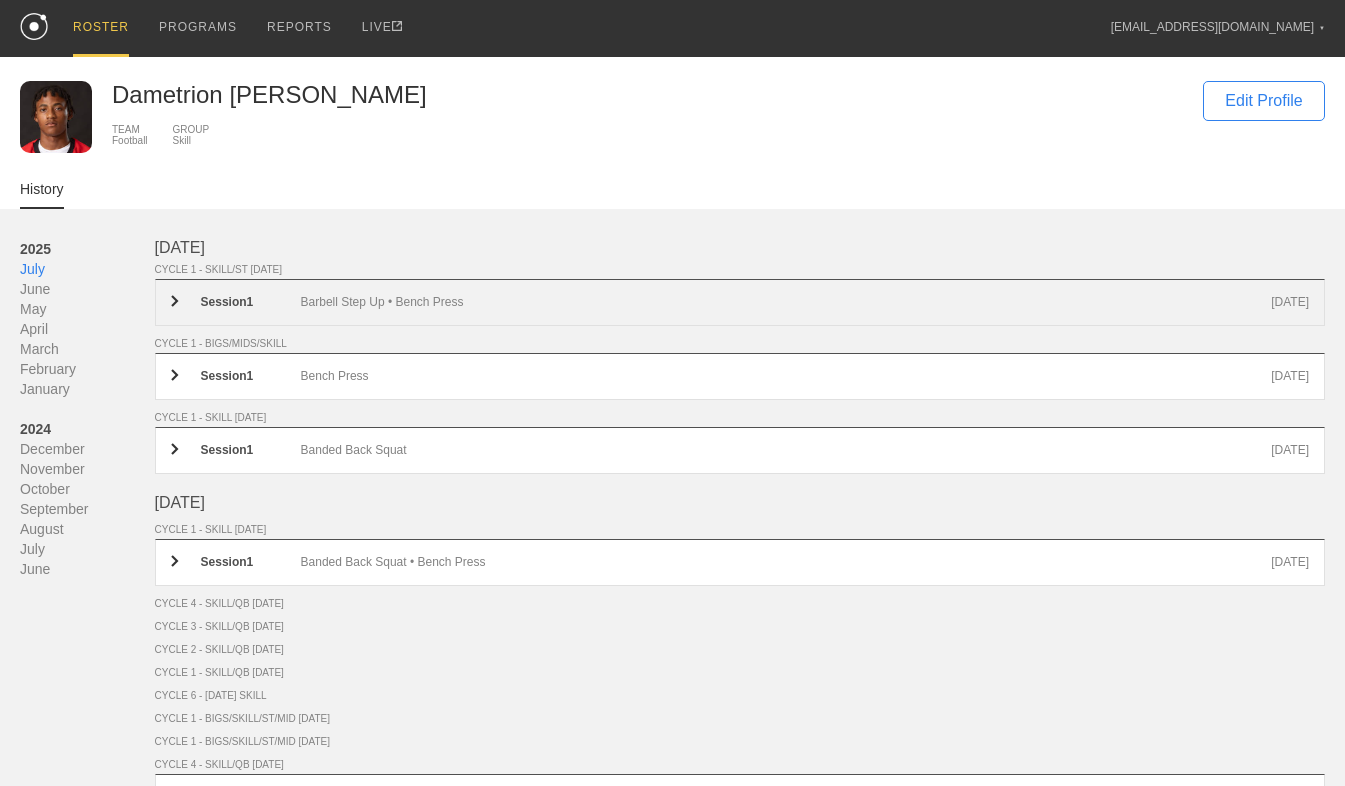 click on "Session  1 Barbell Step Up • Bench Press [DATE]" at bounding box center (740, 302) 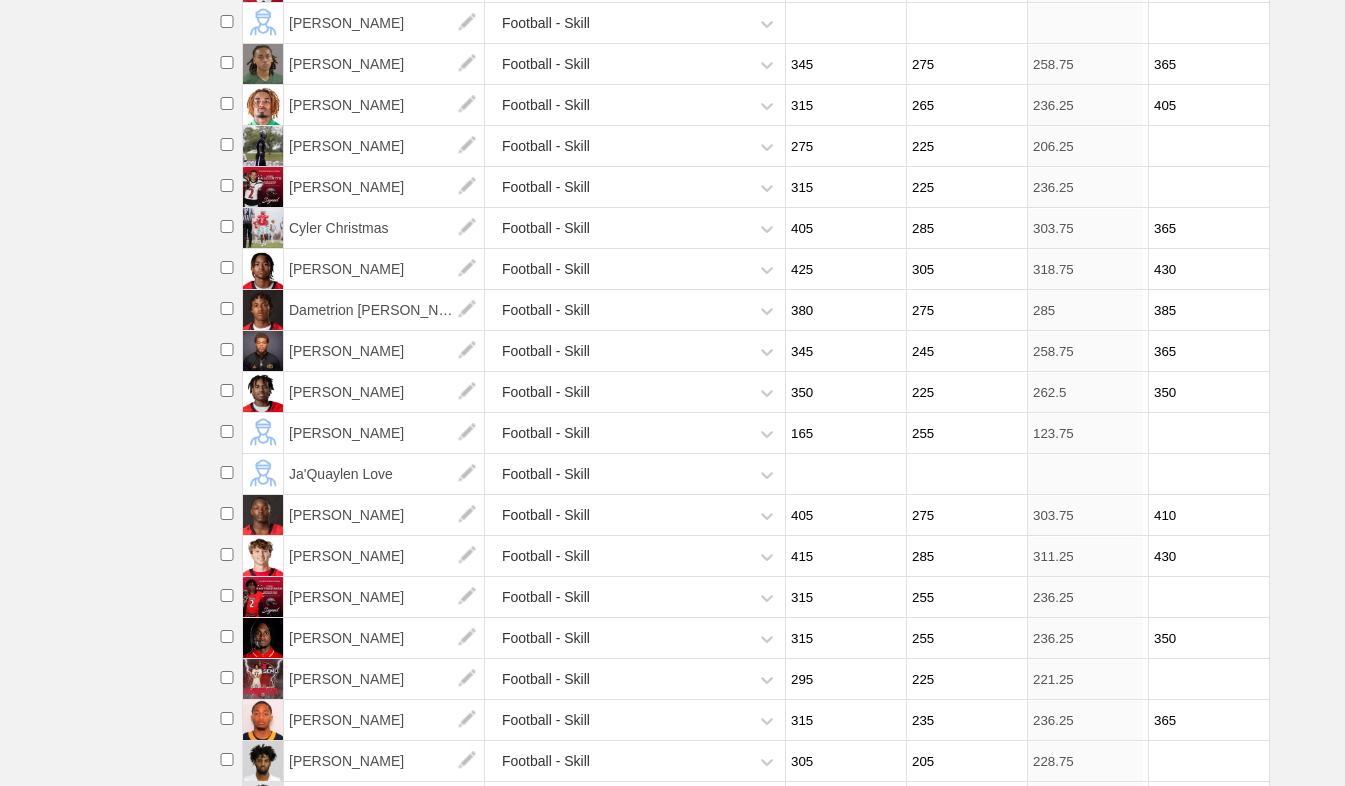 scroll, scrollTop: 629, scrollLeft: 0, axis: vertical 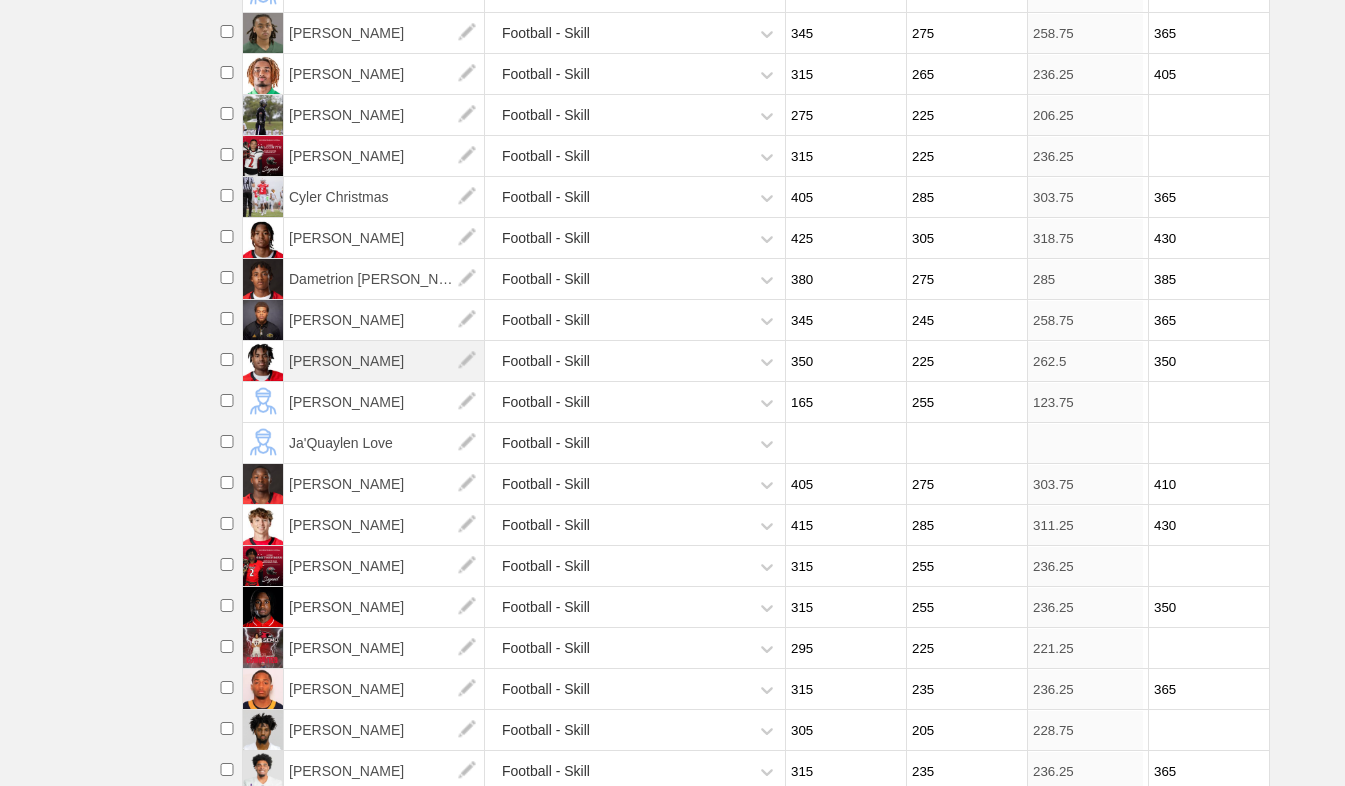 click on "[PERSON_NAME]" at bounding box center [384, 361] 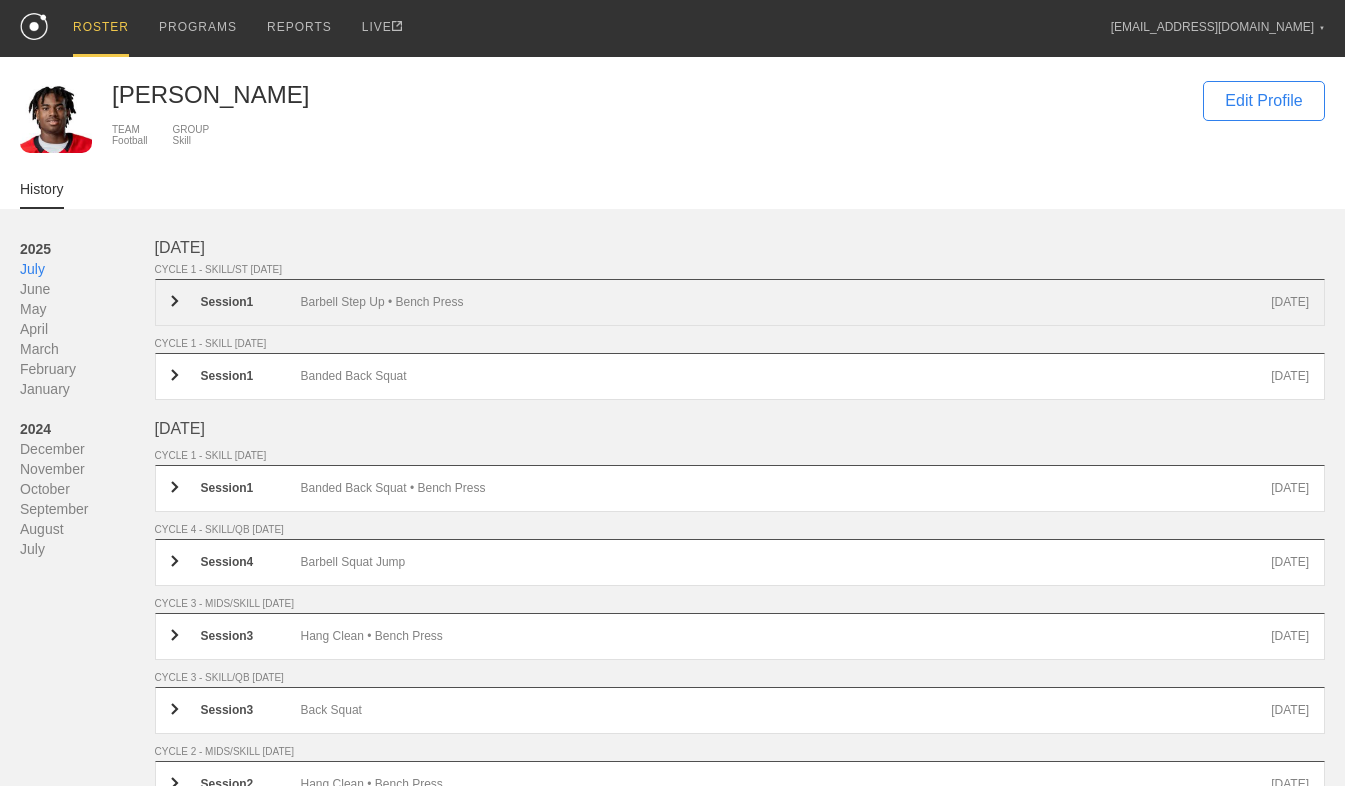 click on "Barbell Step Up • Bench Press" at bounding box center [786, 302] 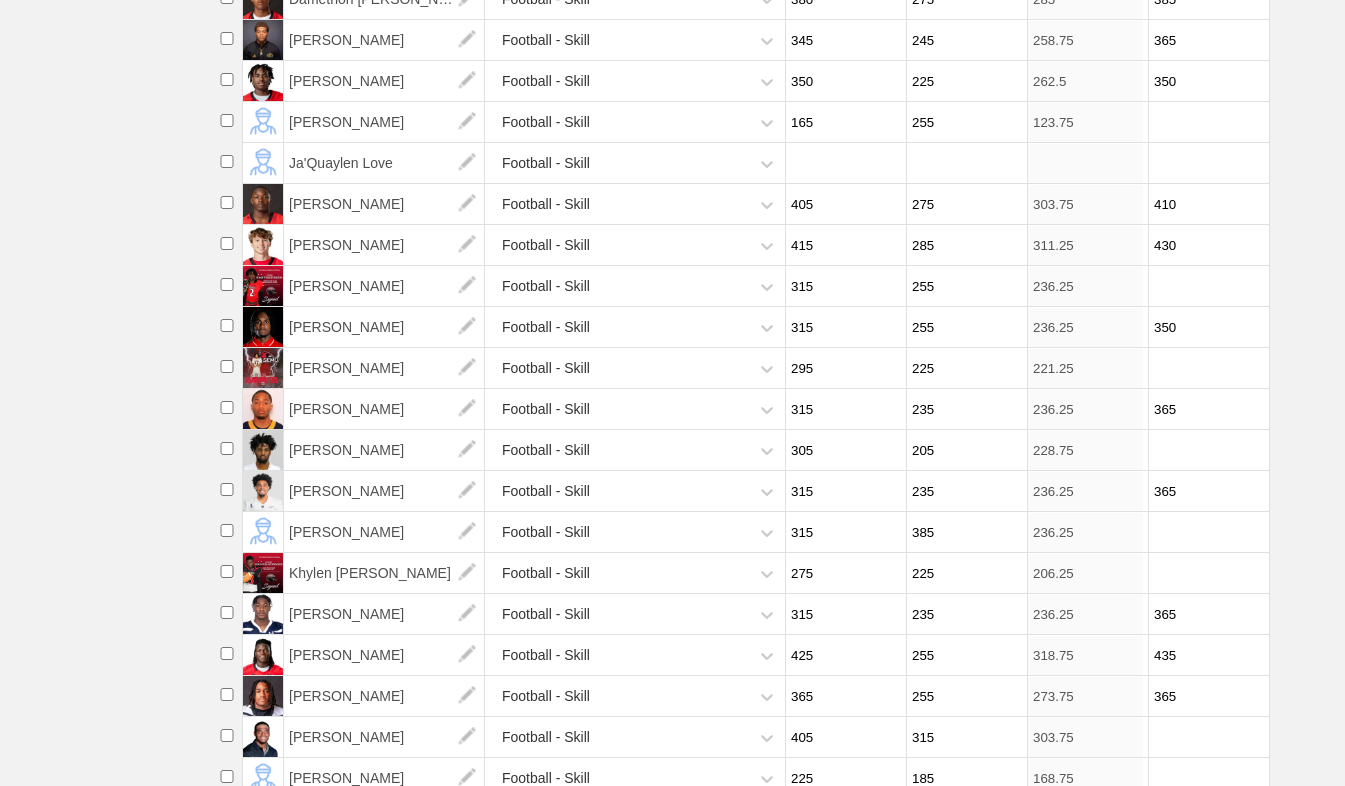 scroll, scrollTop: 917, scrollLeft: 0, axis: vertical 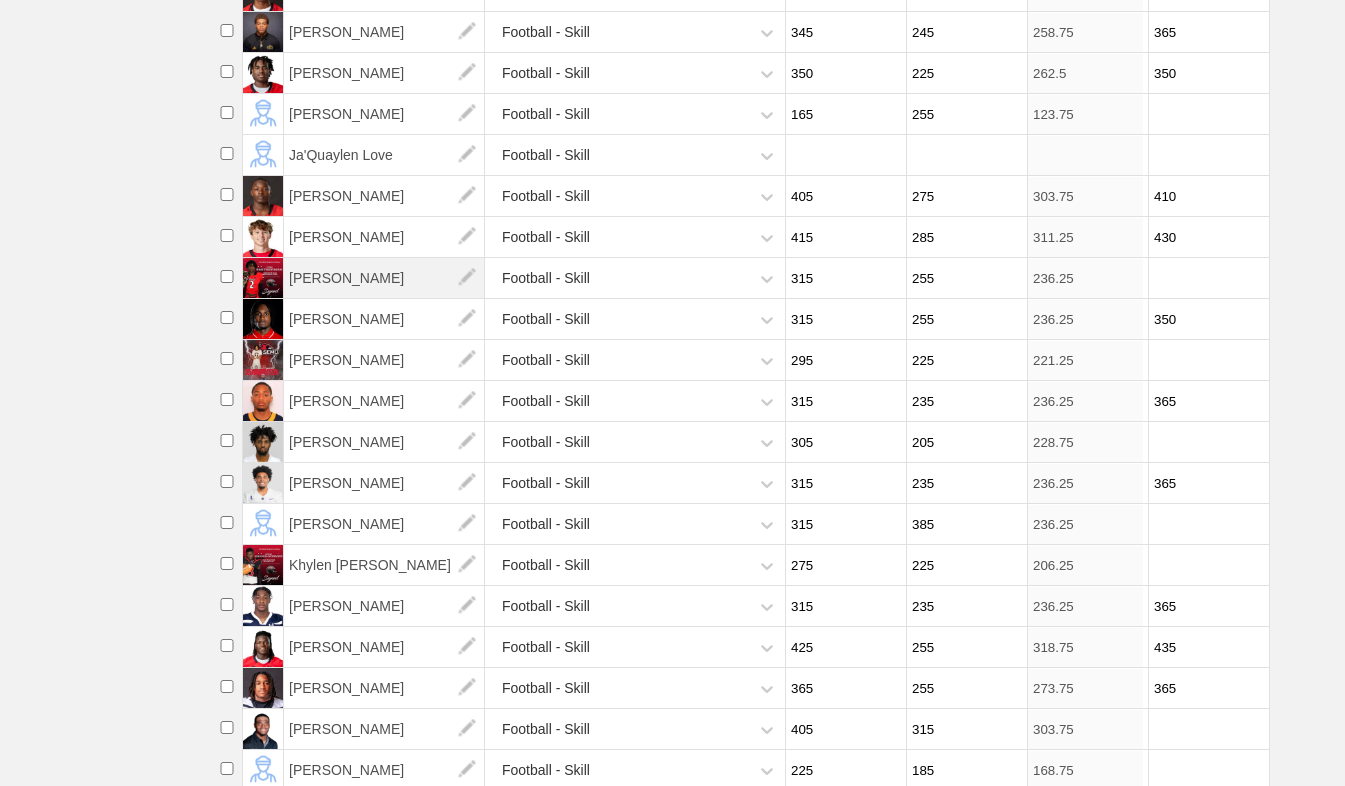 click on "[PERSON_NAME]" at bounding box center [384, 278] 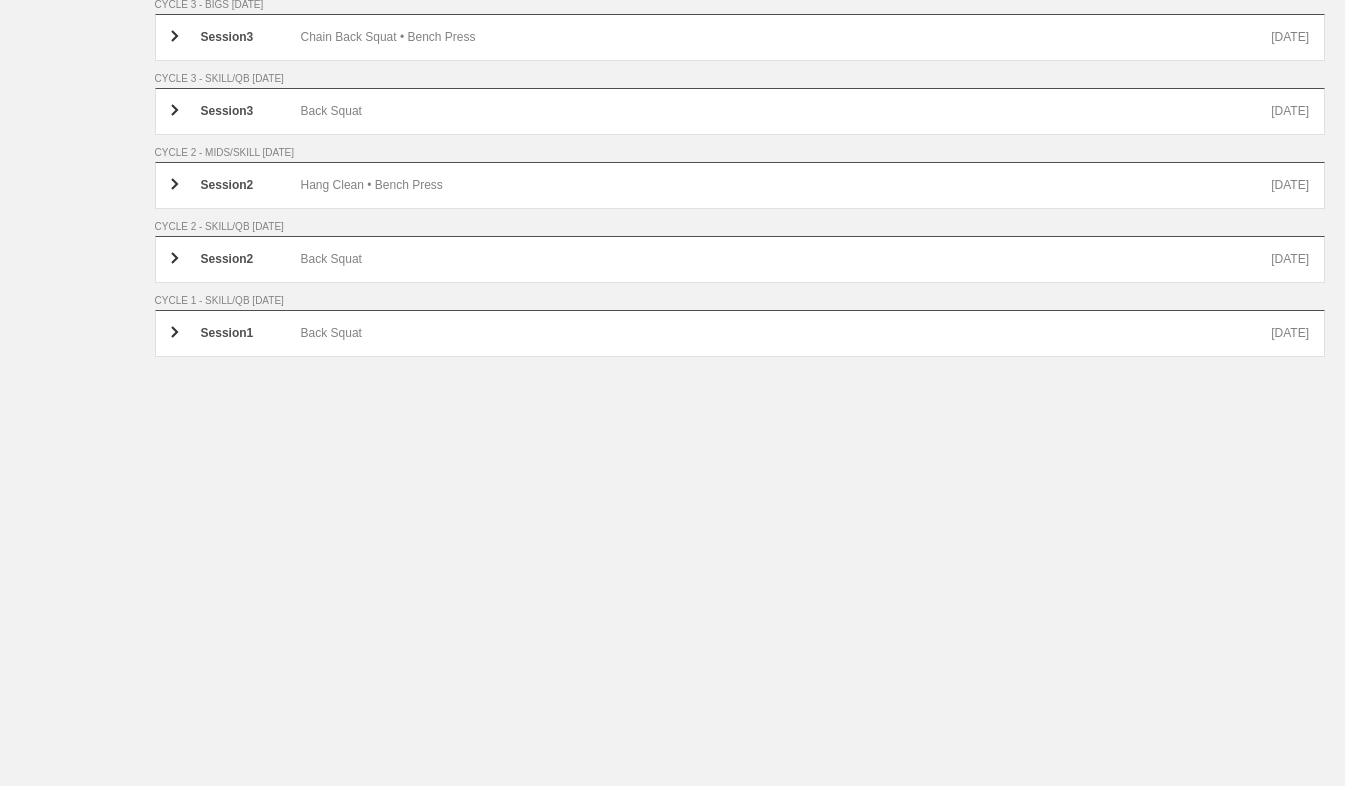 scroll, scrollTop: 0, scrollLeft: 0, axis: both 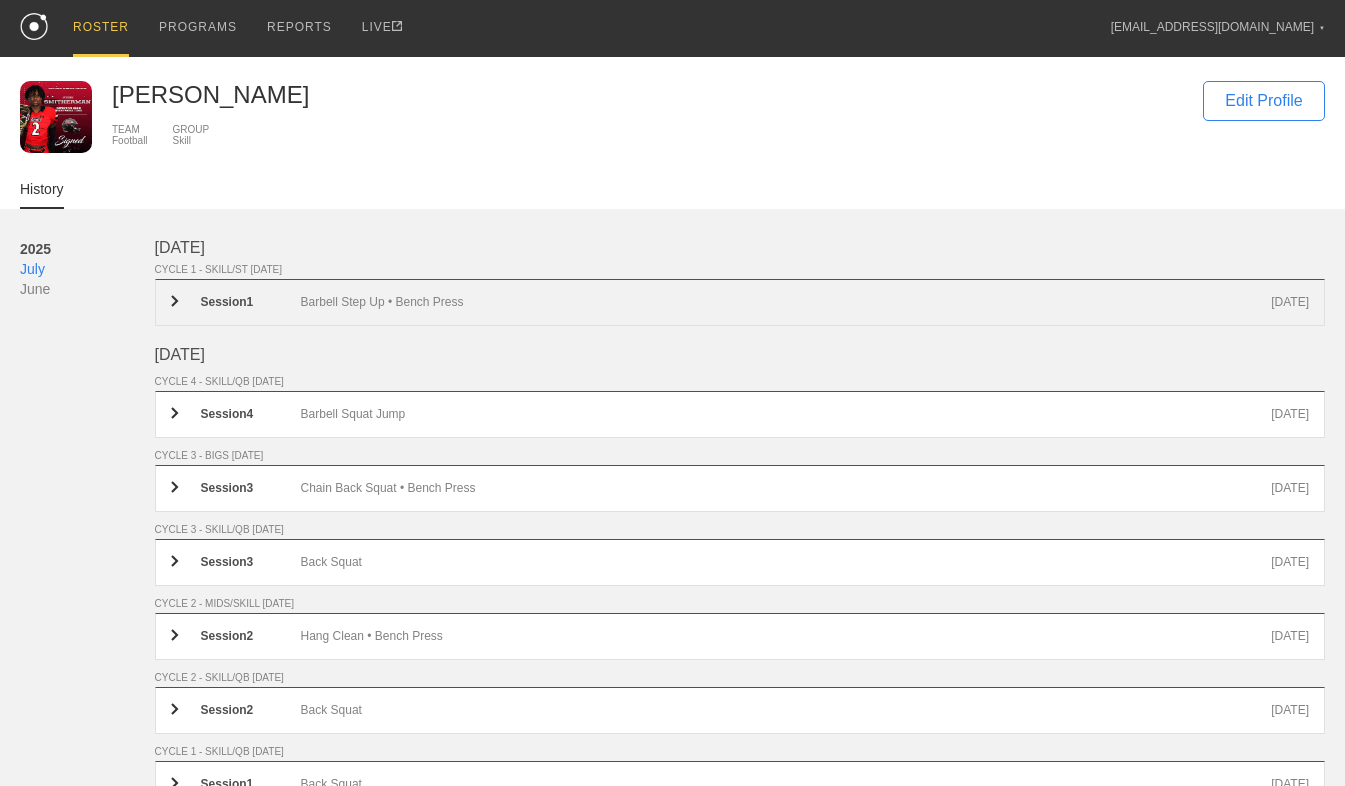click on "Barbell Step Up • Bench Press" at bounding box center [786, 302] 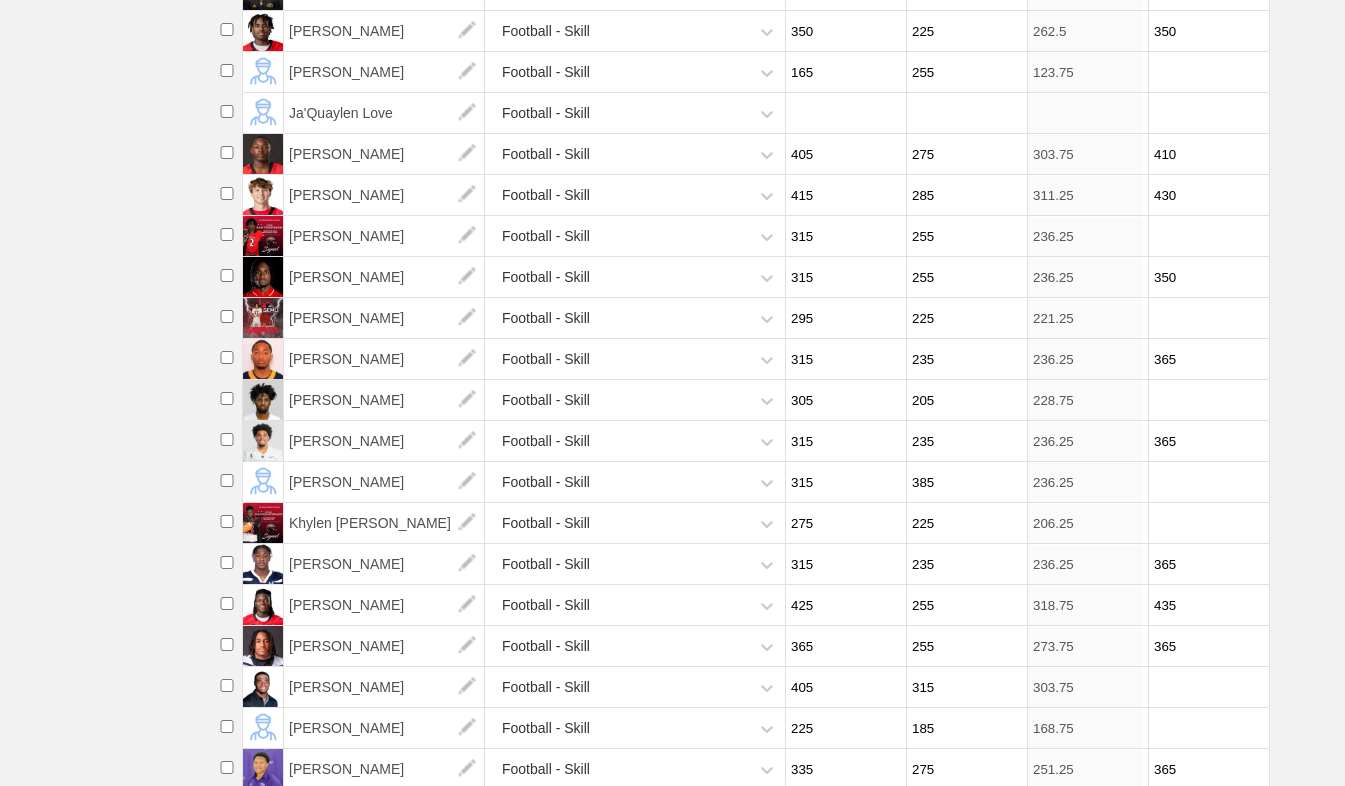 scroll, scrollTop: 962, scrollLeft: 0, axis: vertical 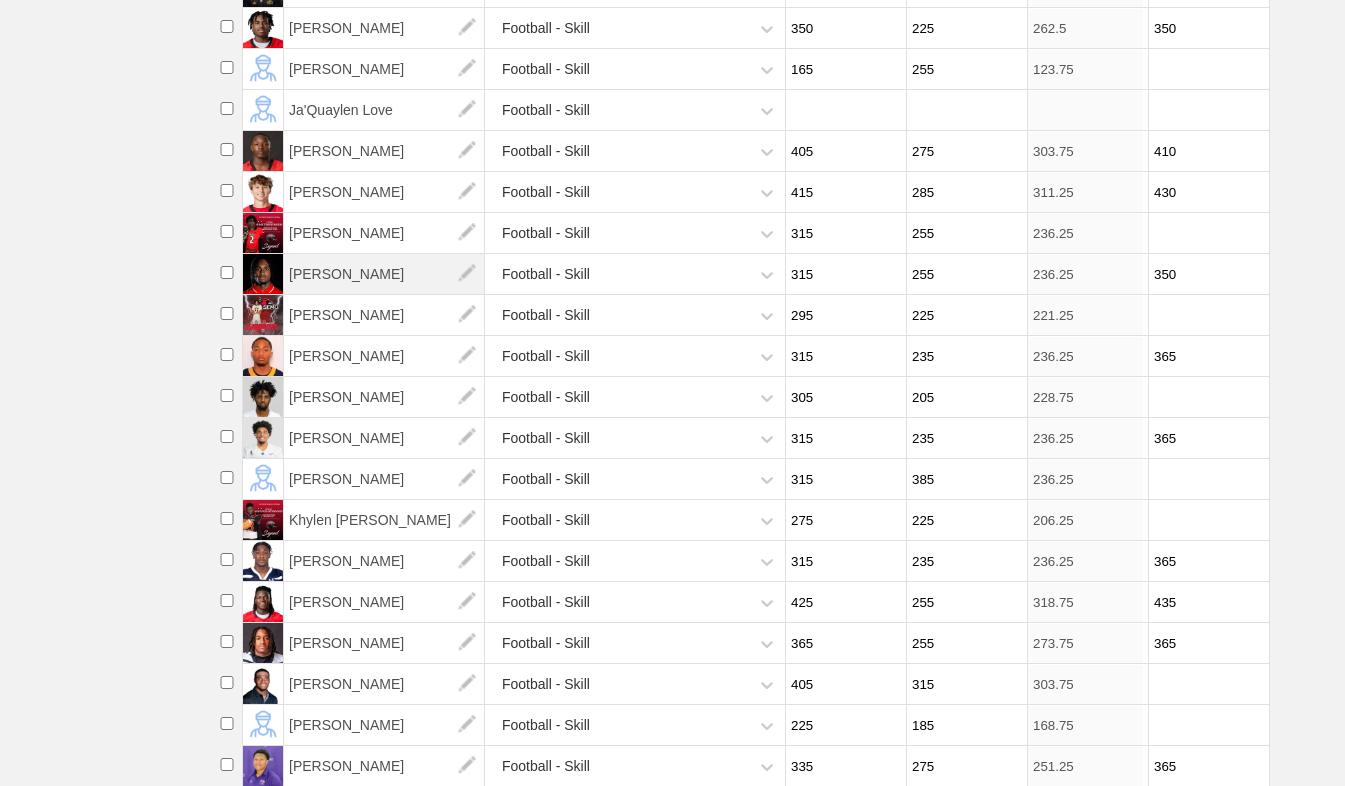 click on "[PERSON_NAME]" at bounding box center (384, 274) 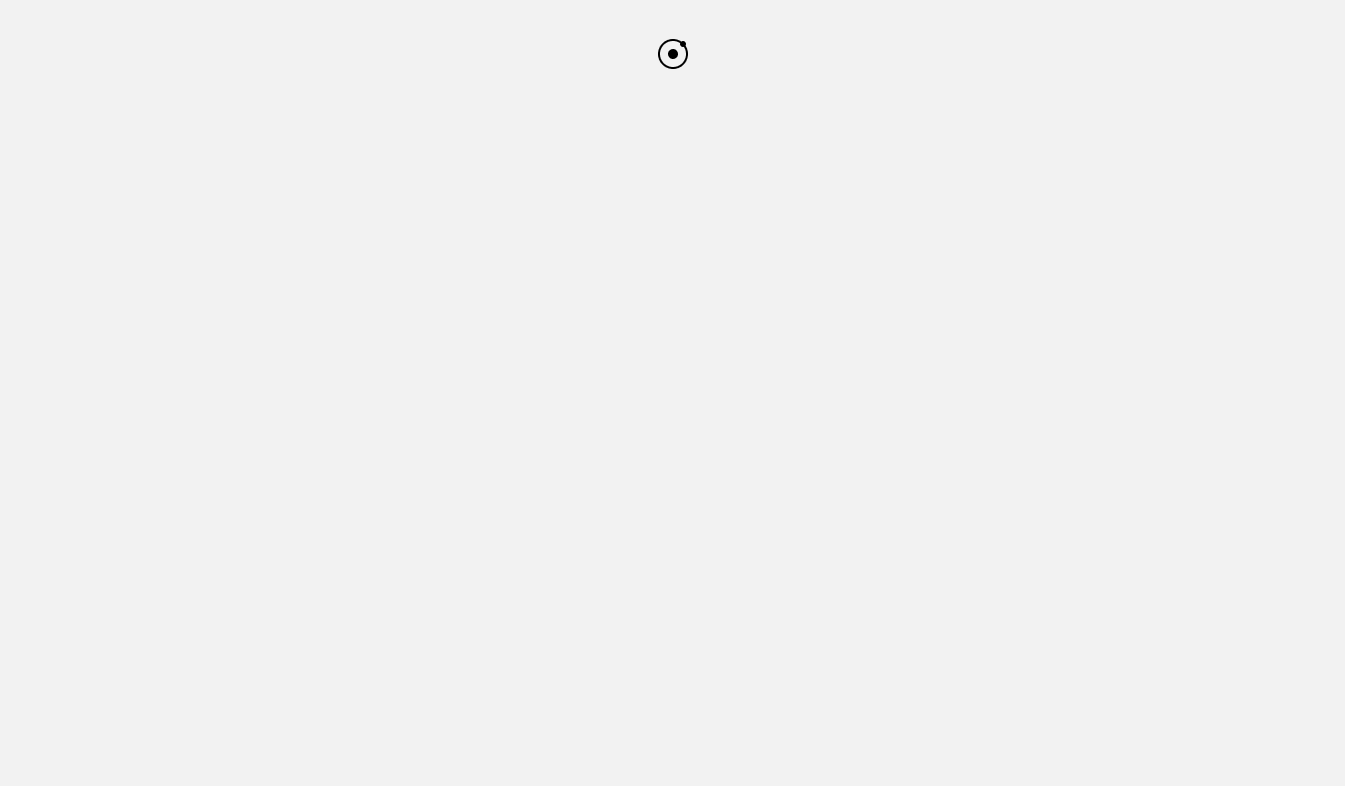 scroll, scrollTop: 0, scrollLeft: 0, axis: both 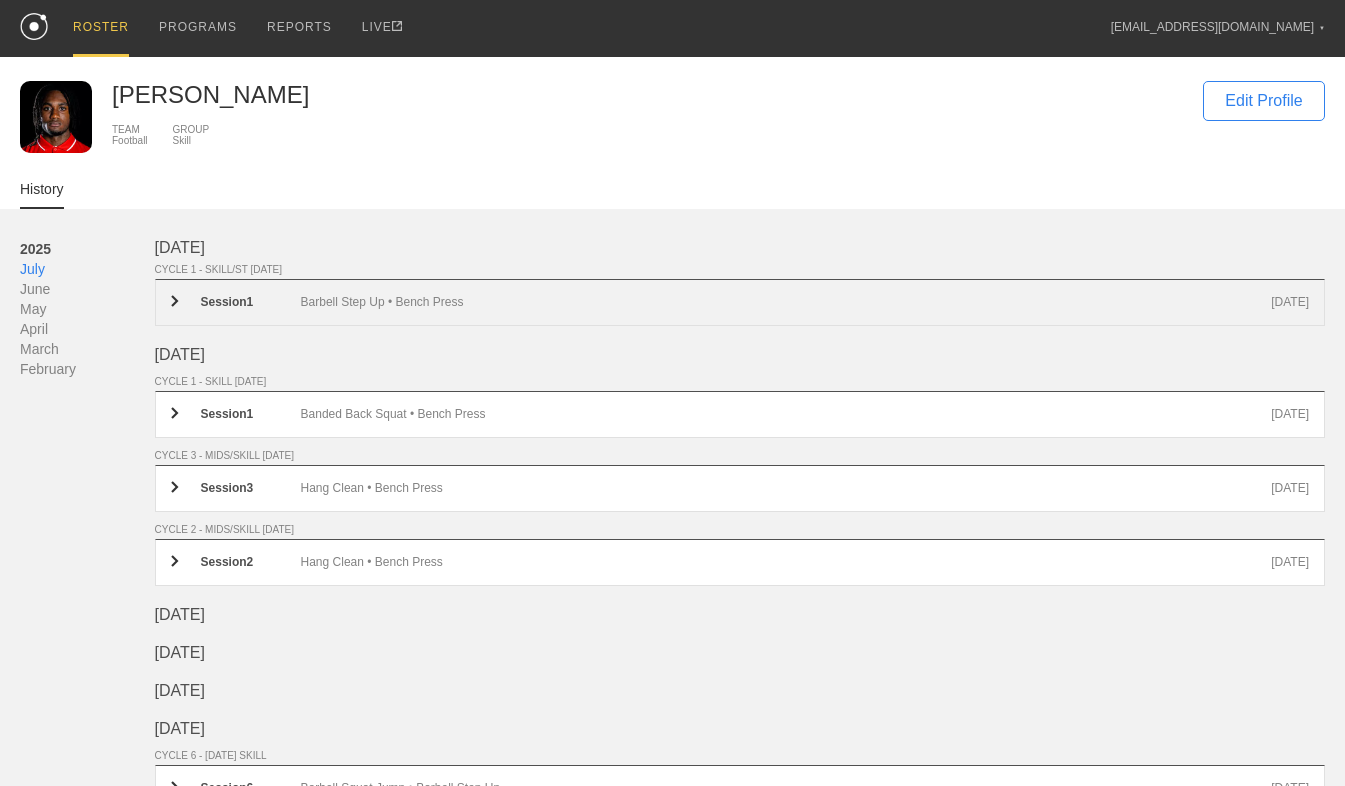 click on "Barbell Step Up • Bench Press" at bounding box center (786, 302) 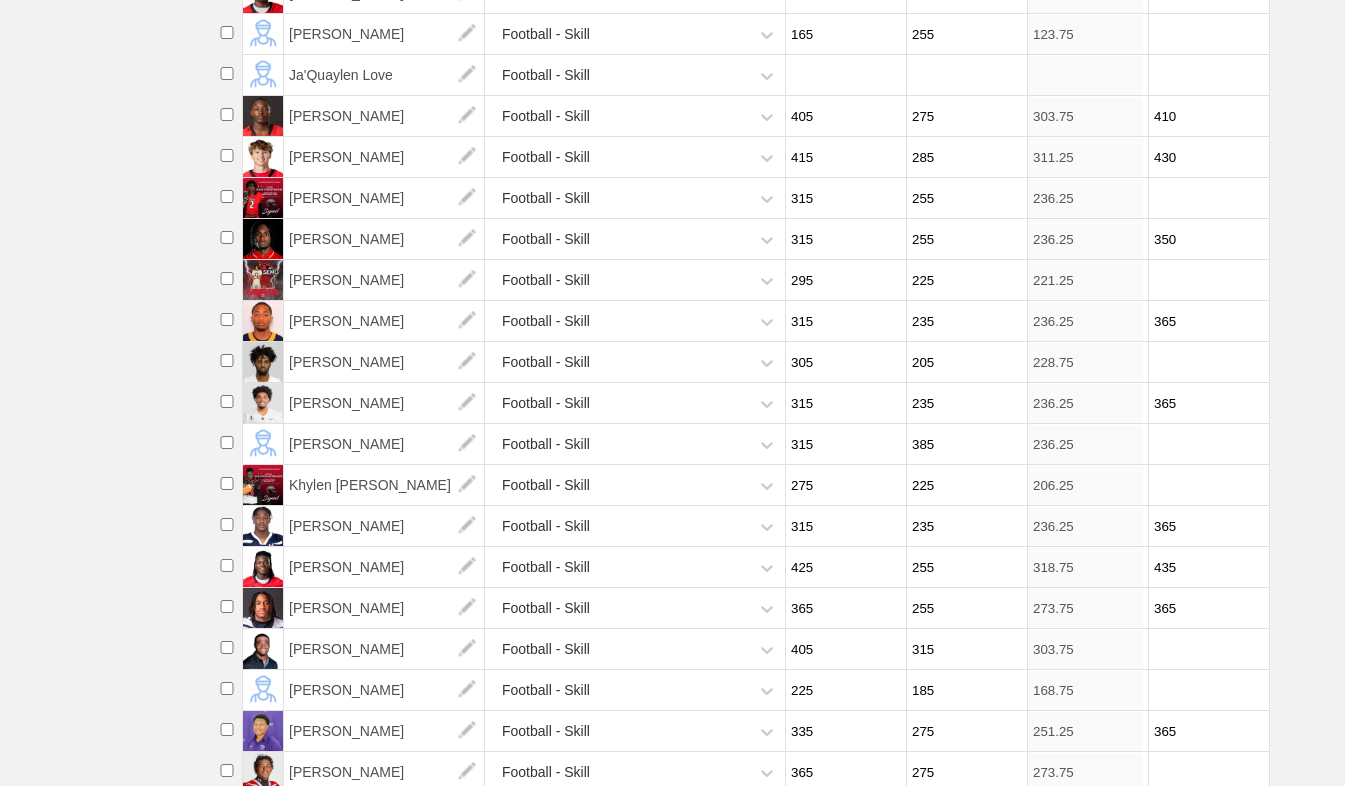 scroll, scrollTop: 999, scrollLeft: 0, axis: vertical 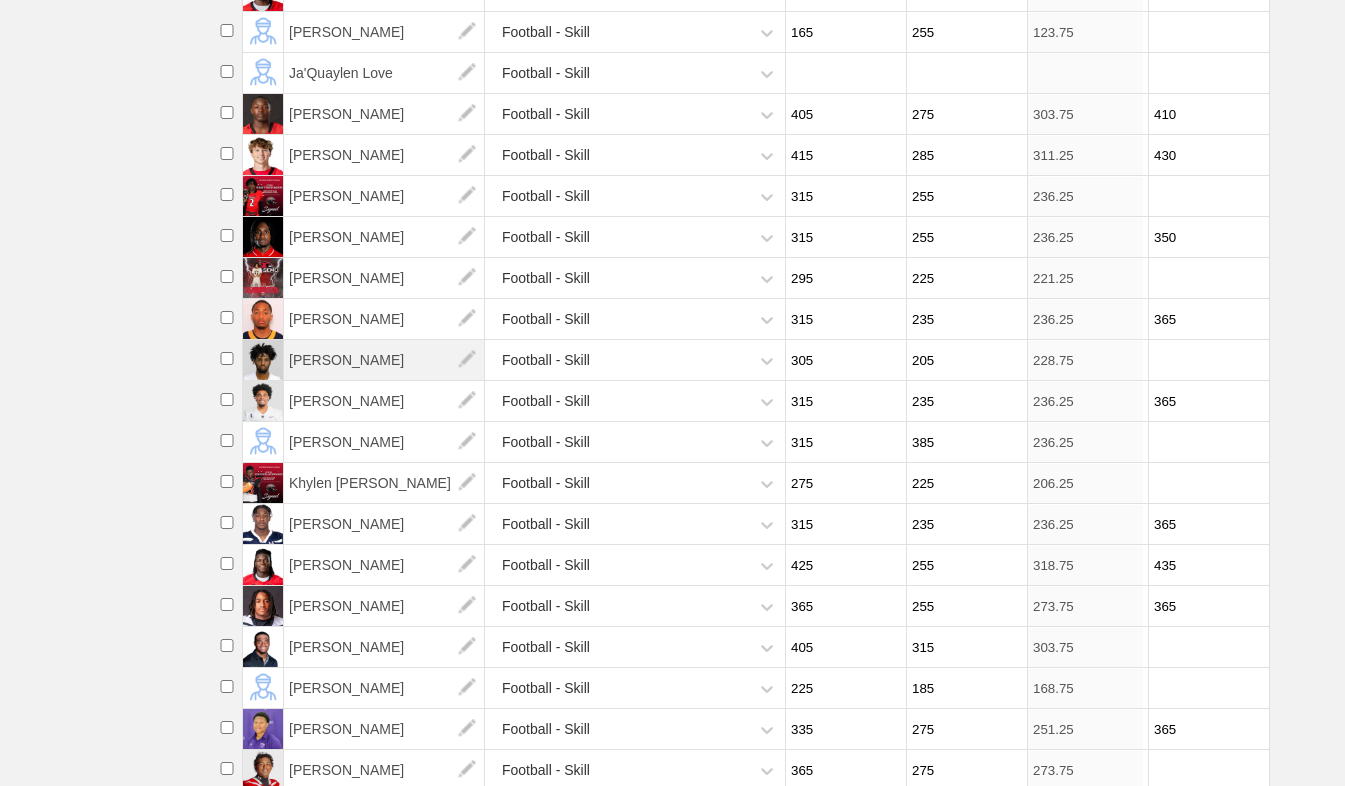 click on "[PERSON_NAME]" at bounding box center (384, 360) 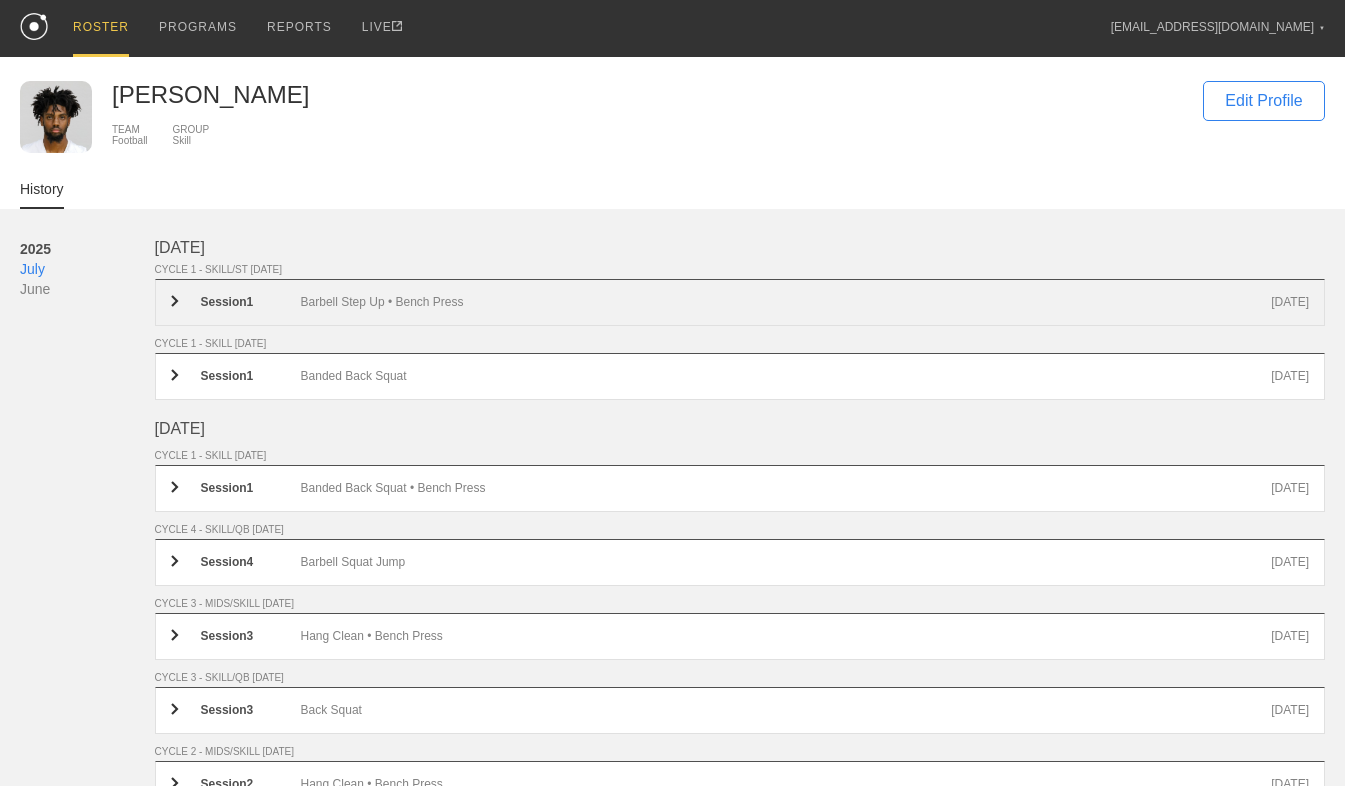 click on "Session  1" at bounding box center [251, 302] 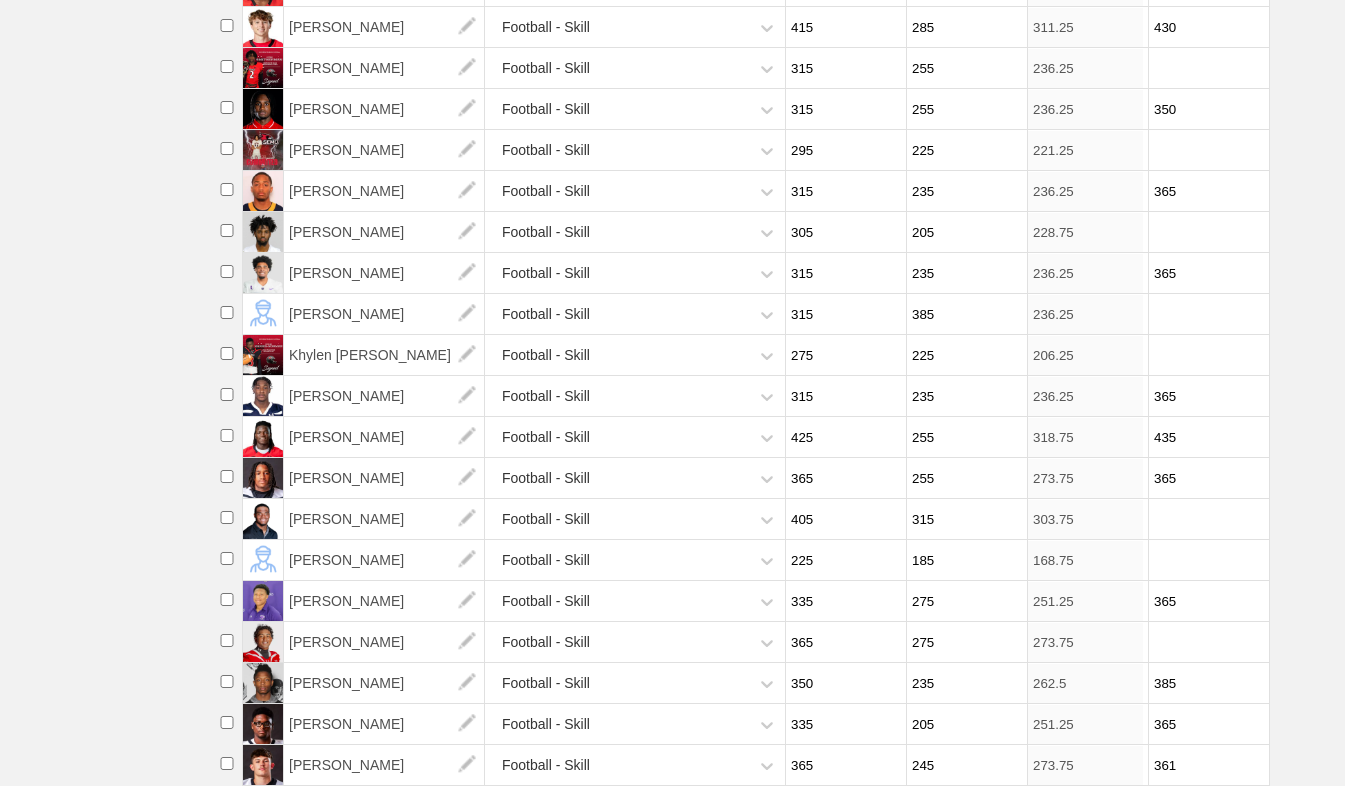 scroll, scrollTop: 1138, scrollLeft: 0, axis: vertical 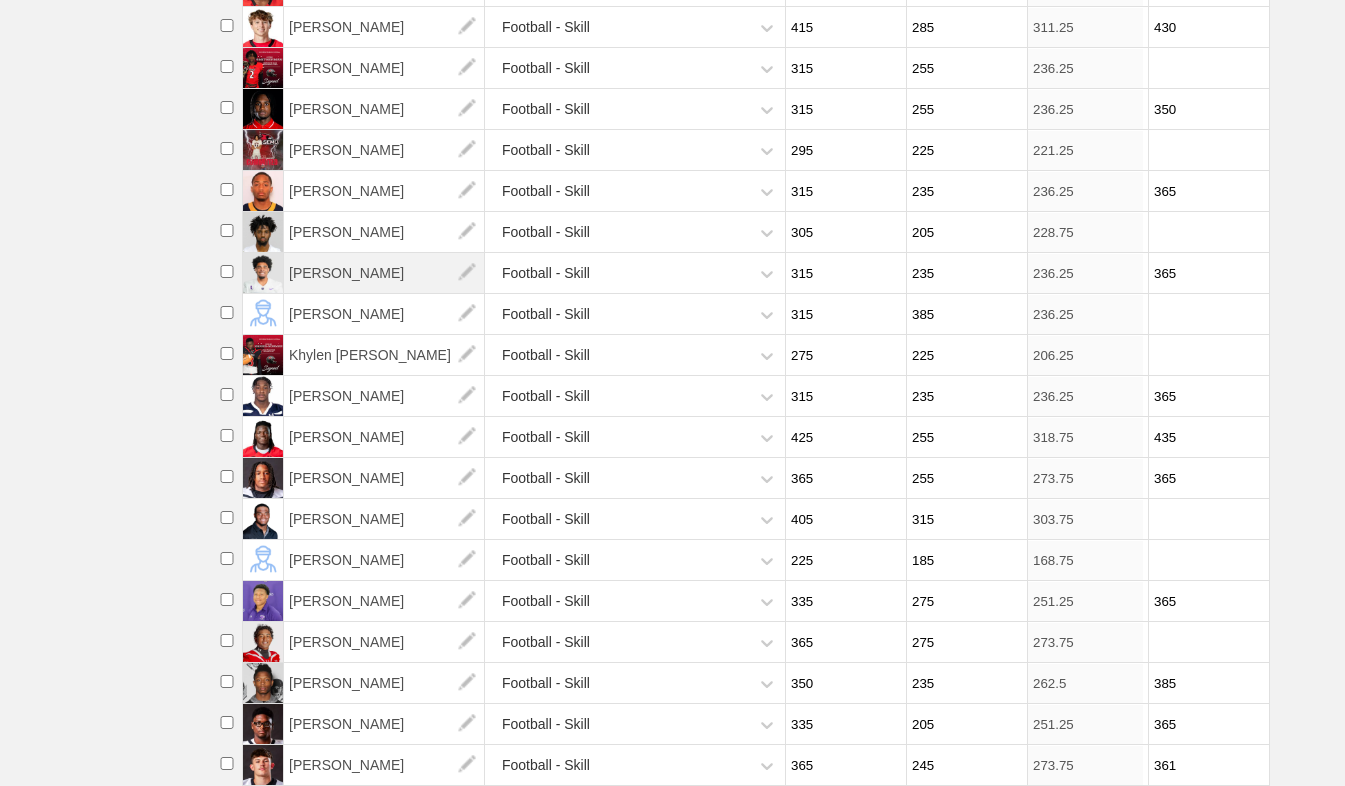 click on "[PERSON_NAME]" at bounding box center [384, 273] 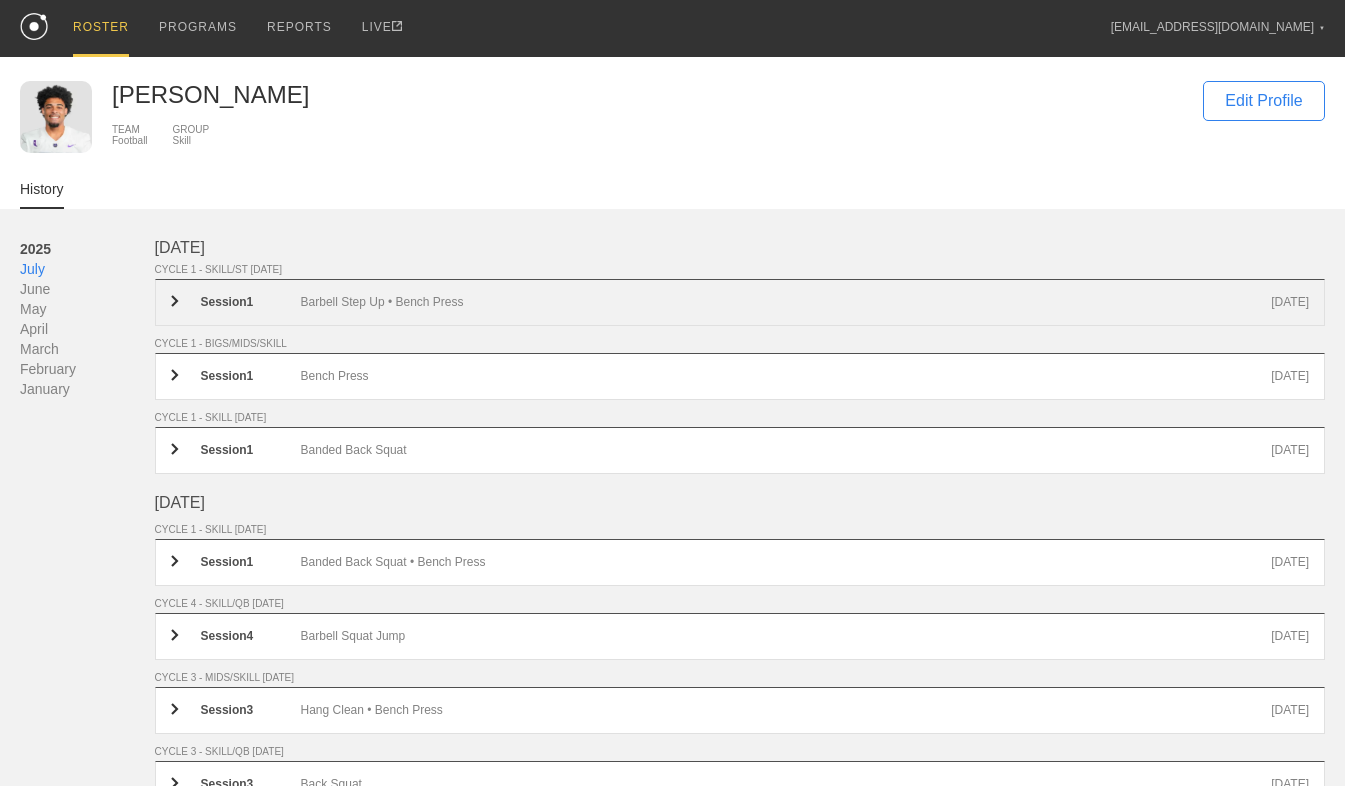 click on "Session  1 Barbell Step Up • Bench Press [DATE]" at bounding box center [740, 302] 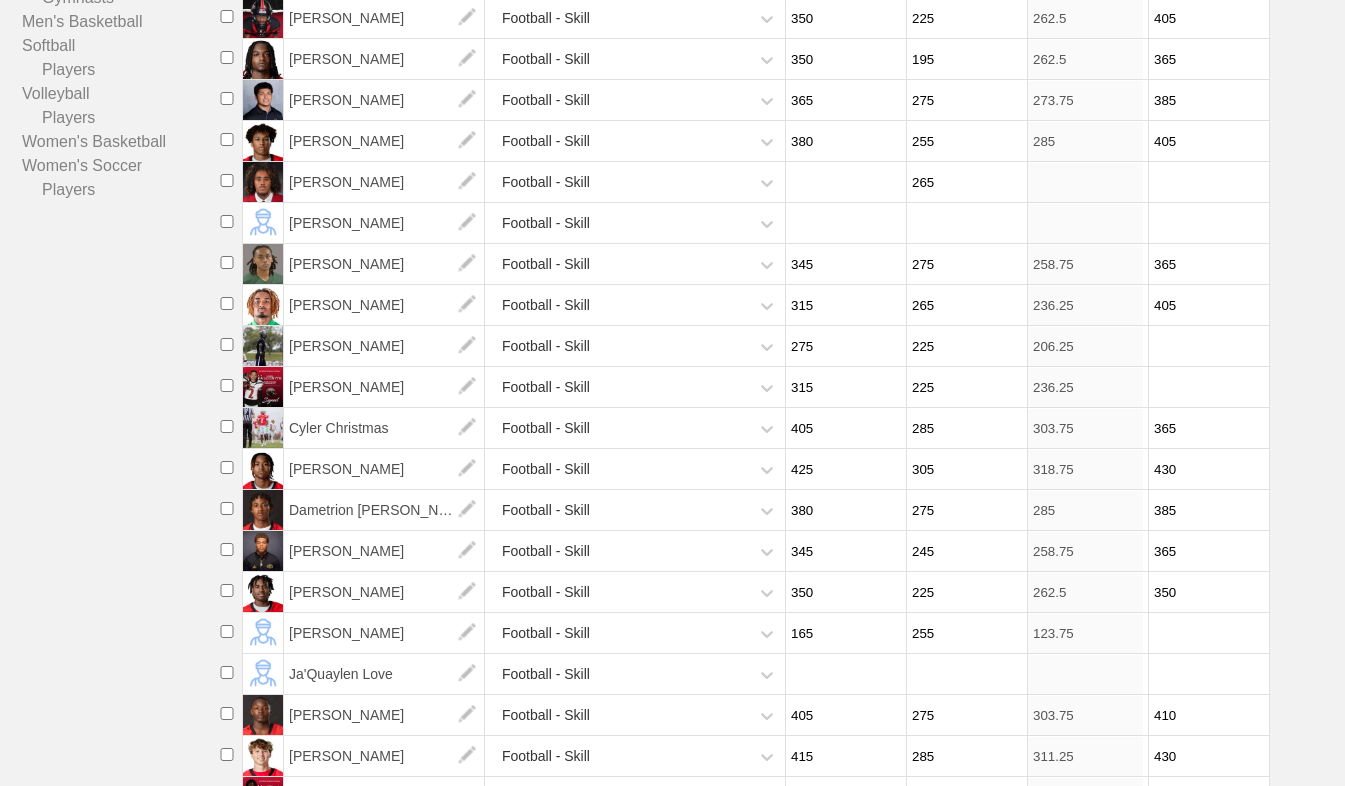 scroll, scrollTop: 1150, scrollLeft: 0, axis: vertical 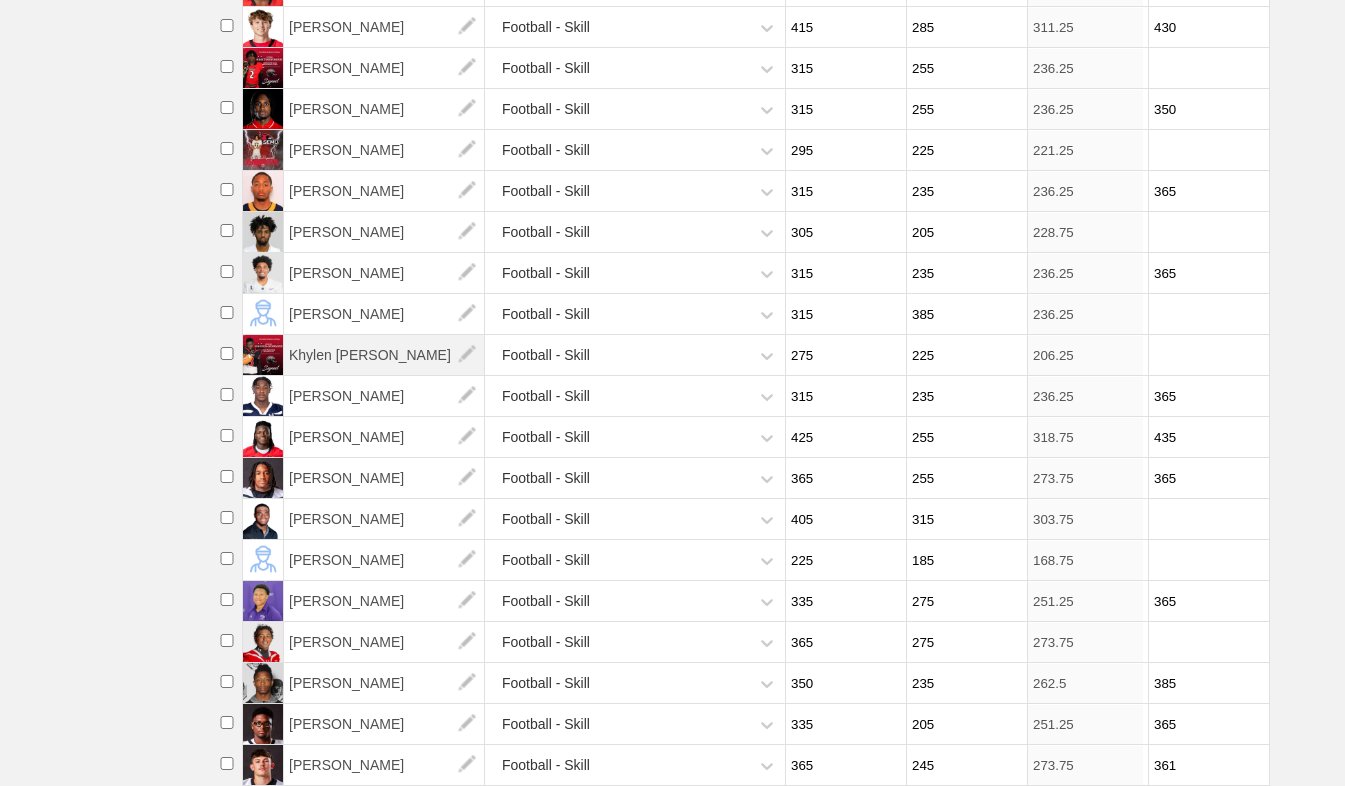 click on "Khylen [PERSON_NAME]" at bounding box center [384, 355] 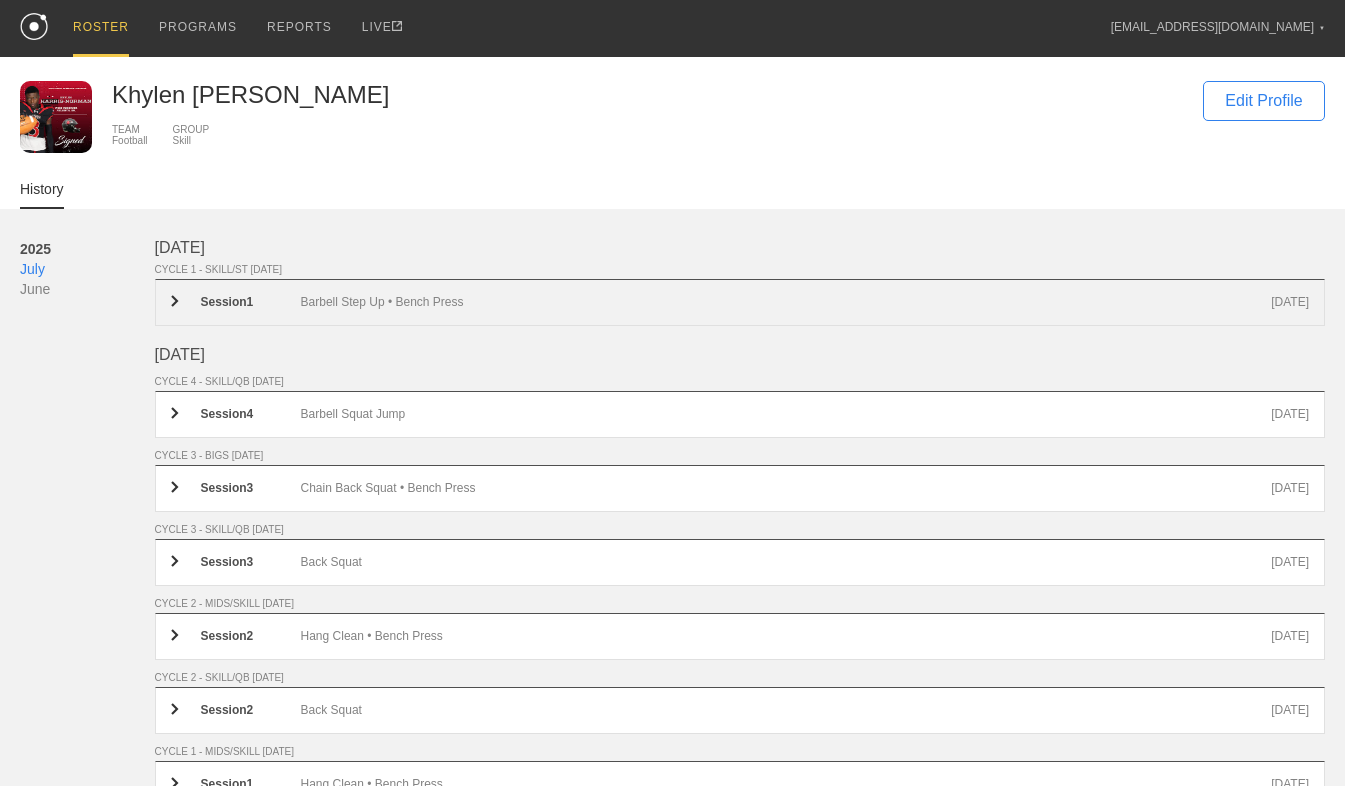 click on "Session  1" at bounding box center (251, 302) 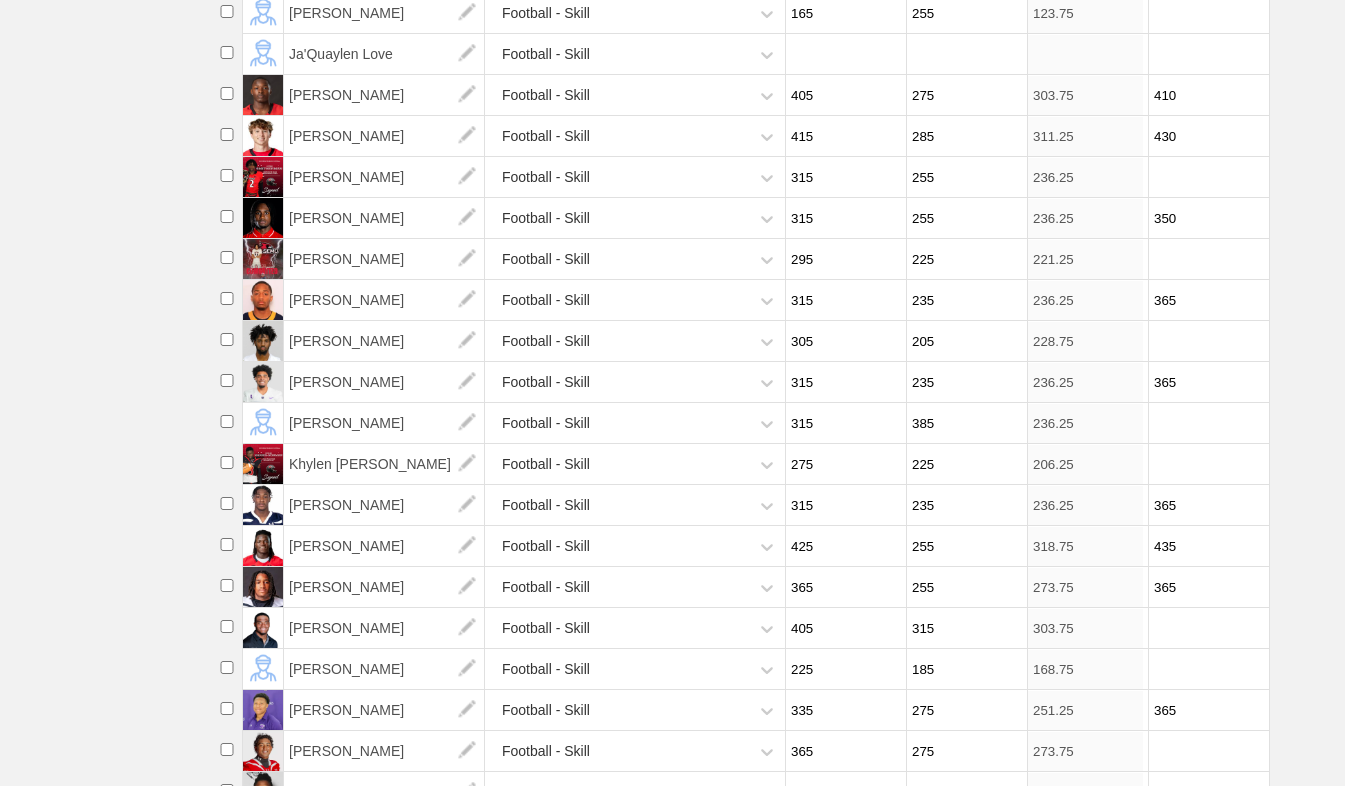scroll, scrollTop: 1150, scrollLeft: 0, axis: vertical 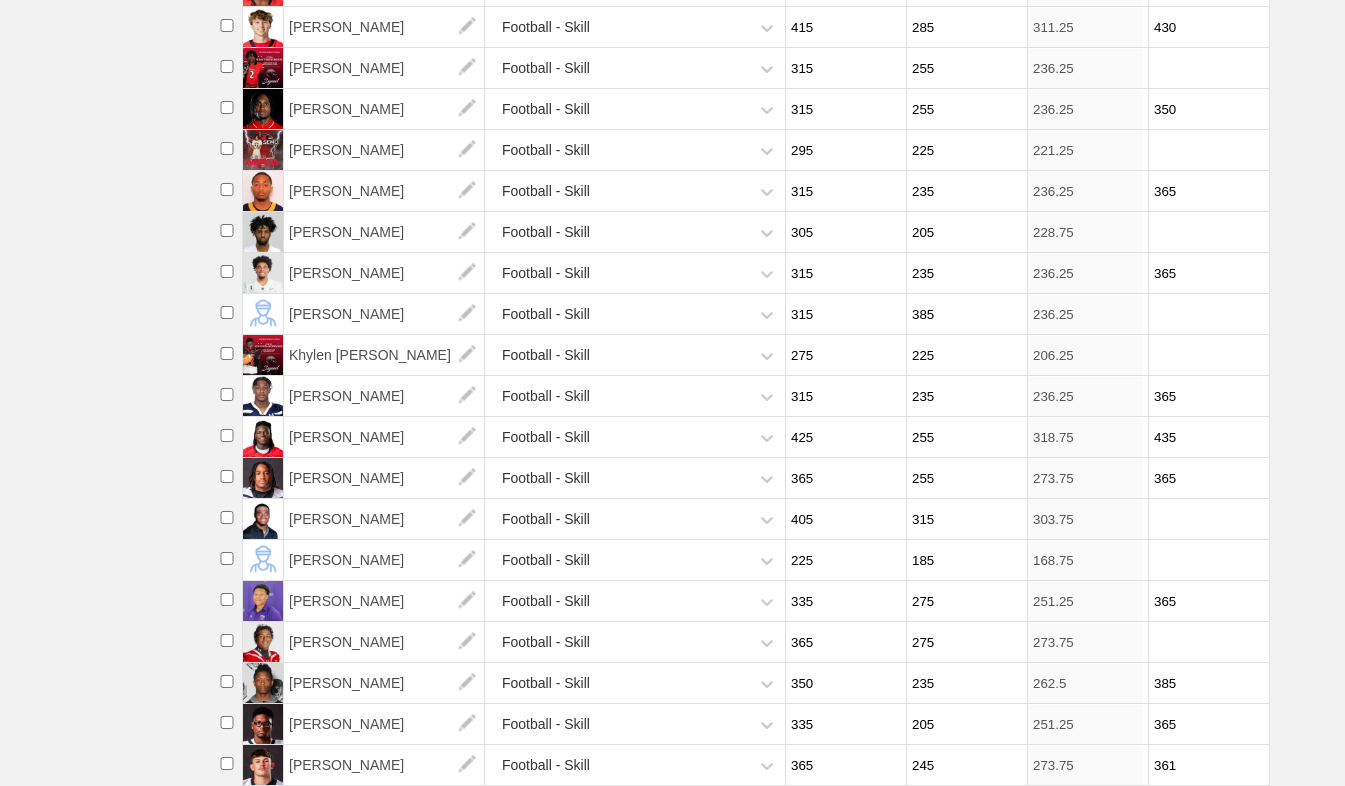 click on "225" at bounding box center (964, 355) 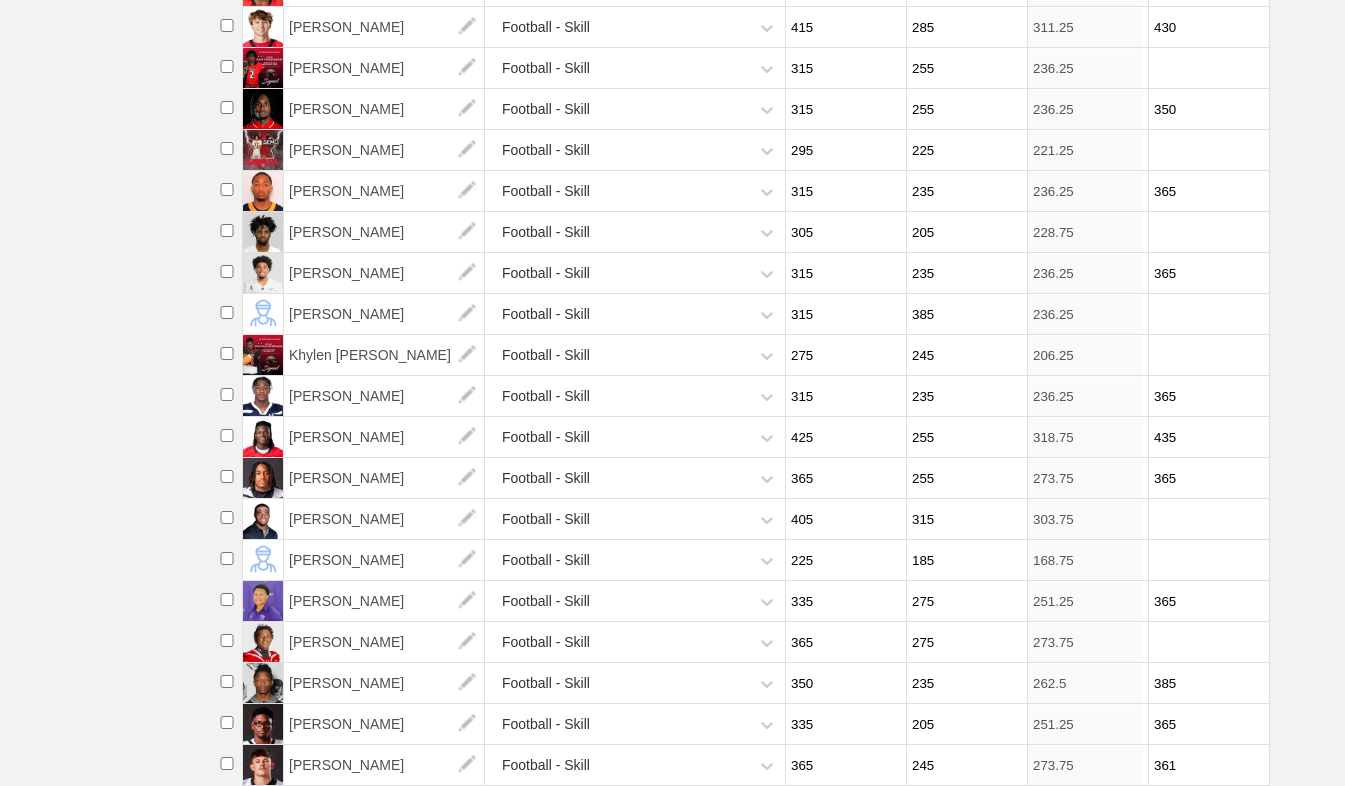 type on "245" 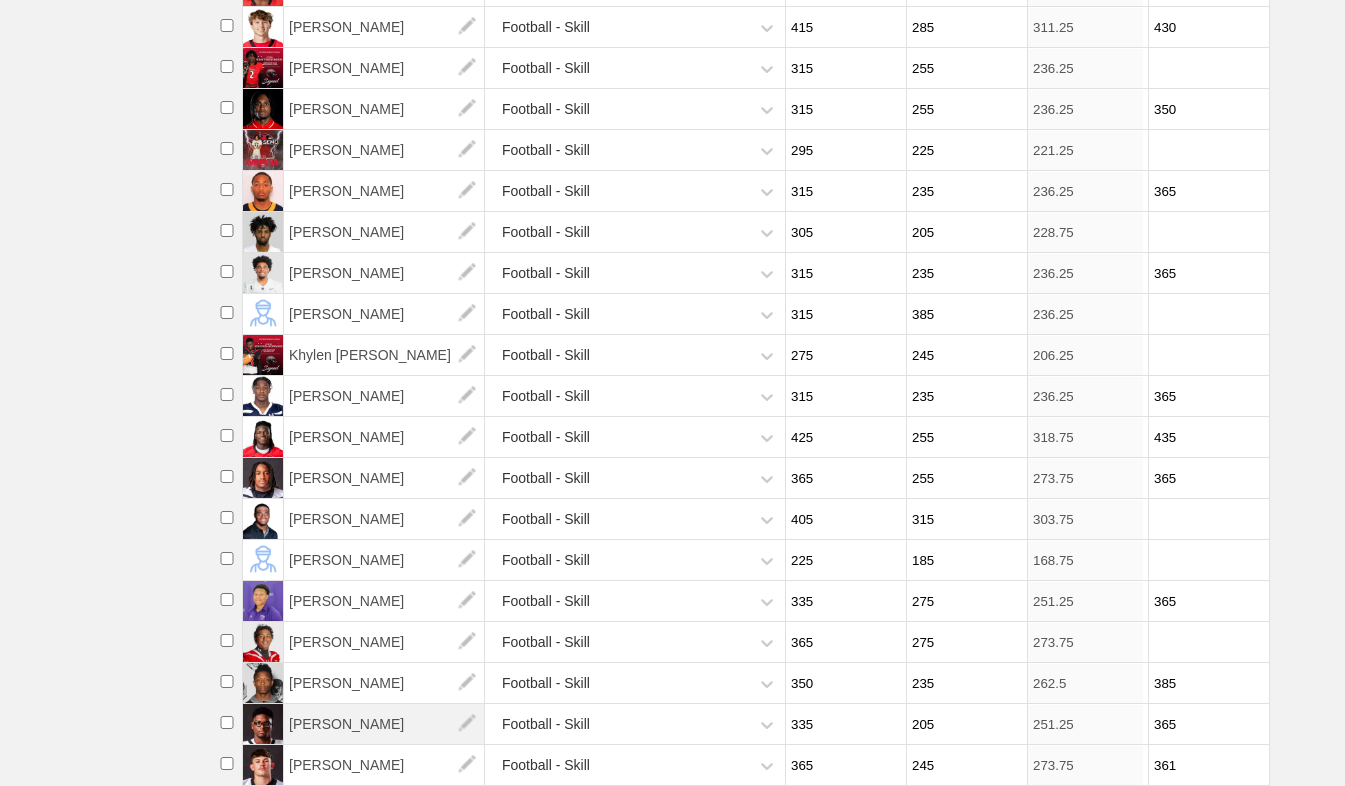 click on "[PERSON_NAME]" at bounding box center (384, 724) 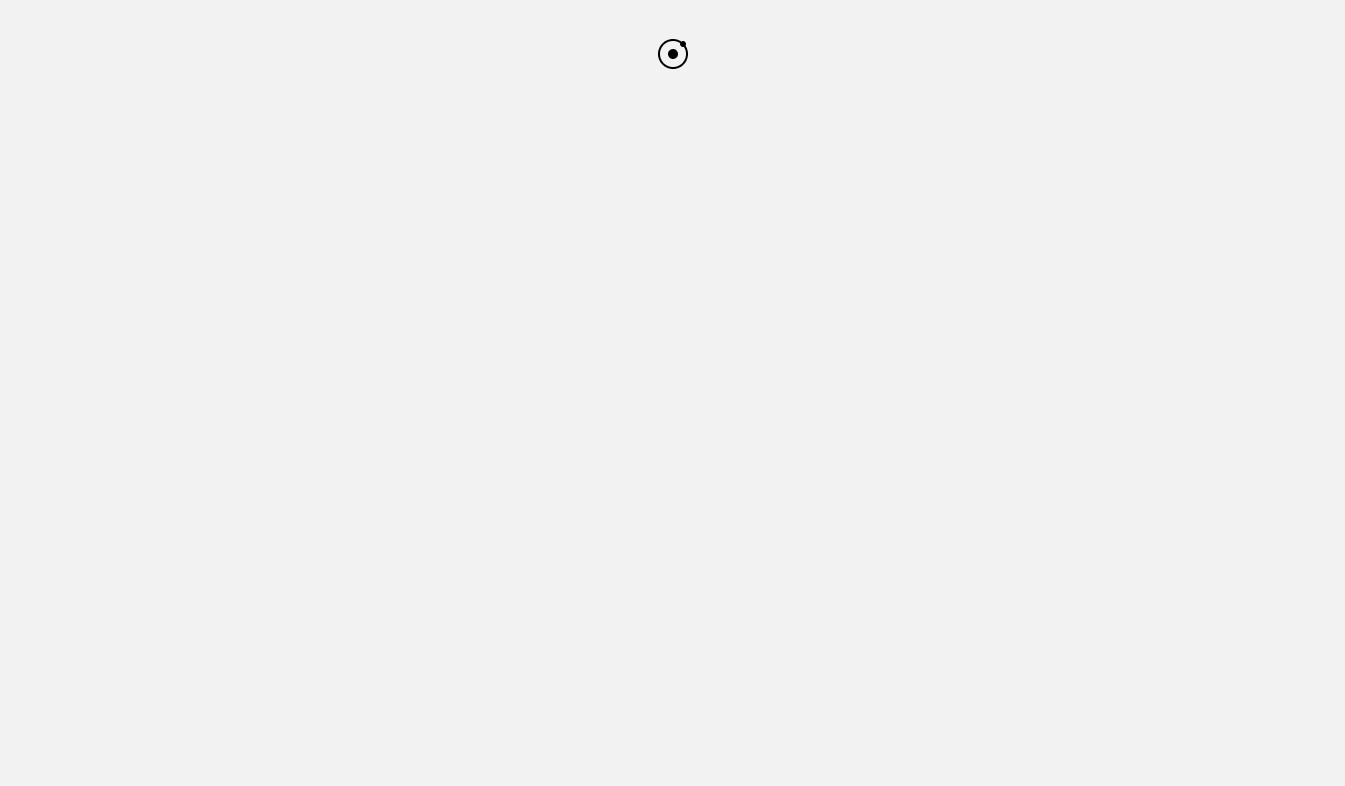scroll, scrollTop: 0, scrollLeft: 0, axis: both 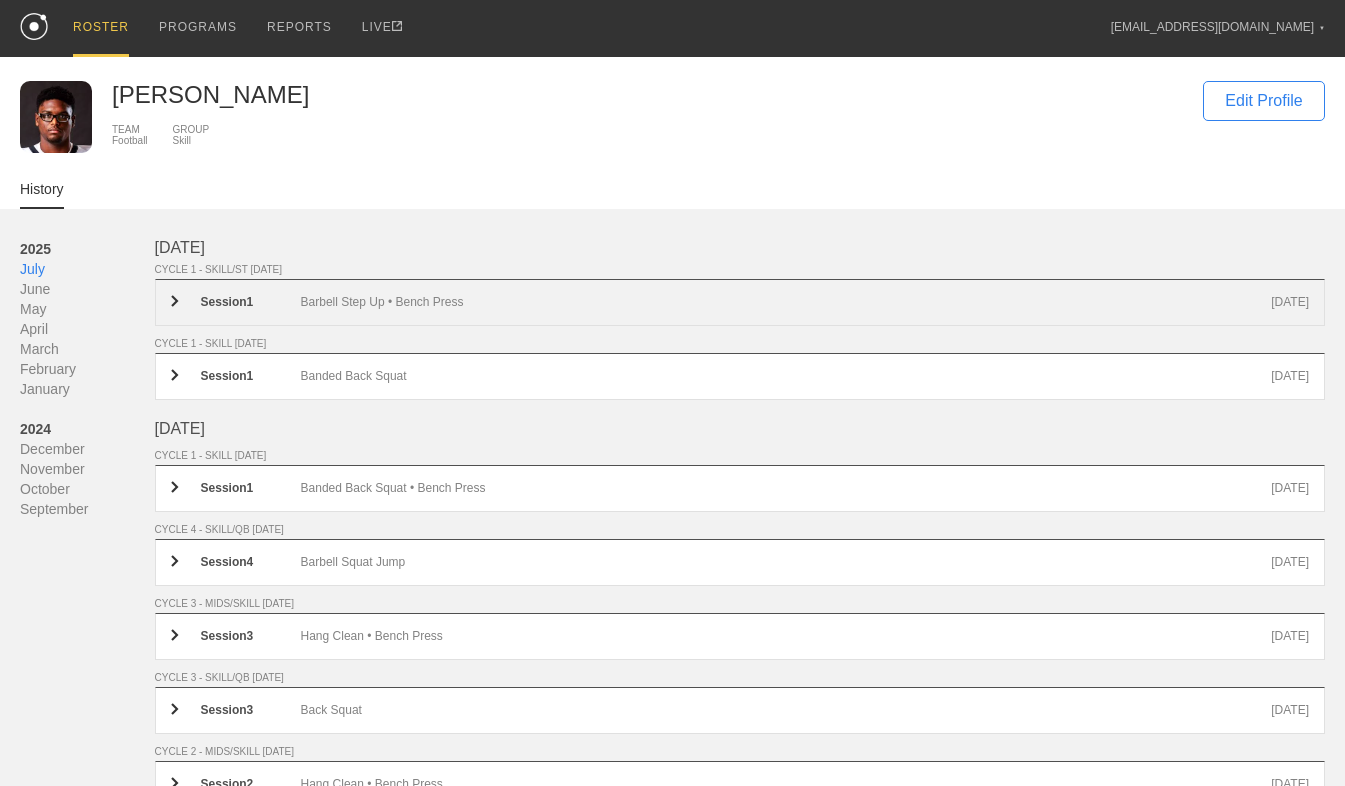 click on "Session  1 Barbell Step Up • Bench Press [DATE]" at bounding box center (740, 302) 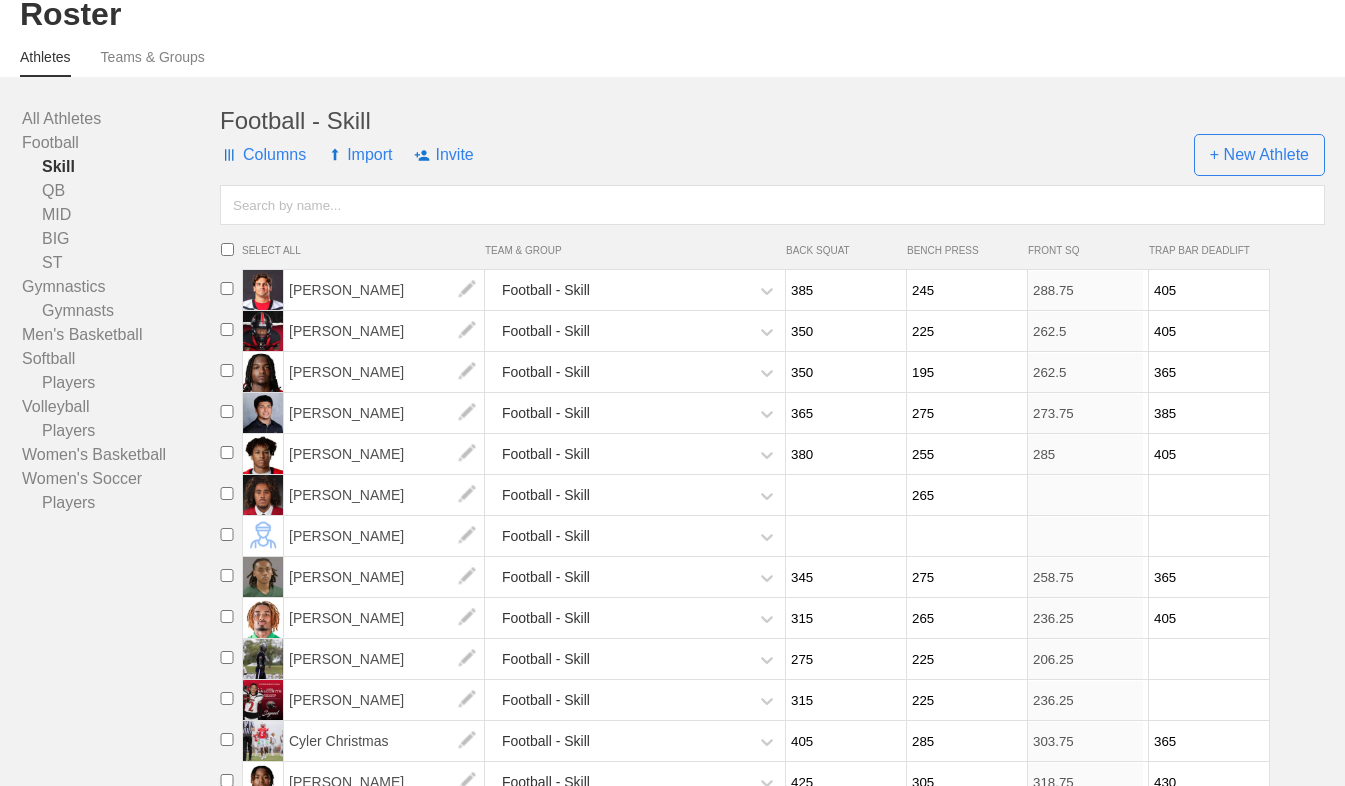 scroll, scrollTop: 81, scrollLeft: 0, axis: vertical 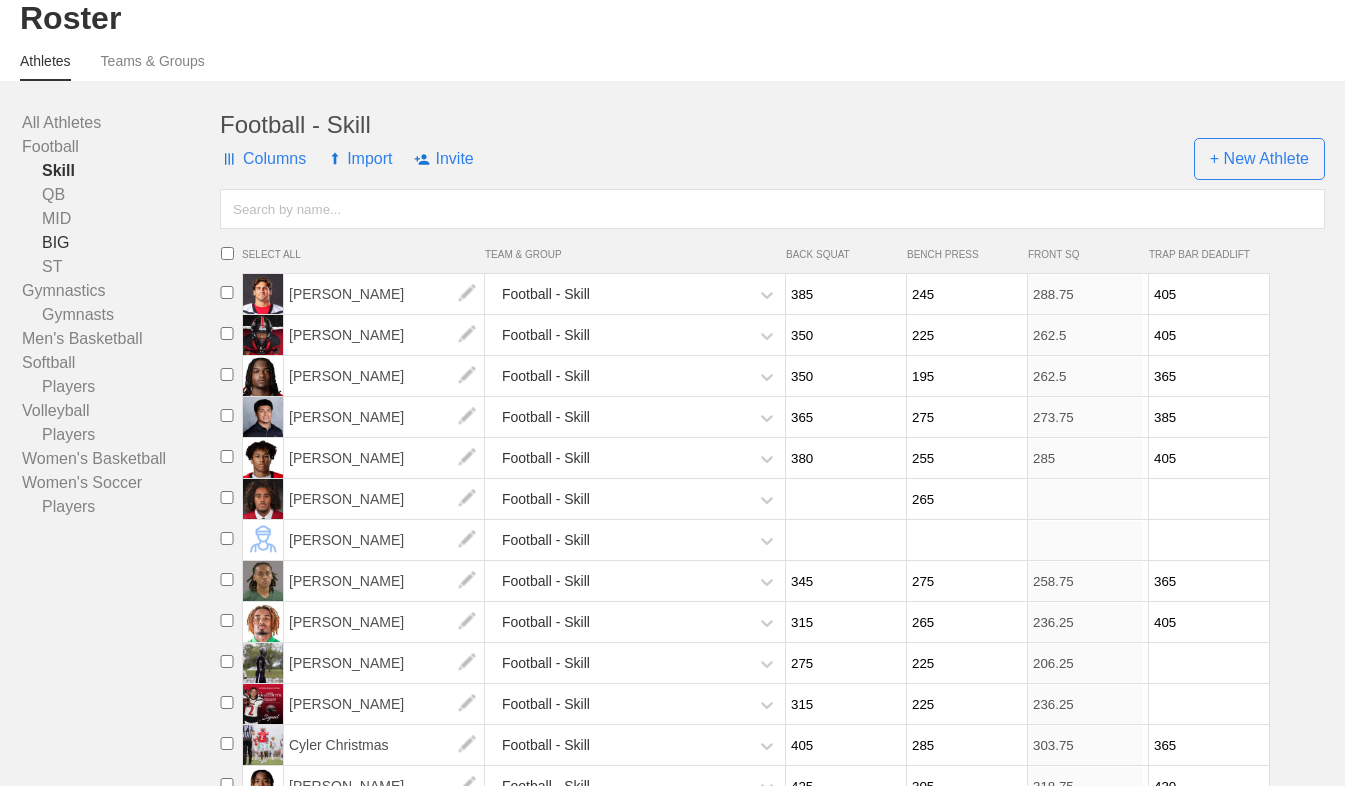 click on "BIG" at bounding box center [121, 243] 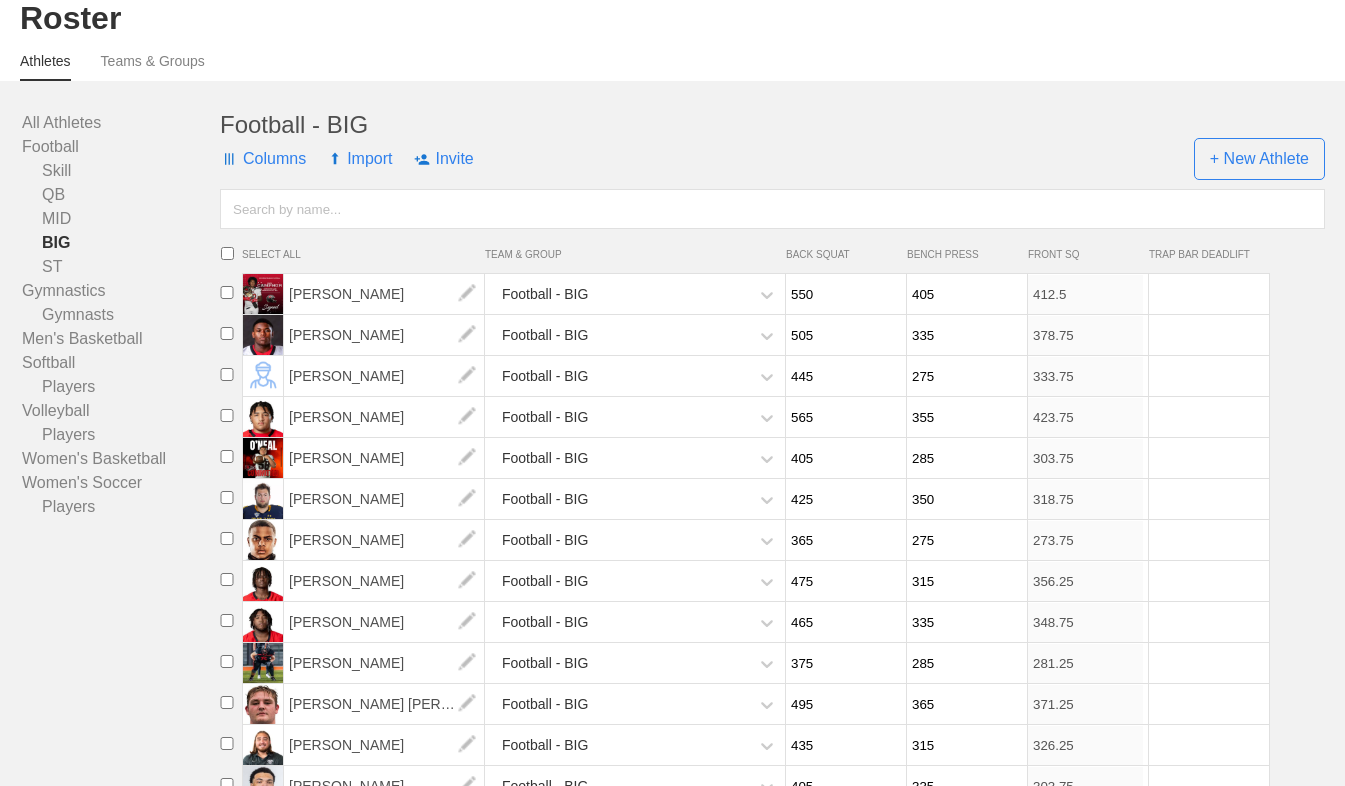 type on "555" 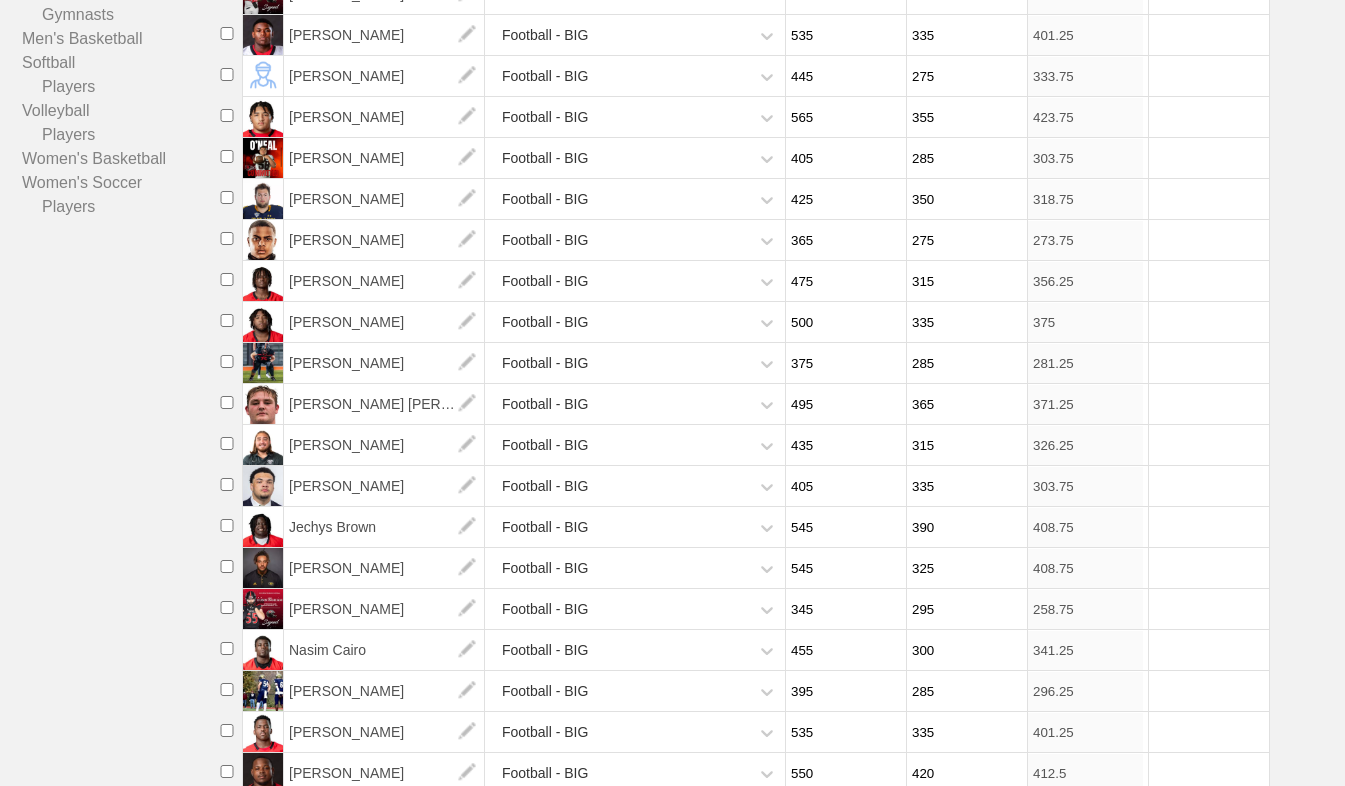scroll, scrollTop: 376, scrollLeft: 0, axis: vertical 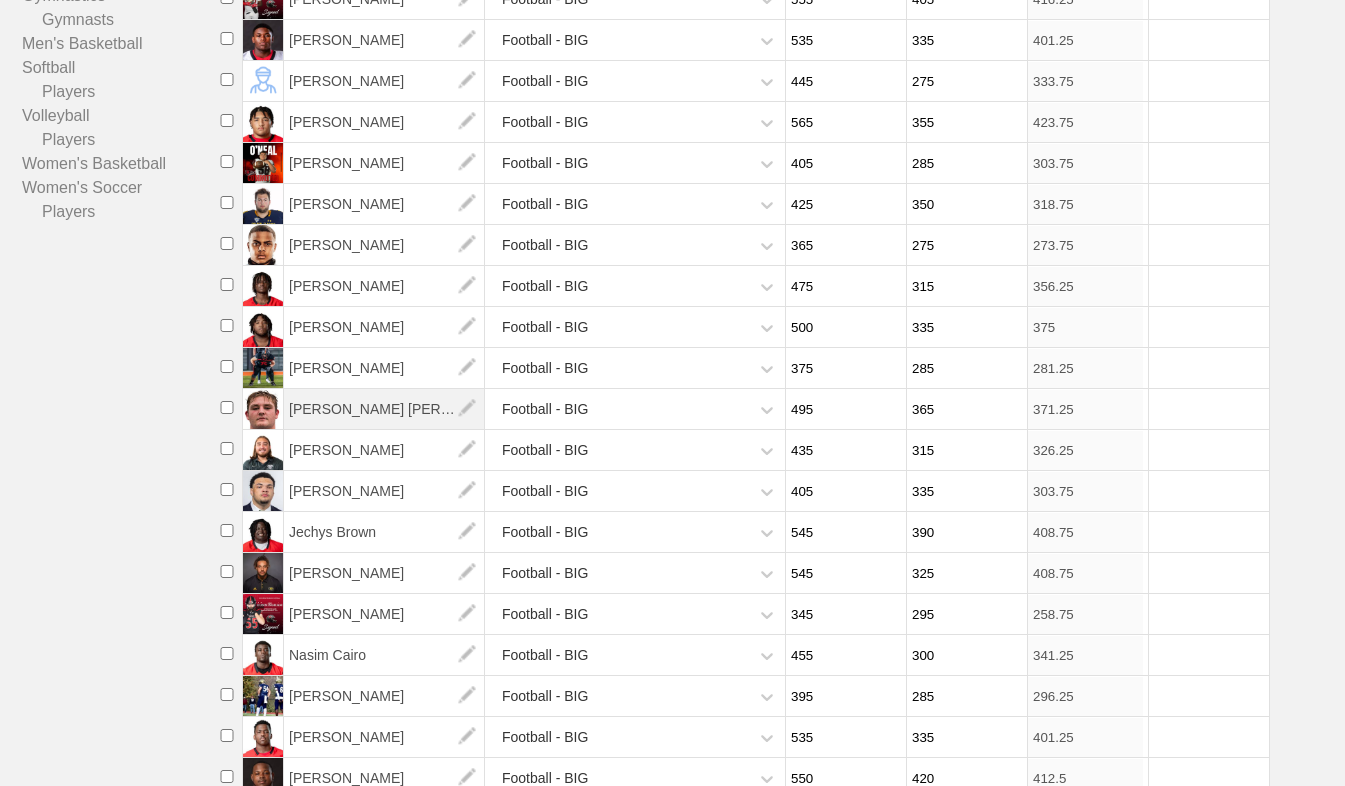 click on "[PERSON_NAME] [PERSON_NAME]" at bounding box center (384, 409) 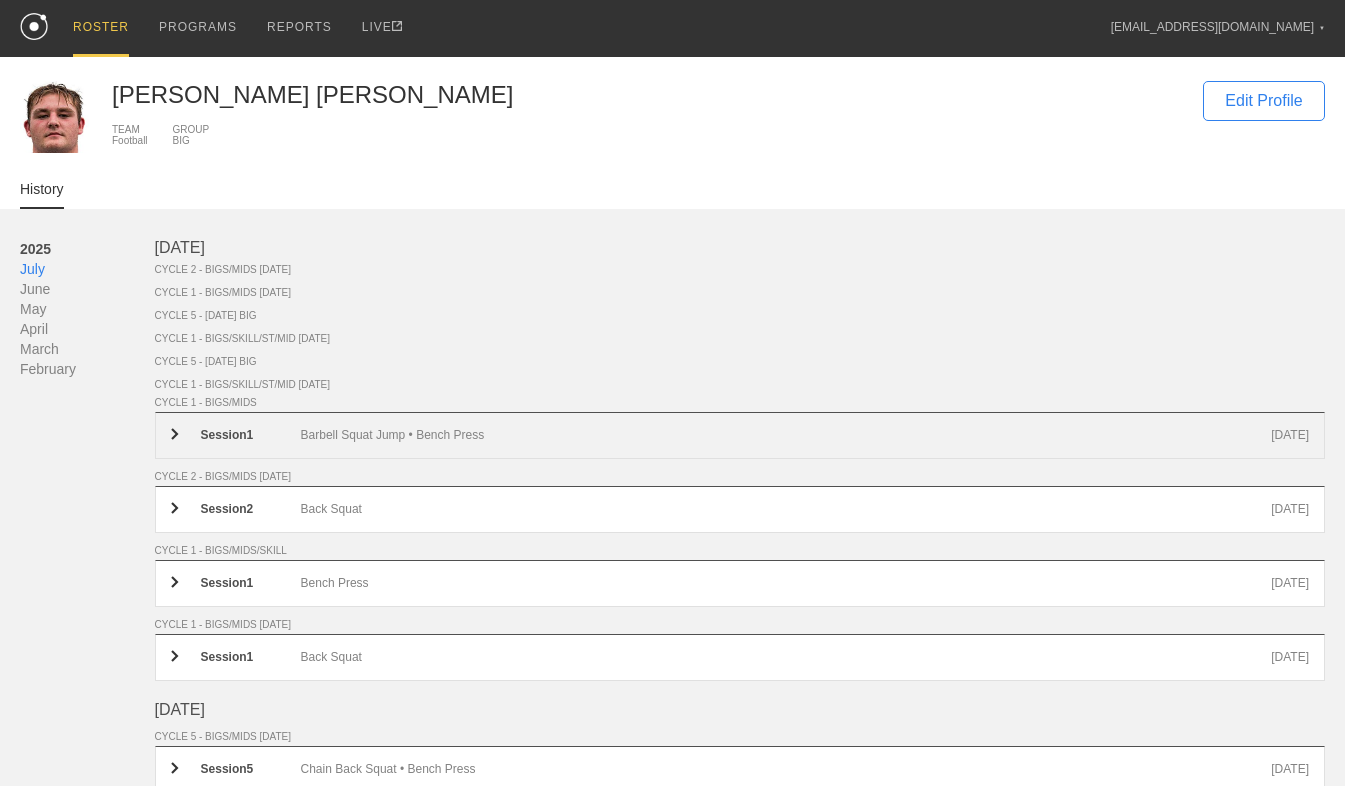 click on "Barbell Squat Jump • Bench Press" at bounding box center [786, 435] 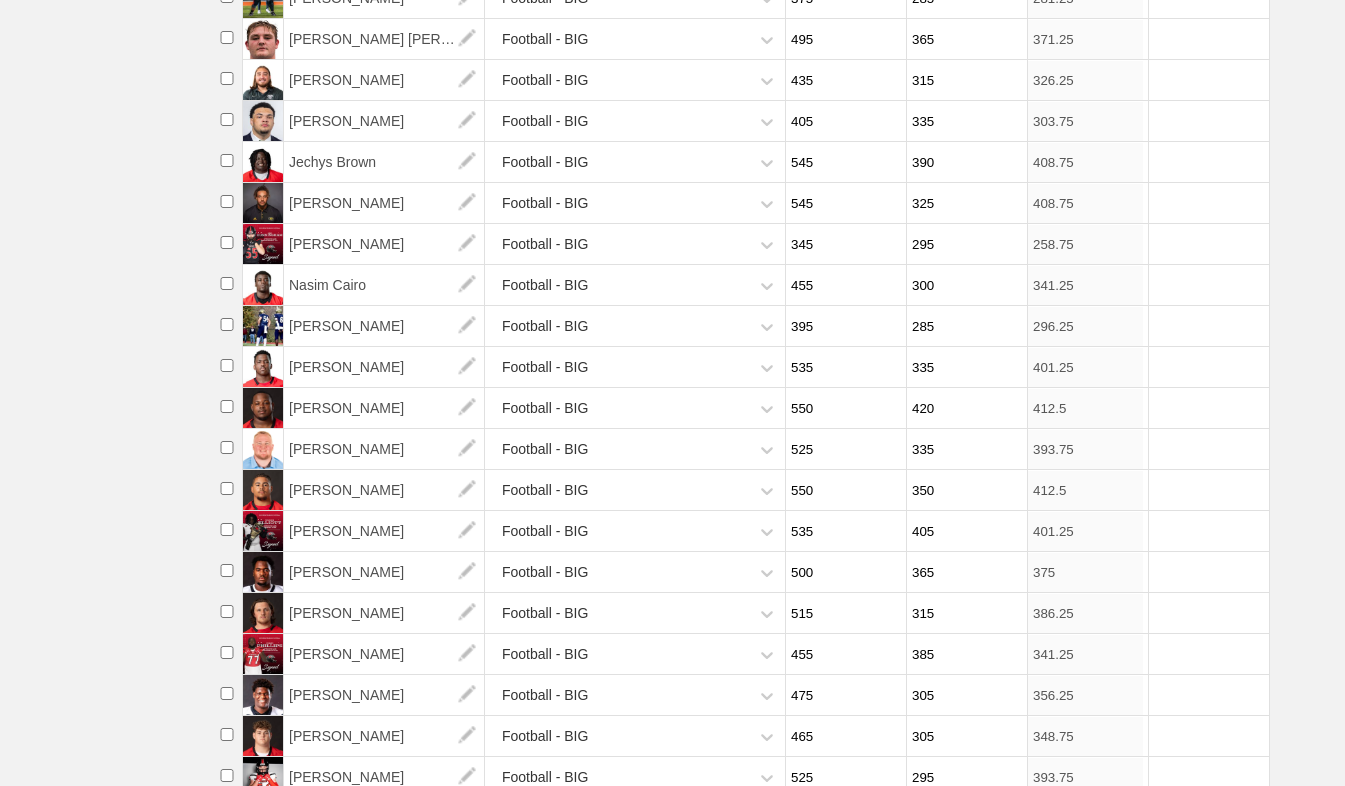 scroll, scrollTop: 776, scrollLeft: 0, axis: vertical 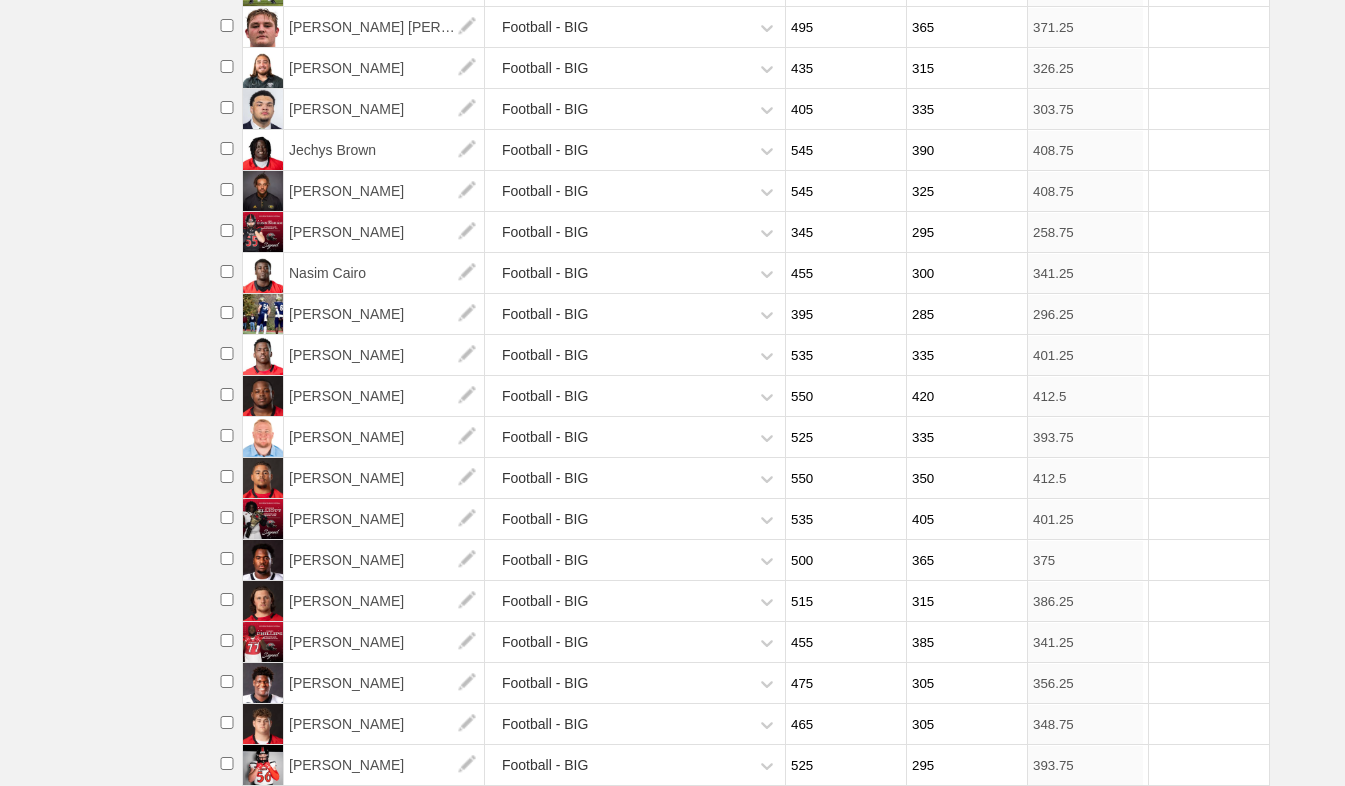 click on "335" at bounding box center (964, 437) 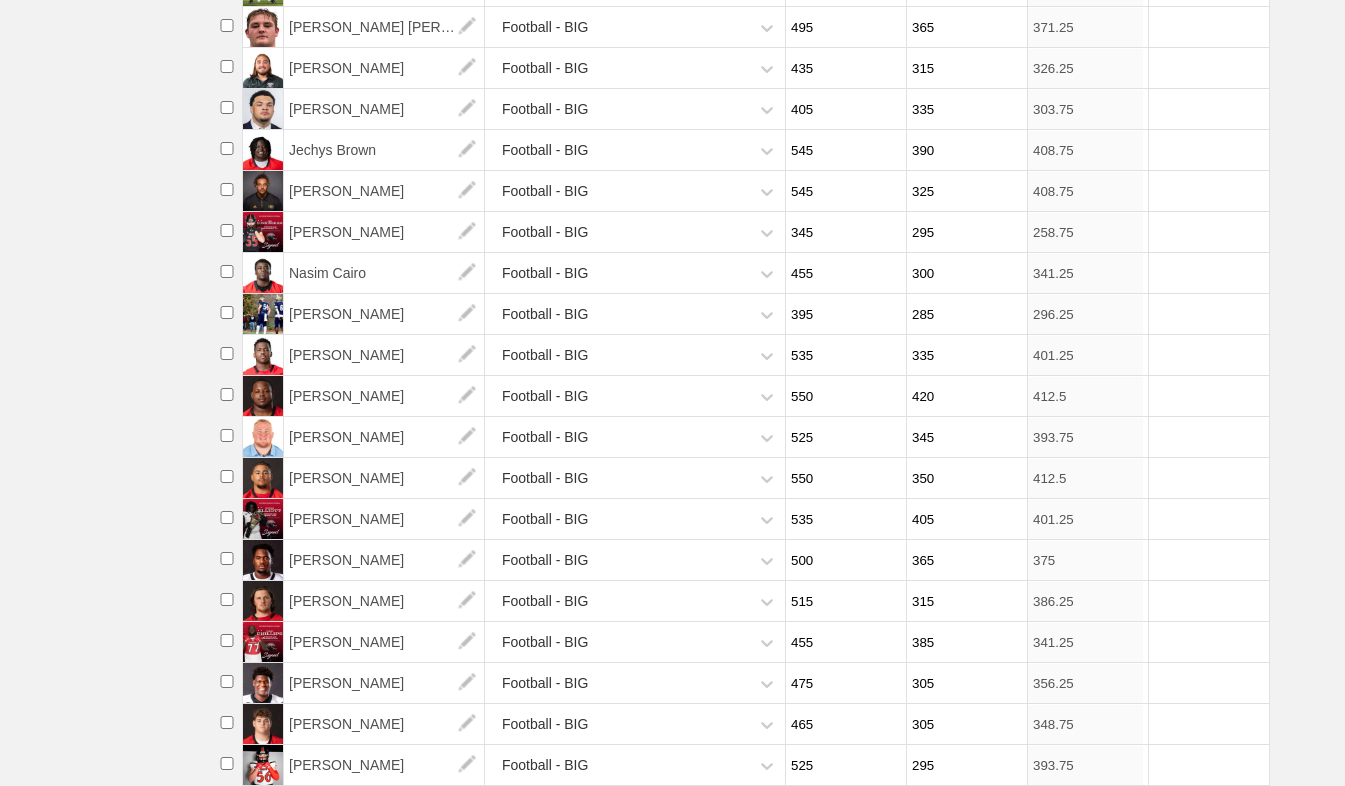 type on "345" 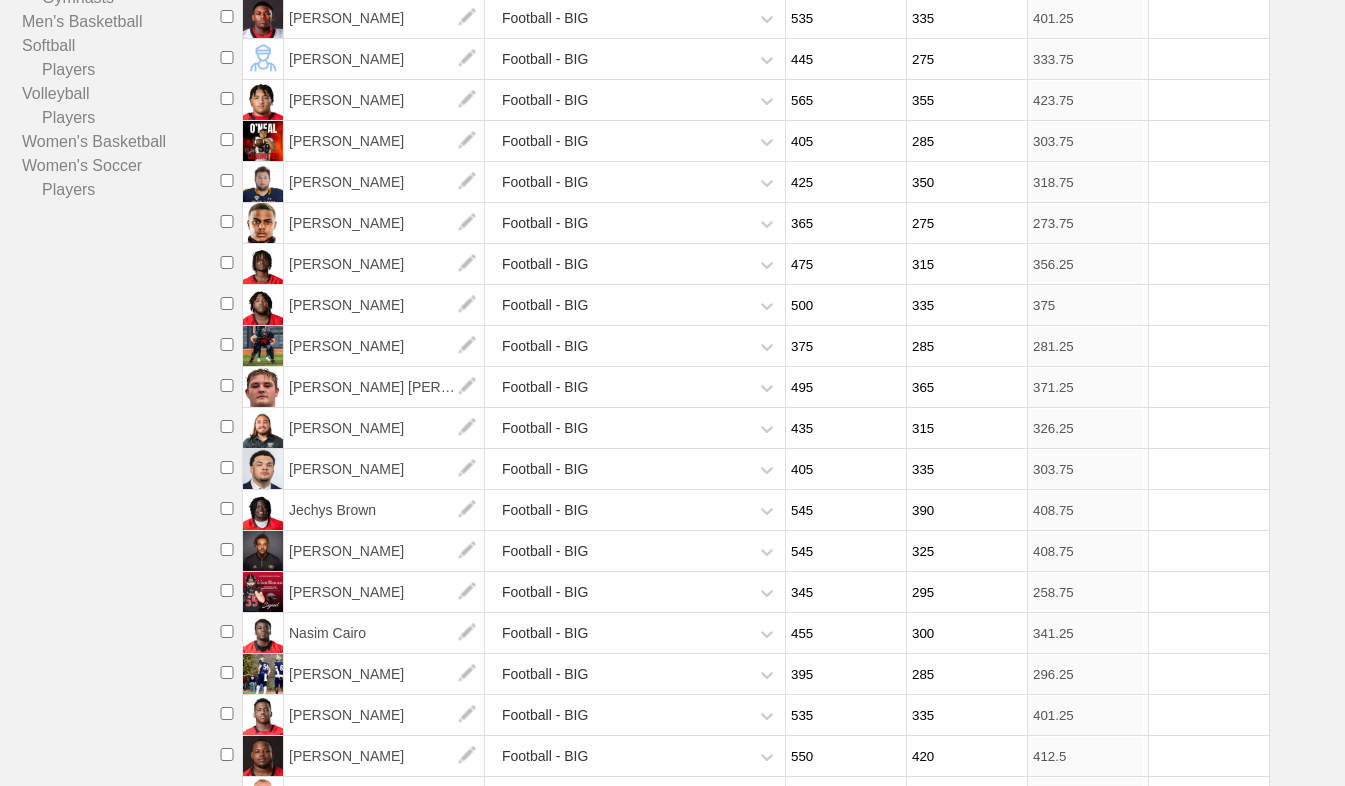 scroll, scrollTop: 395, scrollLeft: 0, axis: vertical 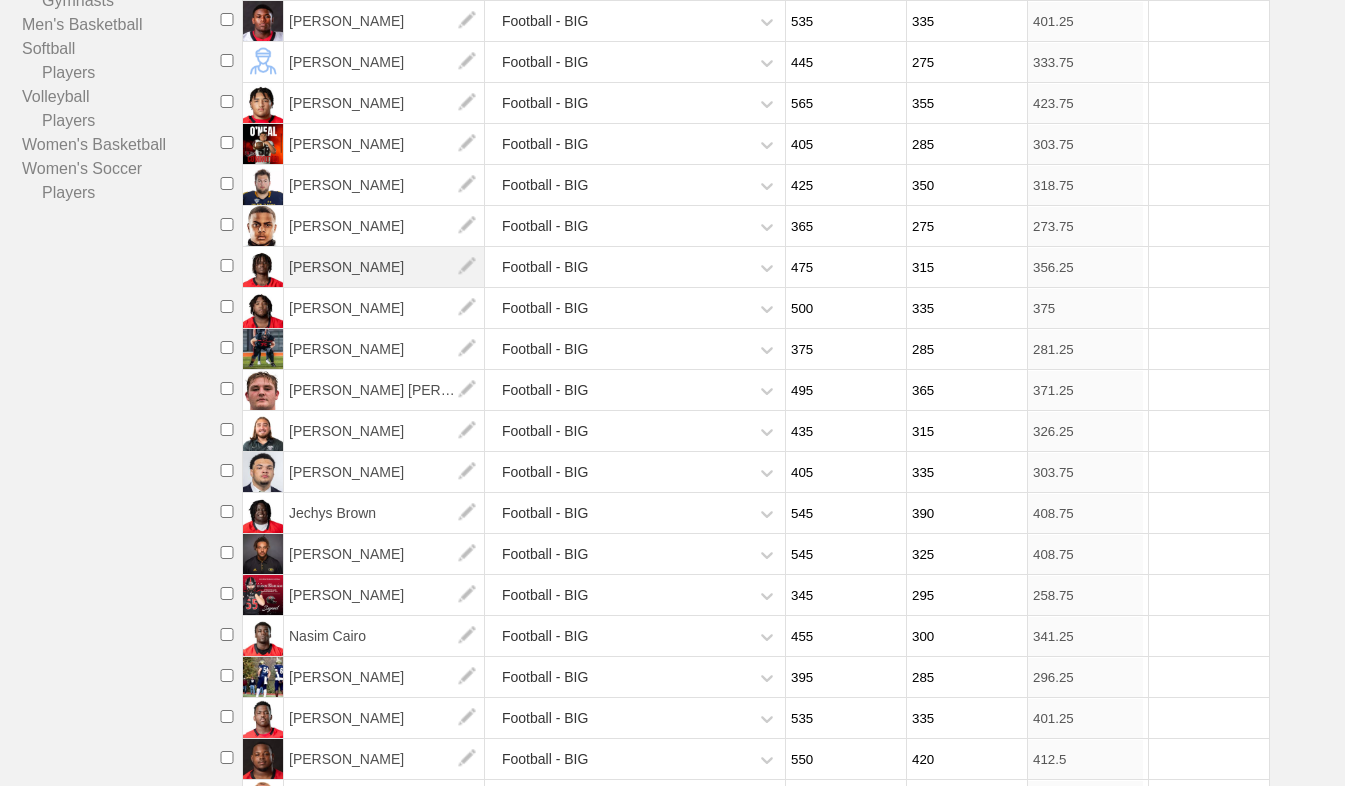 click on "[PERSON_NAME]" at bounding box center [384, 267] 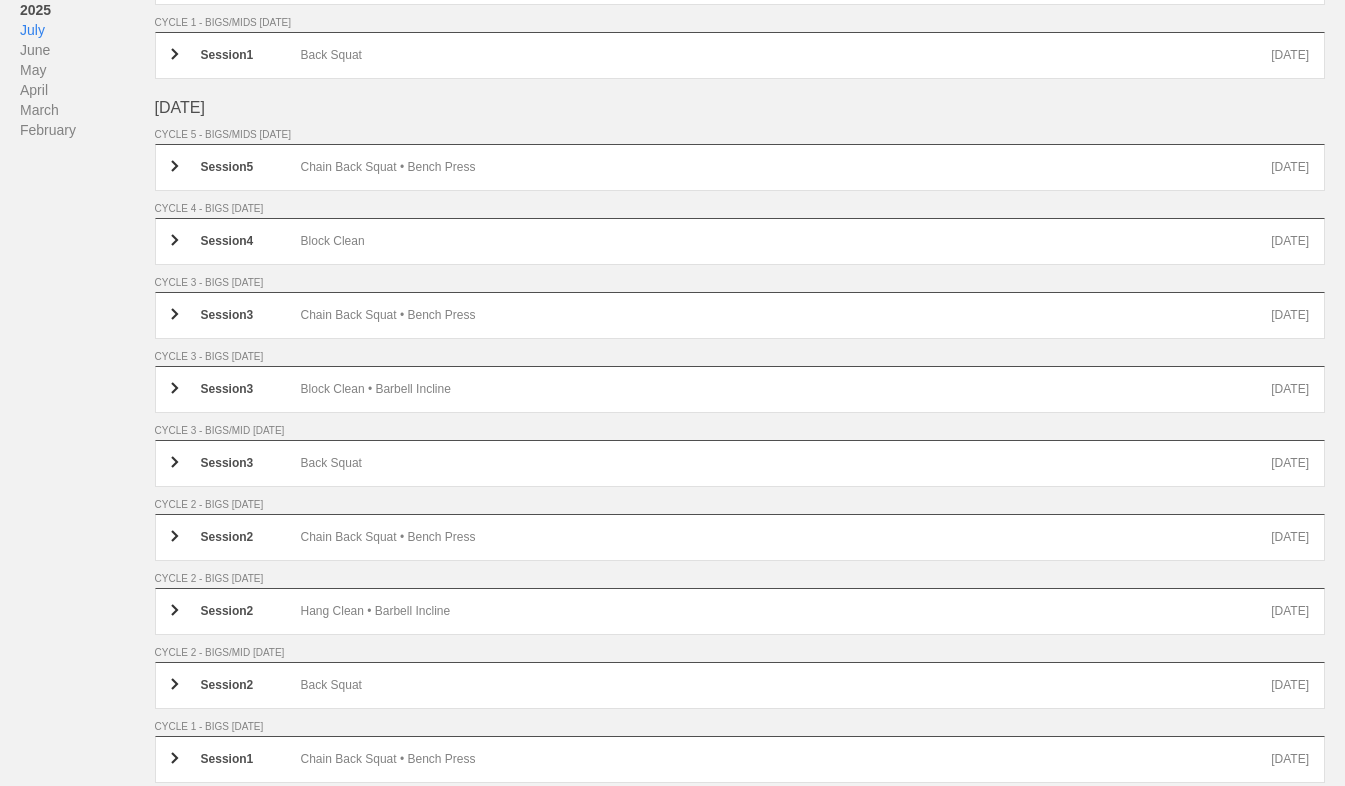 scroll, scrollTop: 0, scrollLeft: 0, axis: both 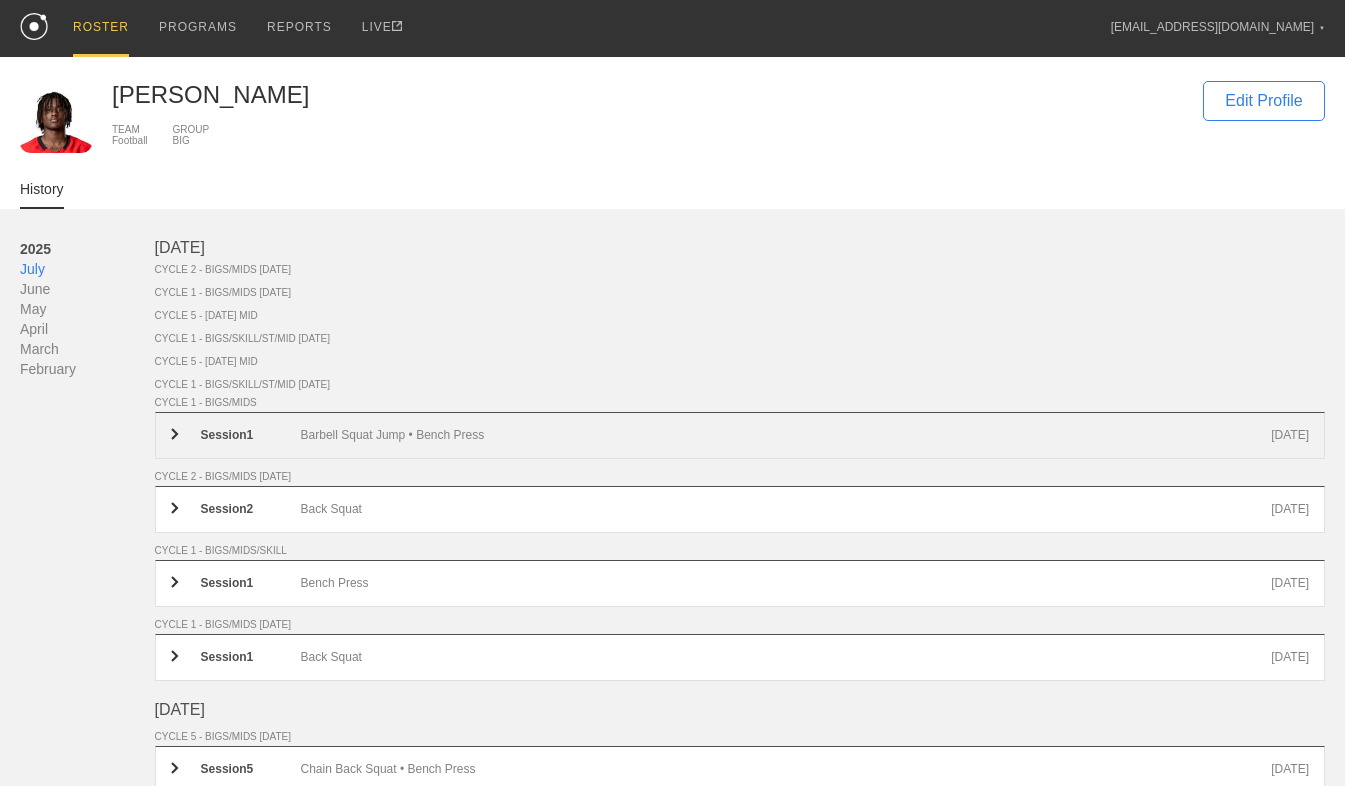 click on "Barbell Squat Jump • Bench Press" at bounding box center (786, 435) 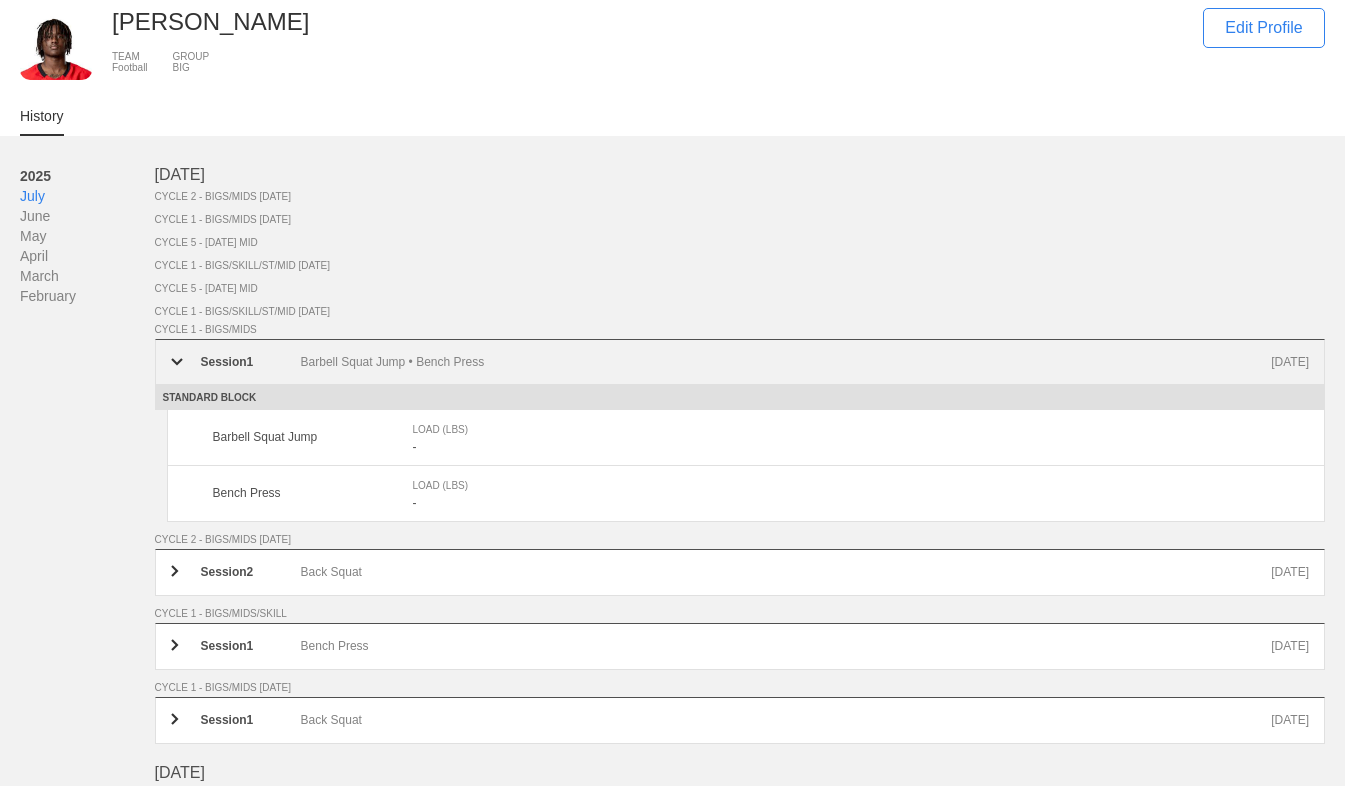 scroll, scrollTop: 79, scrollLeft: 0, axis: vertical 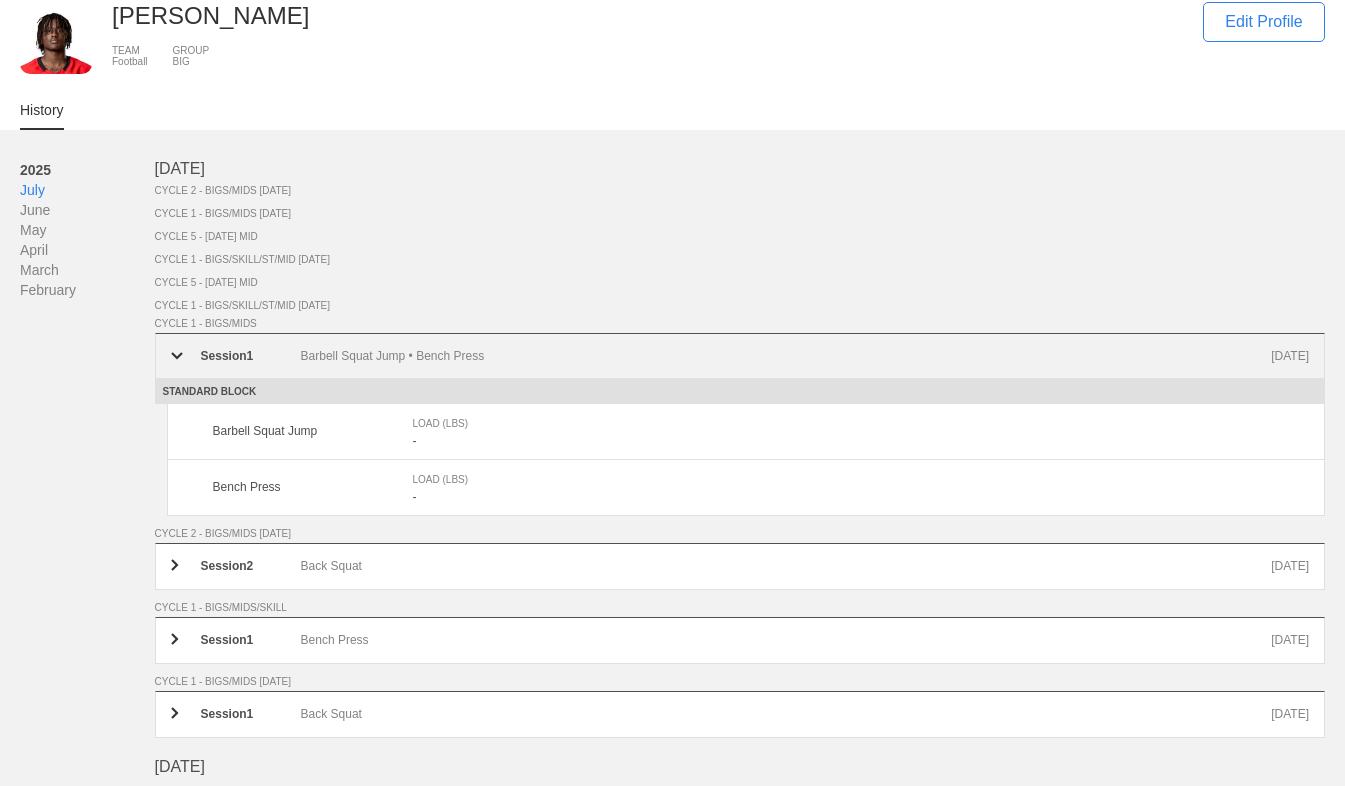 click on "Session  1 Barbell Squat Jump • Bench Press [DATE]" at bounding box center (740, 356) 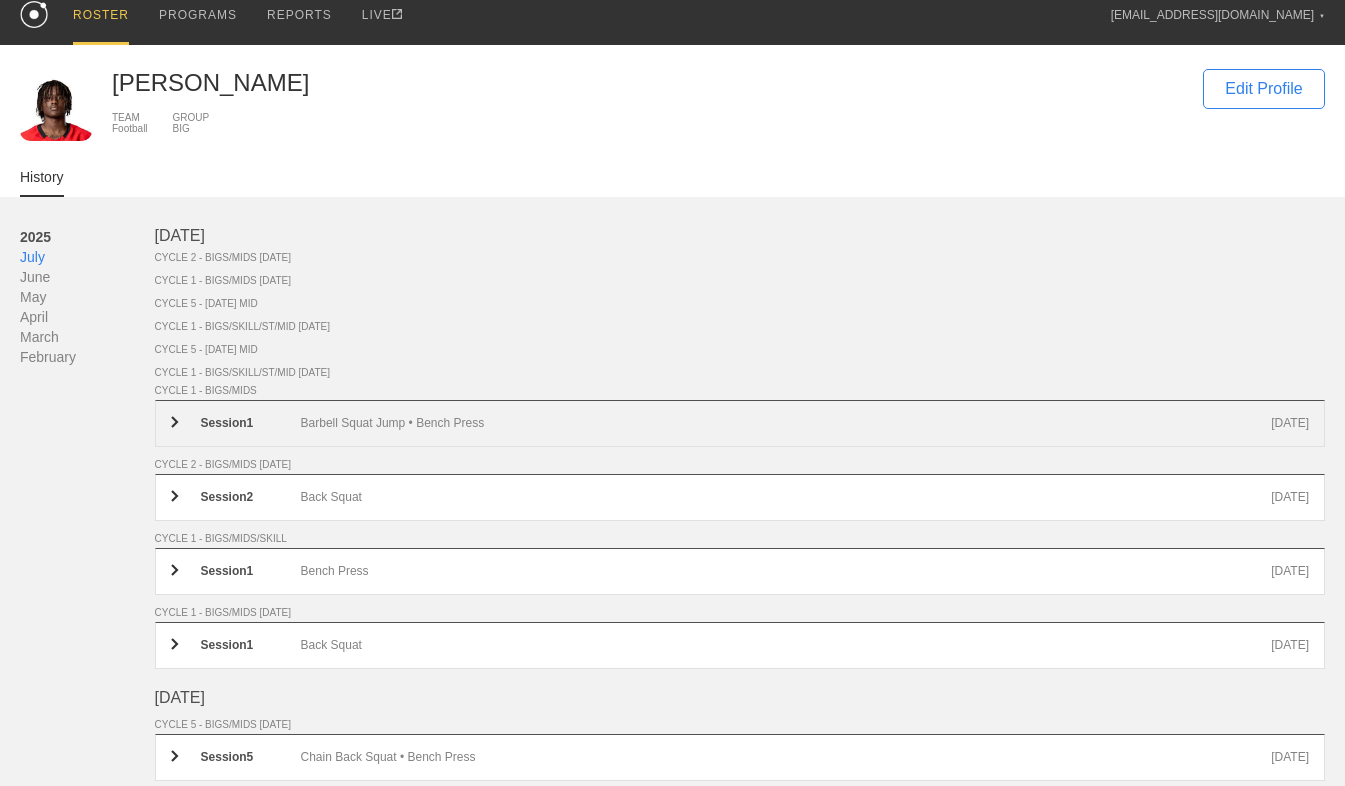 scroll, scrollTop: 0, scrollLeft: 0, axis: both 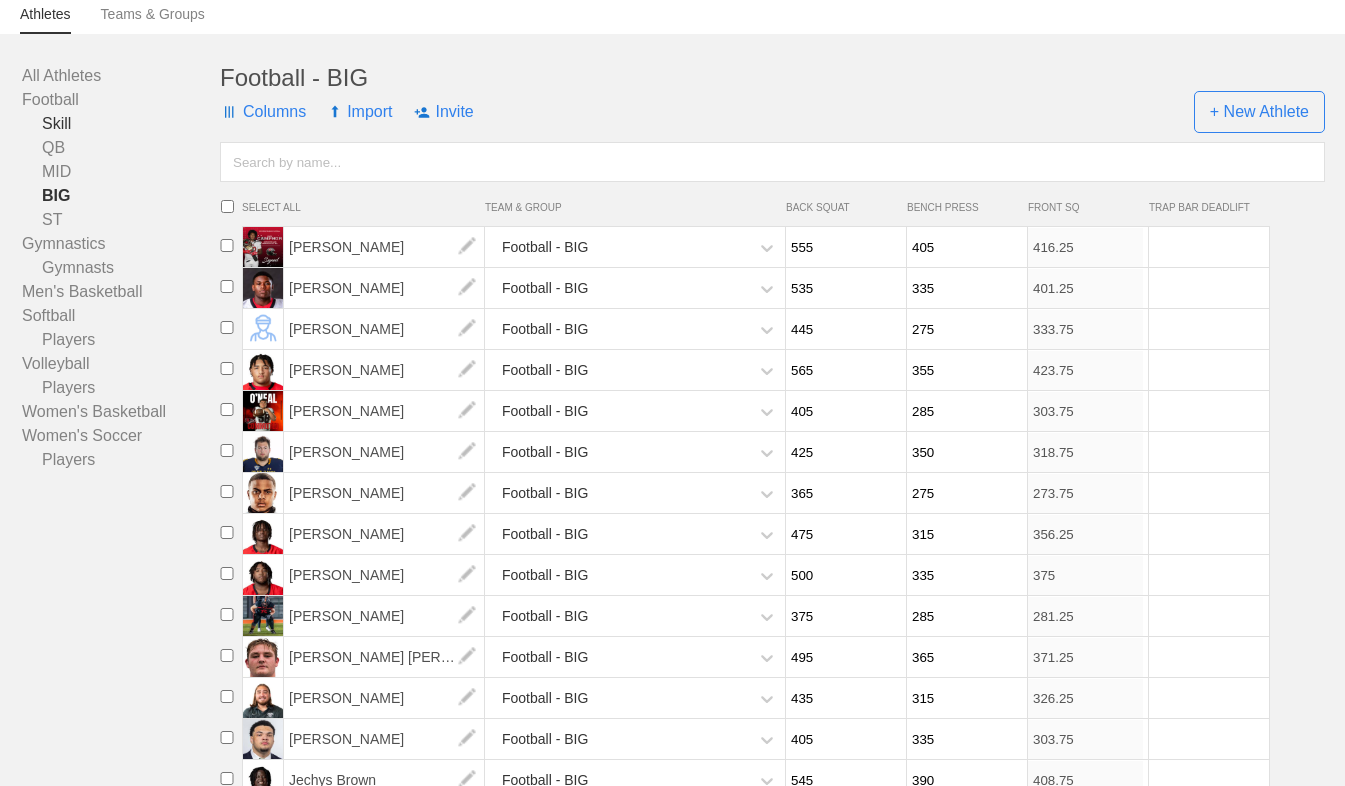 click on "Skill" at bounding box center (121, 124) 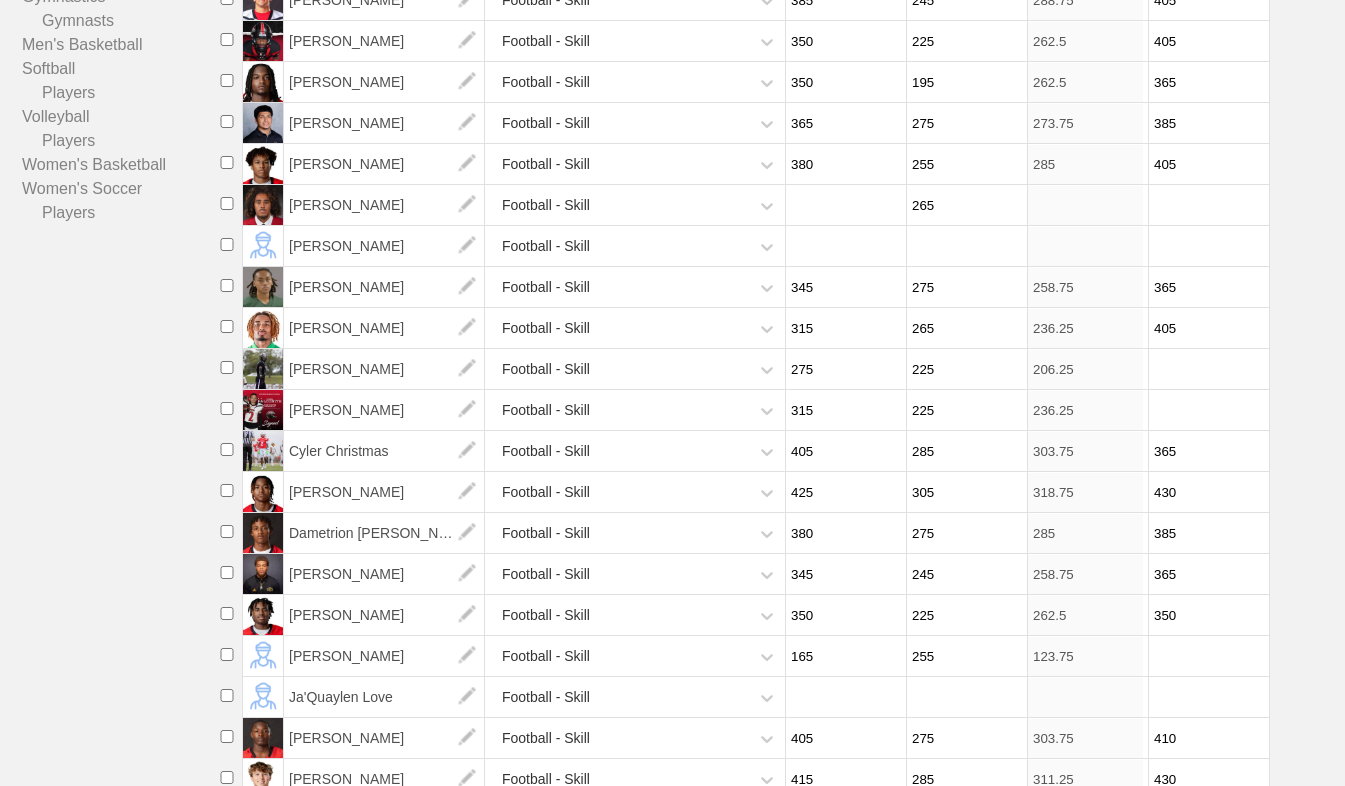 scroll, scrollTop: 363, scrollLeft: 0, axis: vertical 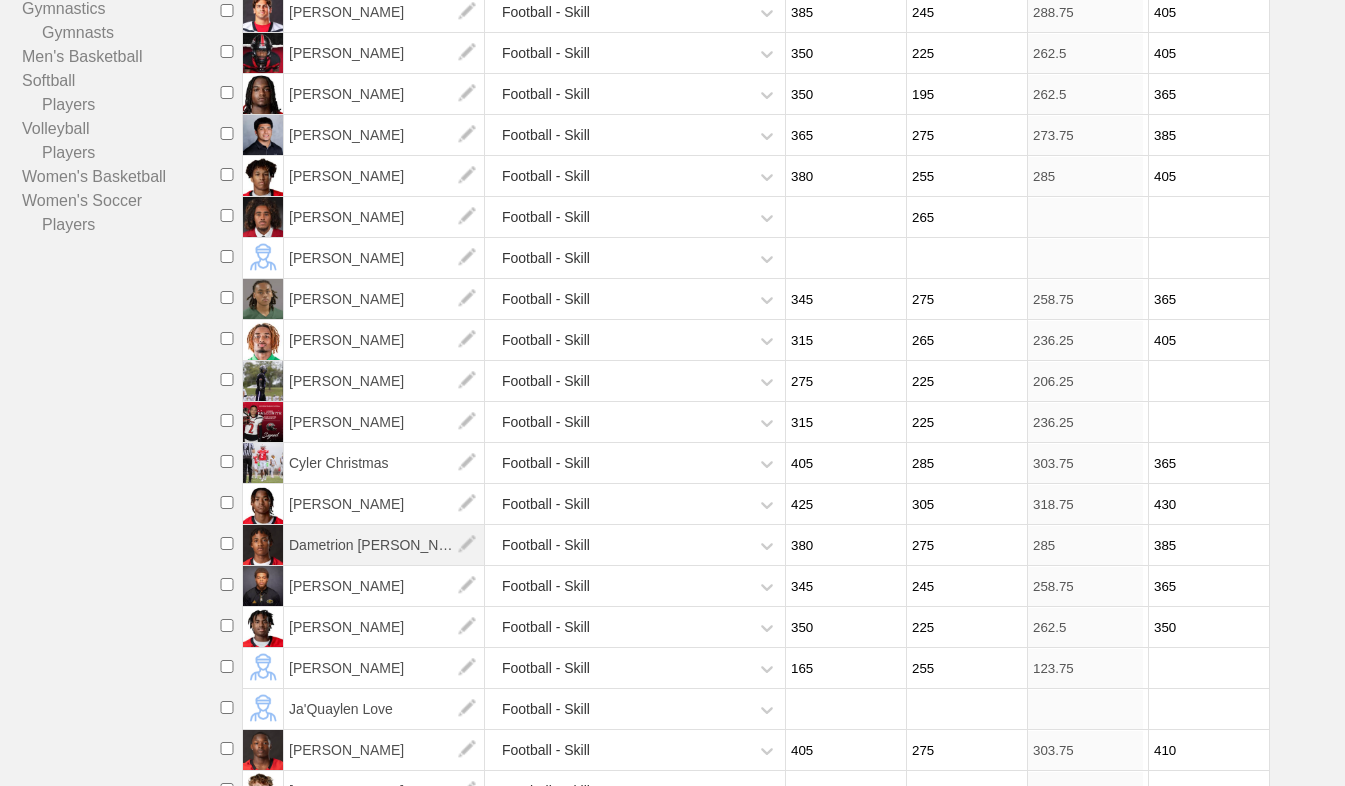 click on "Dametrion [PERSON_NAME]" at bounding box center [384, 545] 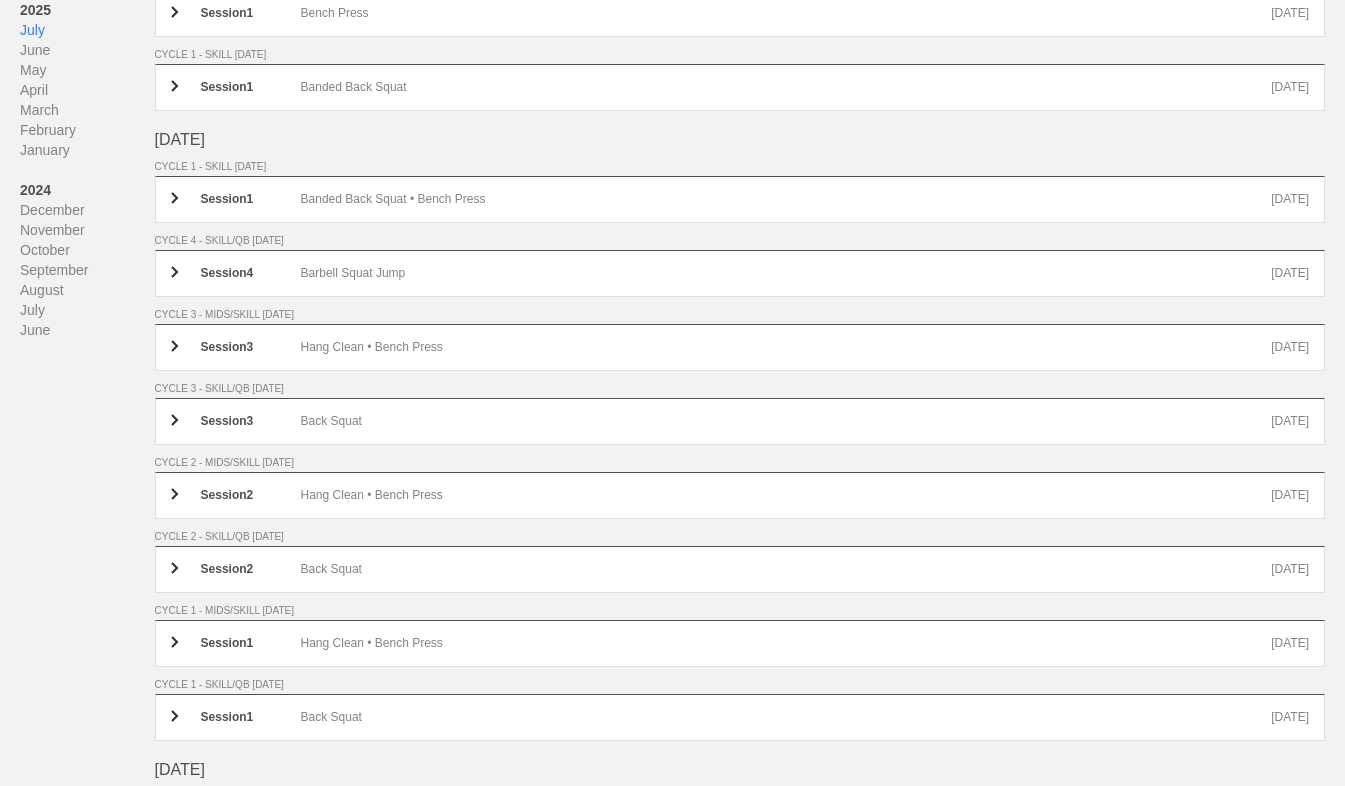 scroll, scrollTop: 0, scrollLeft: 0, axis: both 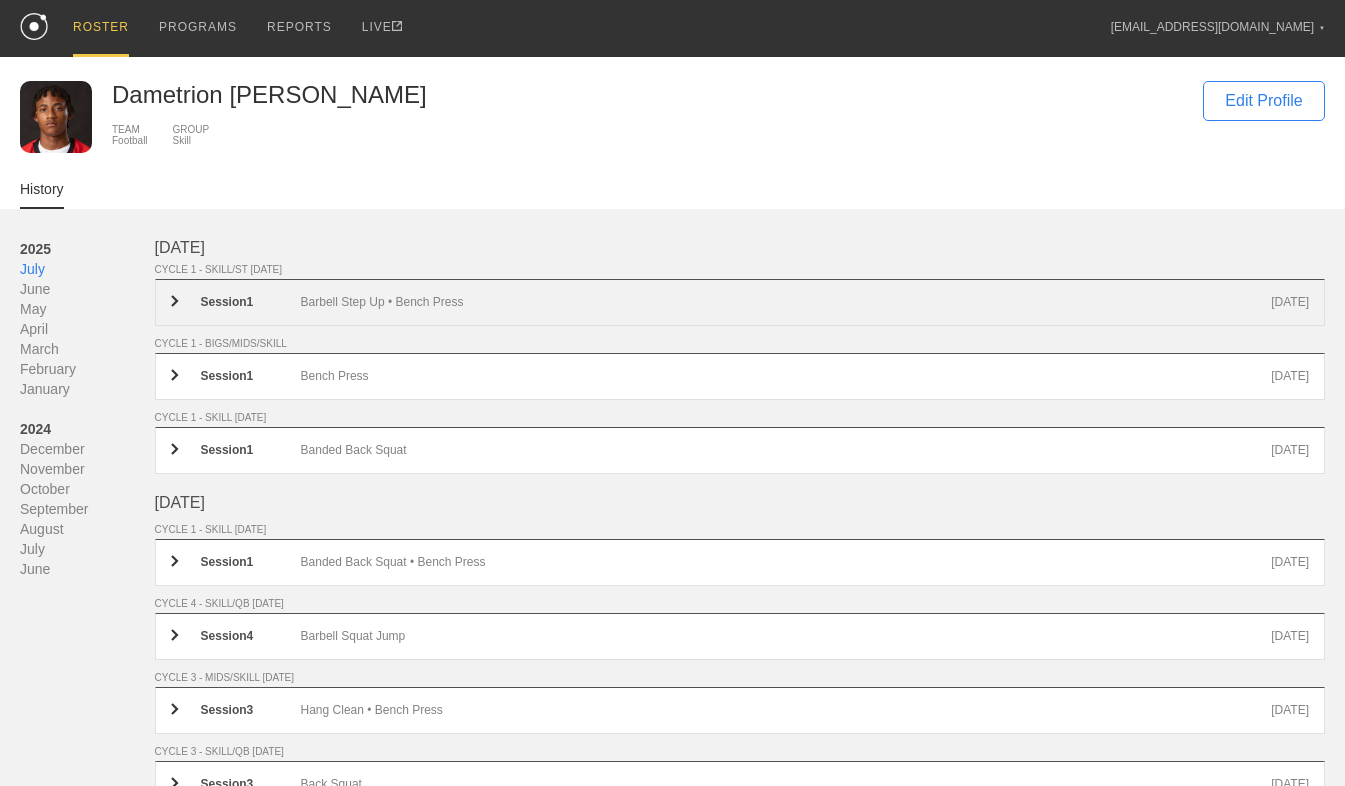 click on "Barbell Step Up • Bench Press" at bounding box center (786, 302) 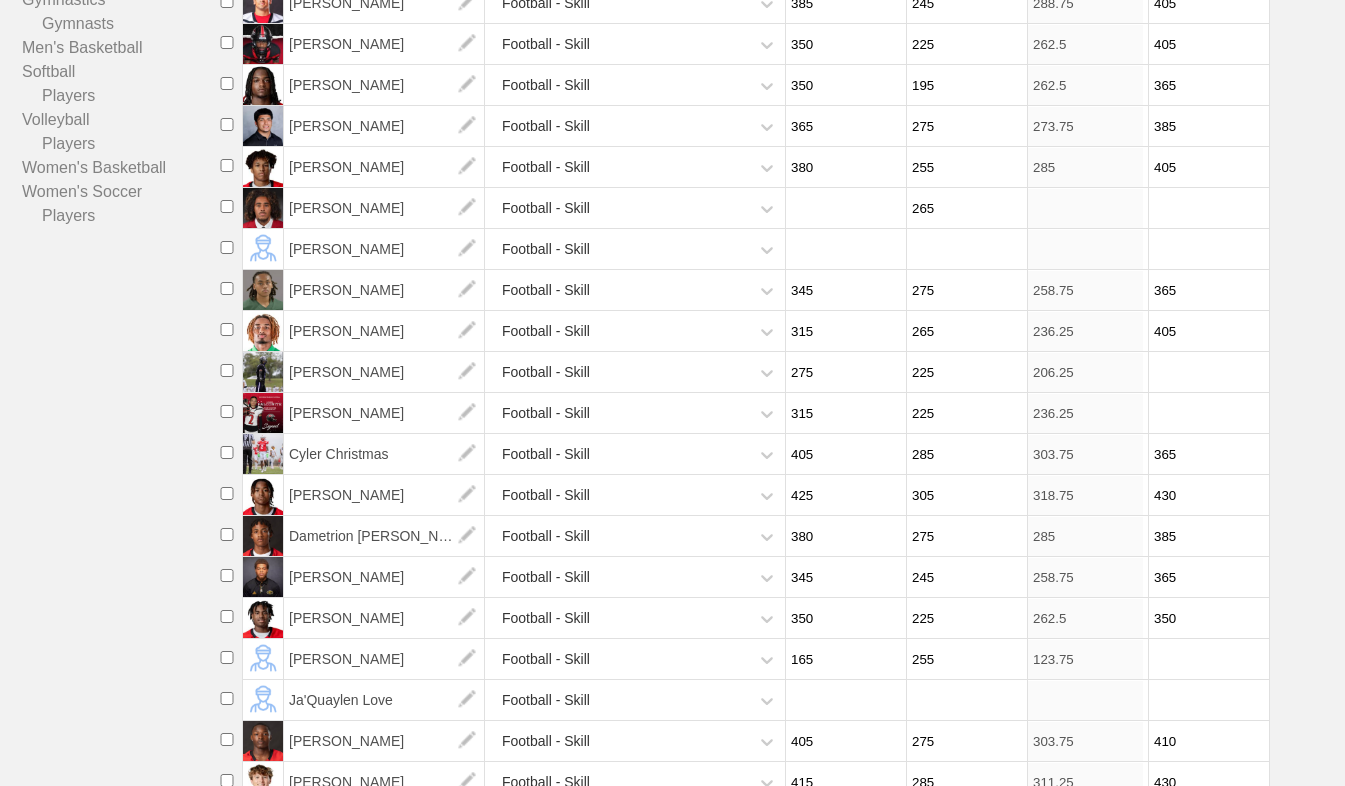 scroll, scrollTop: 355, scrollLeft: 0, axis: vertical 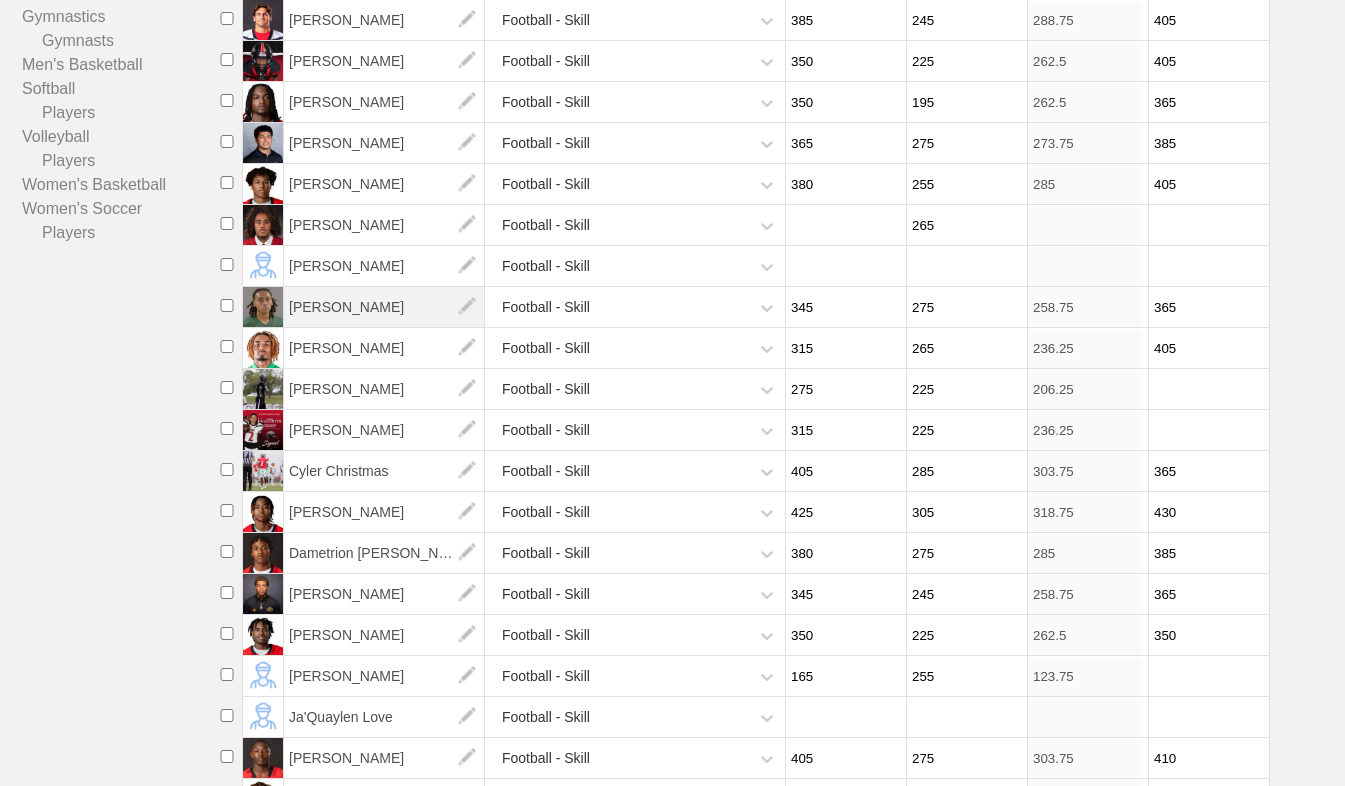 click on "[PERSON_NAME]" at bounding box center [384, 307] 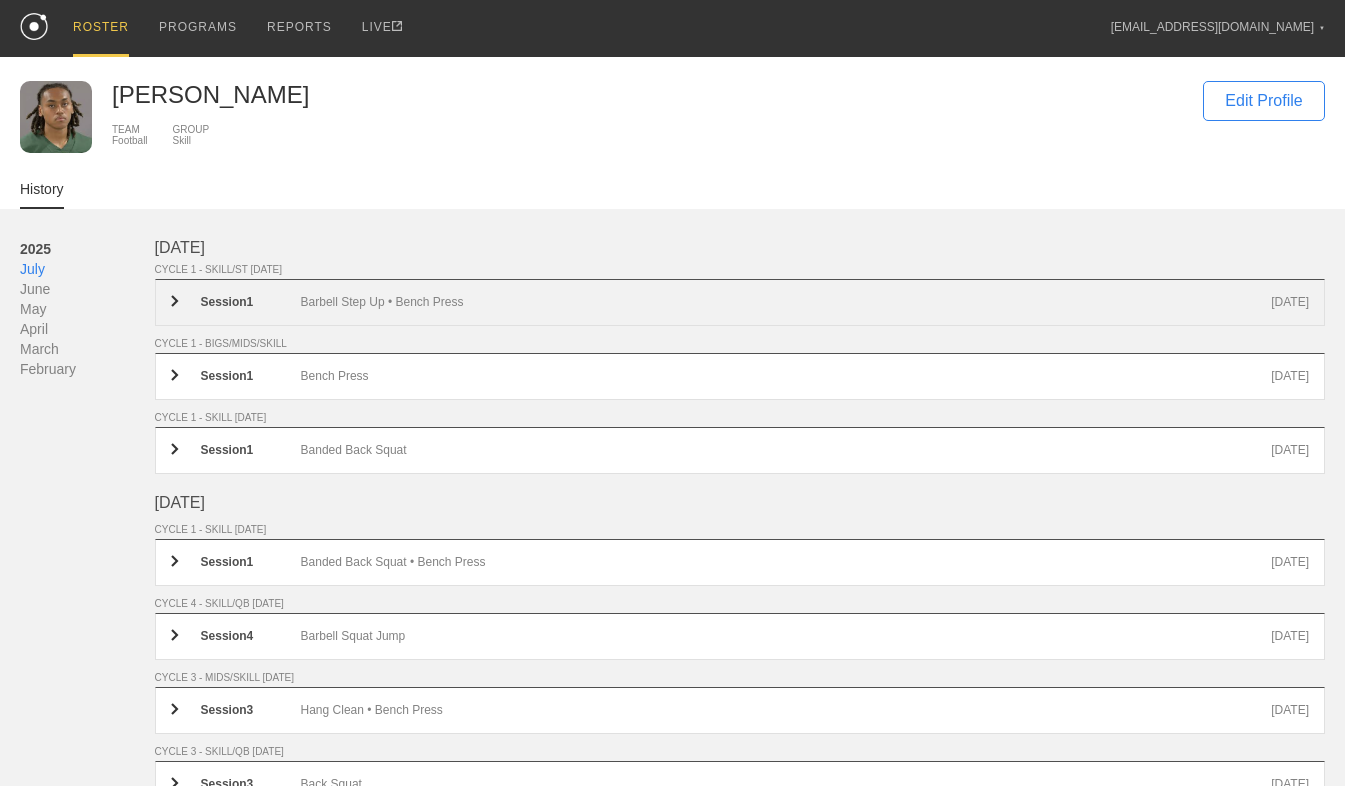 click on "Session  1 Barbell Step Up • Bench Press [DATE]" at bounding box center (740, 302) 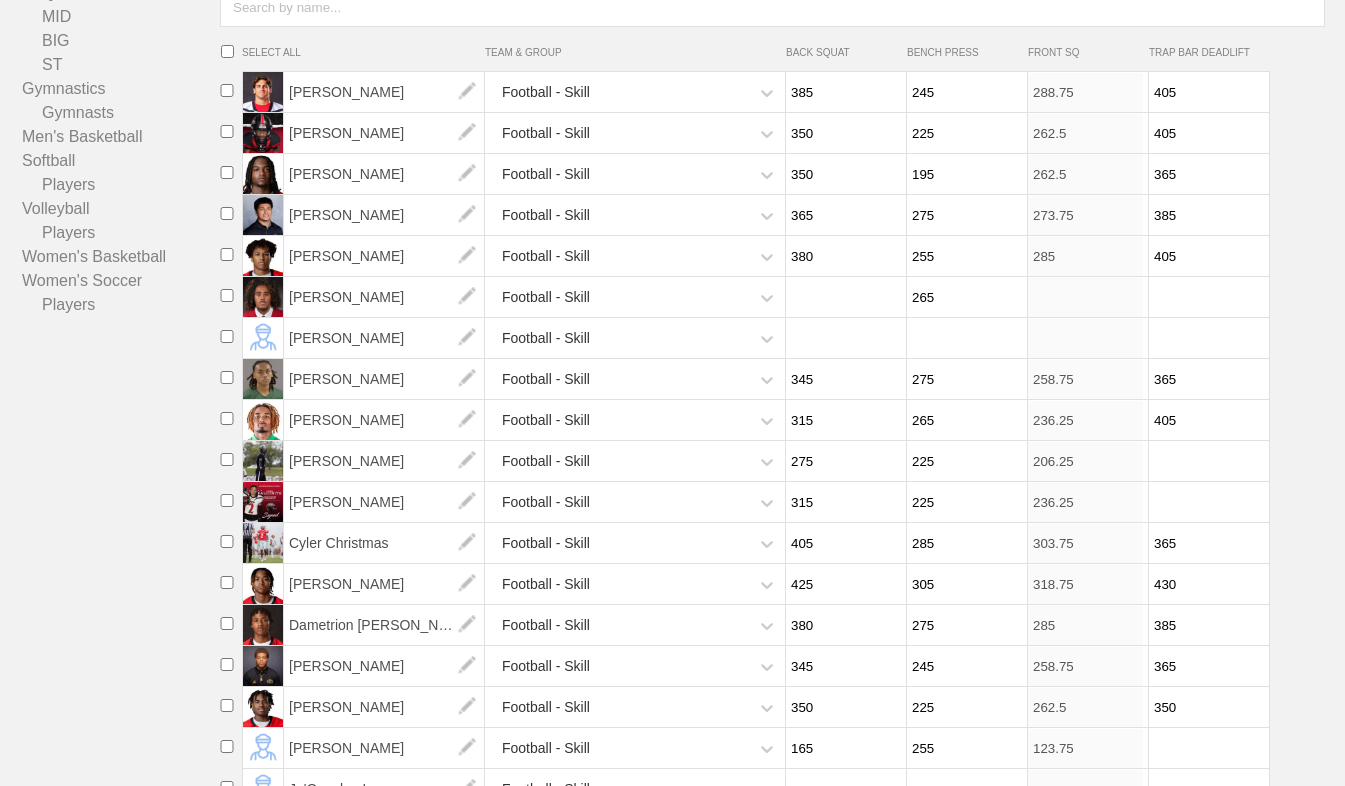 scroll, scrollTop: 281, scrollLeft: 0, axis: vertical 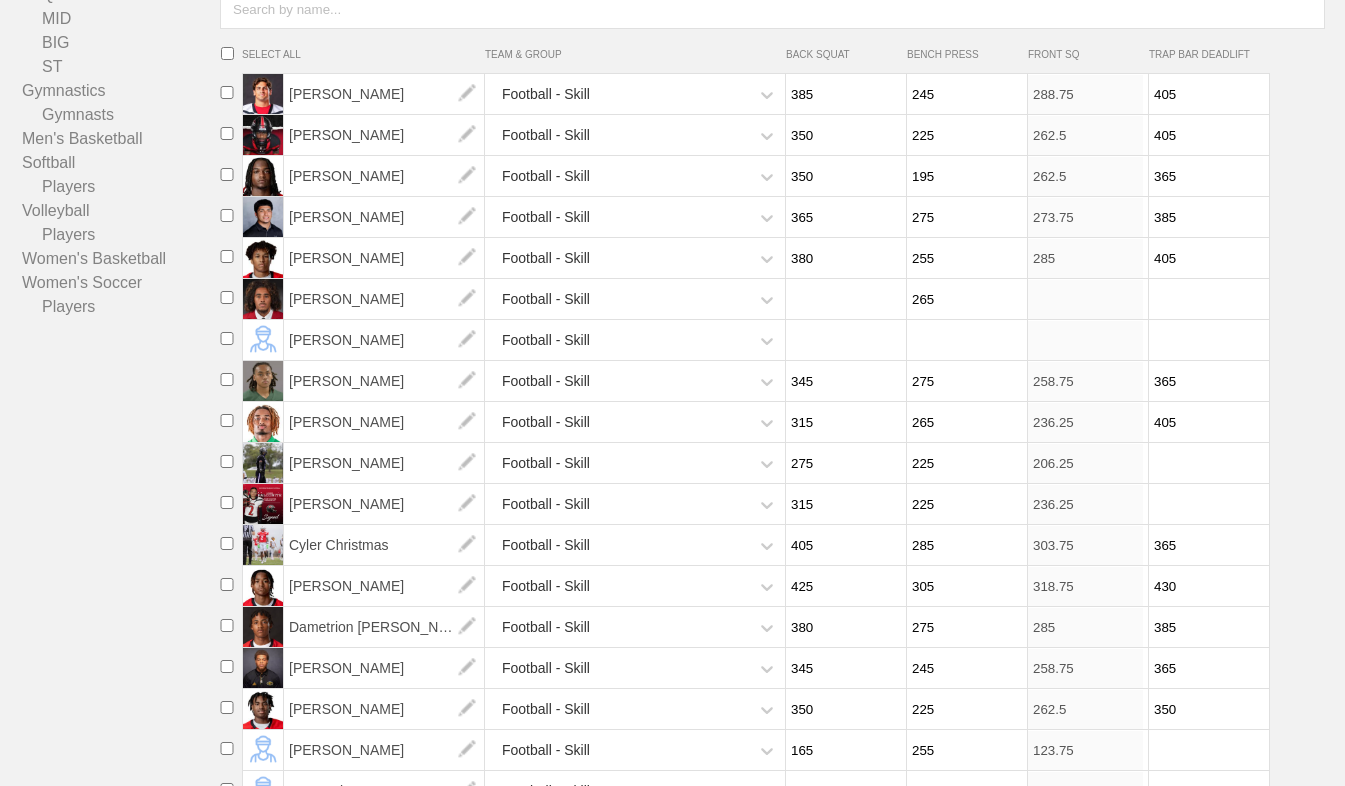 click on "275" at bounding box center [964, 381] 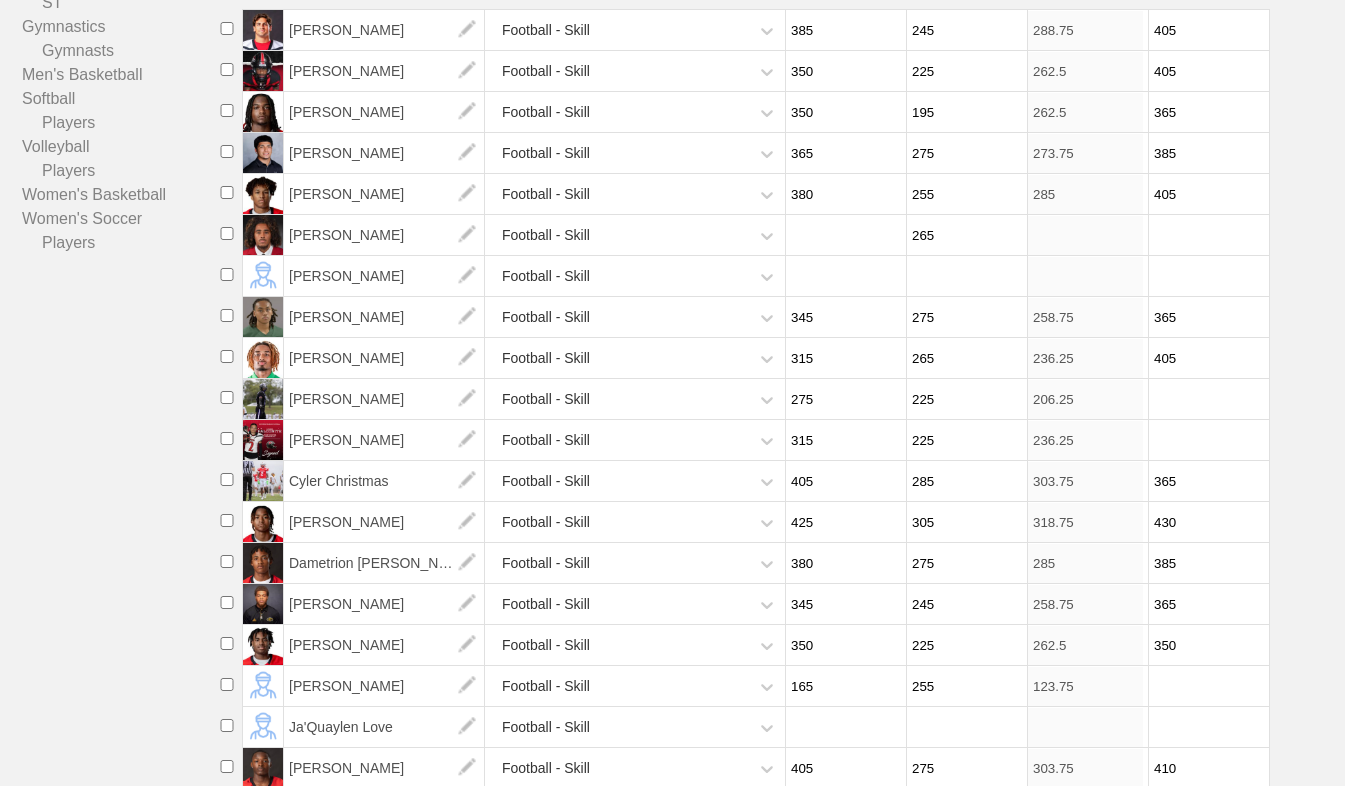 scroll, scrollTop: 0, scrollLeft: 0, axis: both 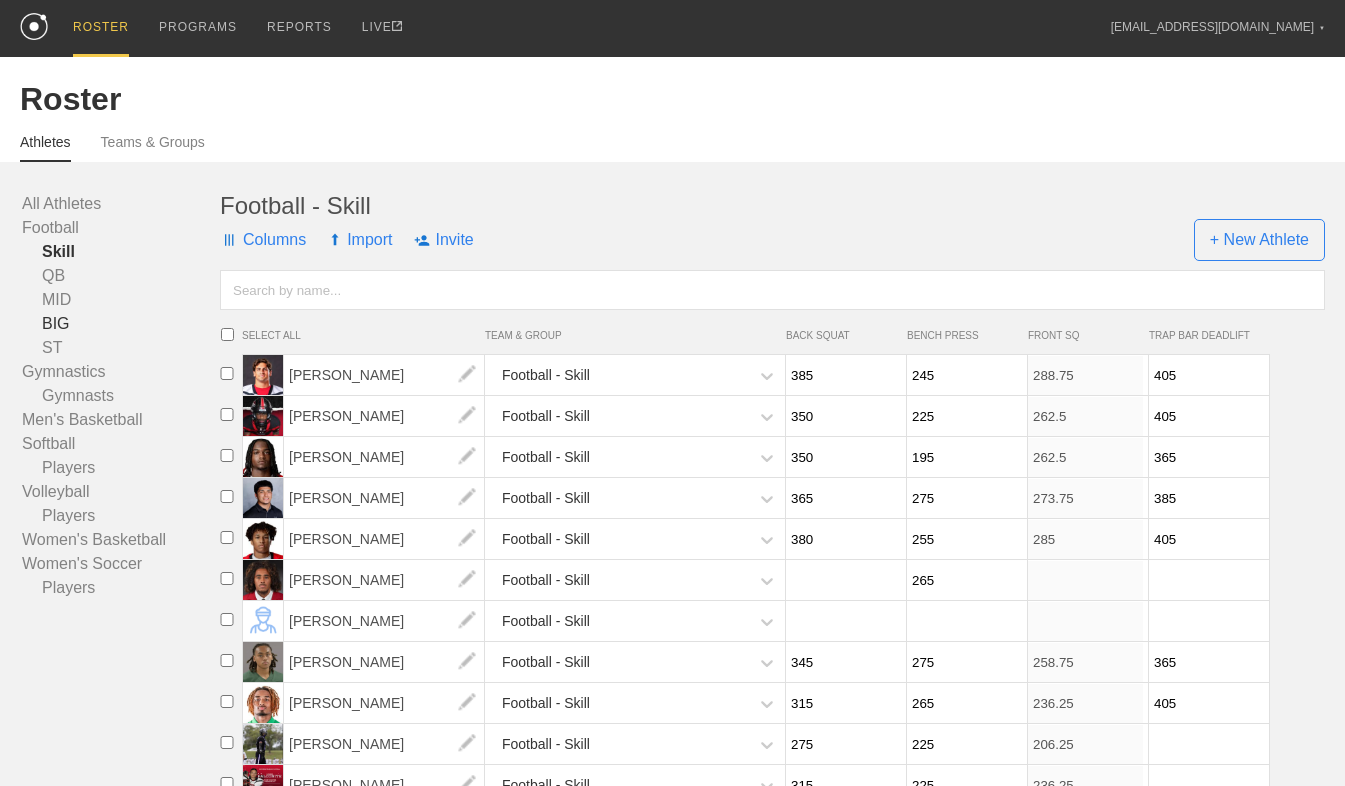 click on "BIG" at bounding box center [121, 324] 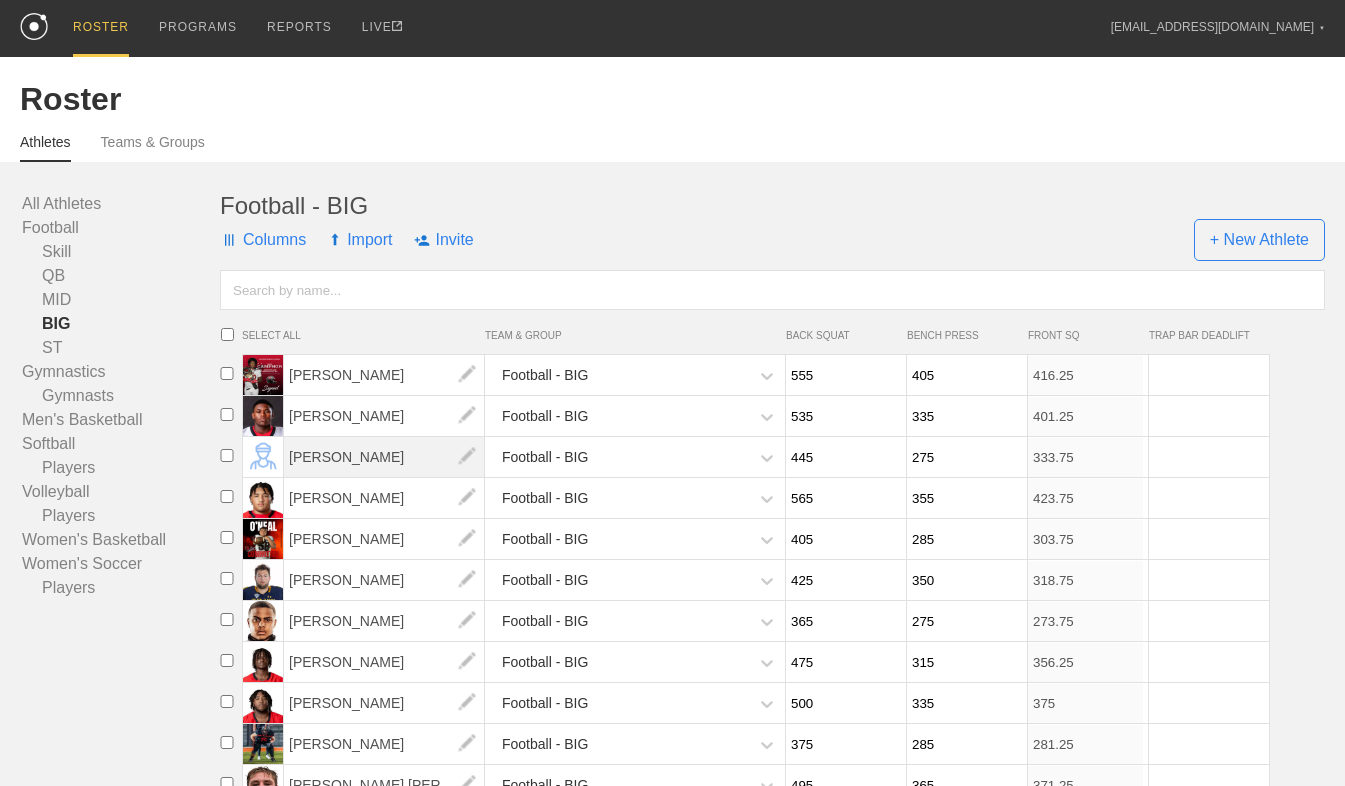 click on "[PERSON_NAME]" at bounding box center [384, 457] 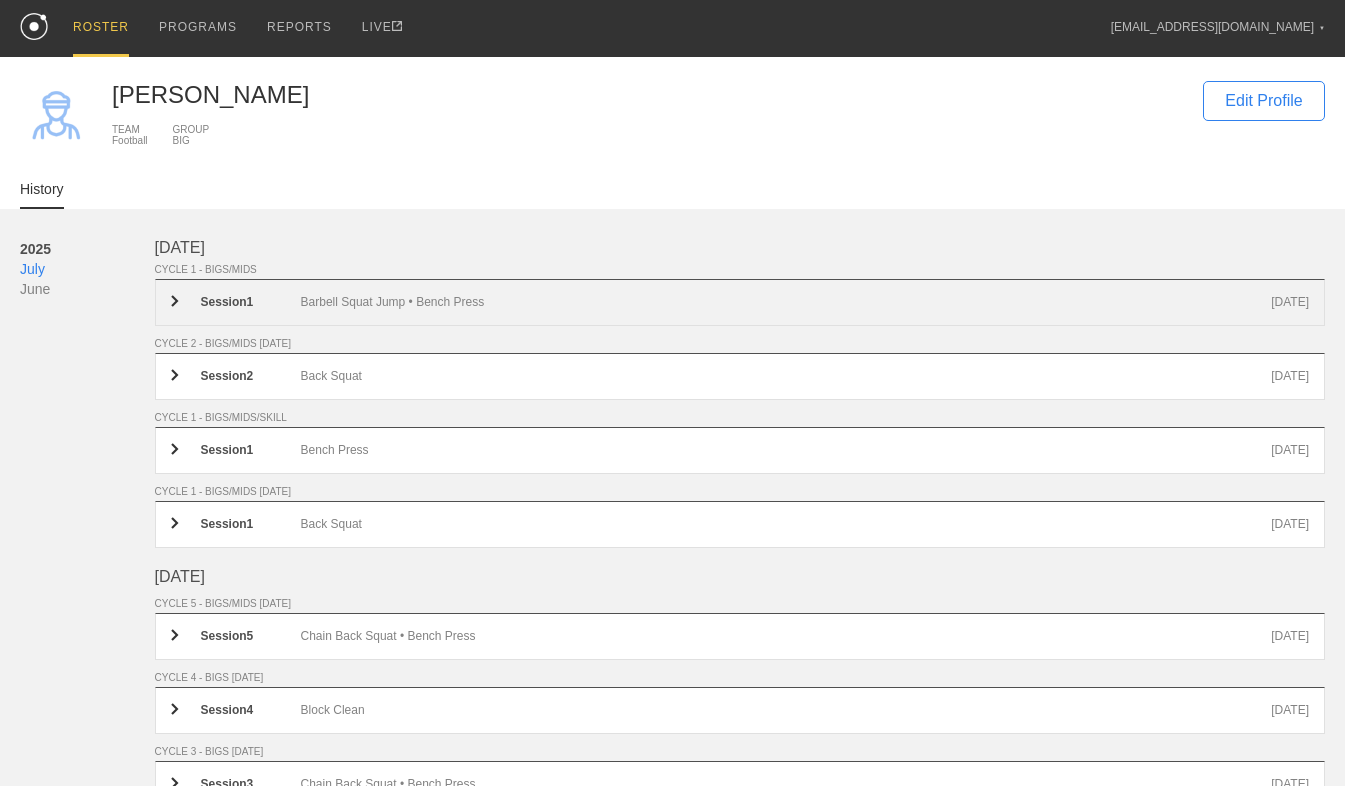 click on "Session  1" at bounding box center (251, 302) 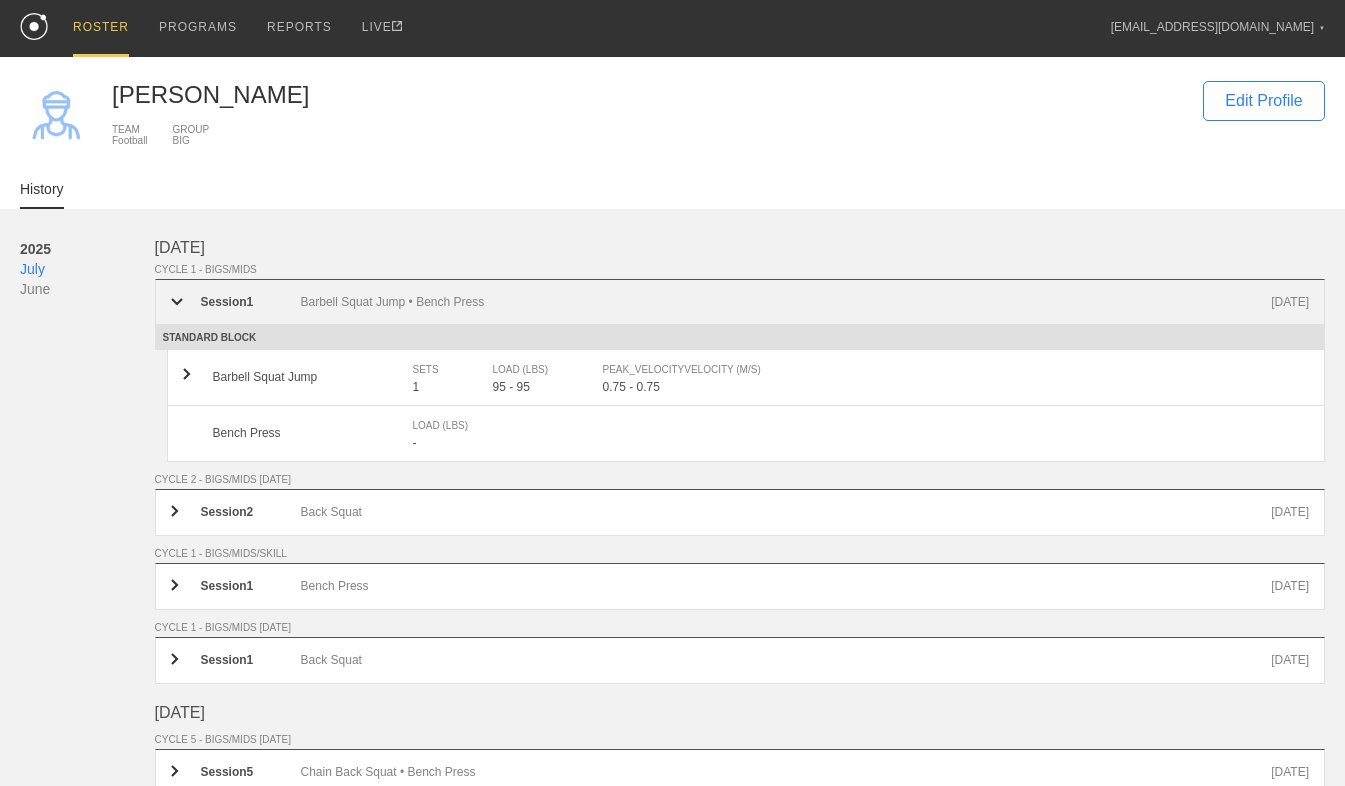click on "Session  1" at bounding box center [251, 302] 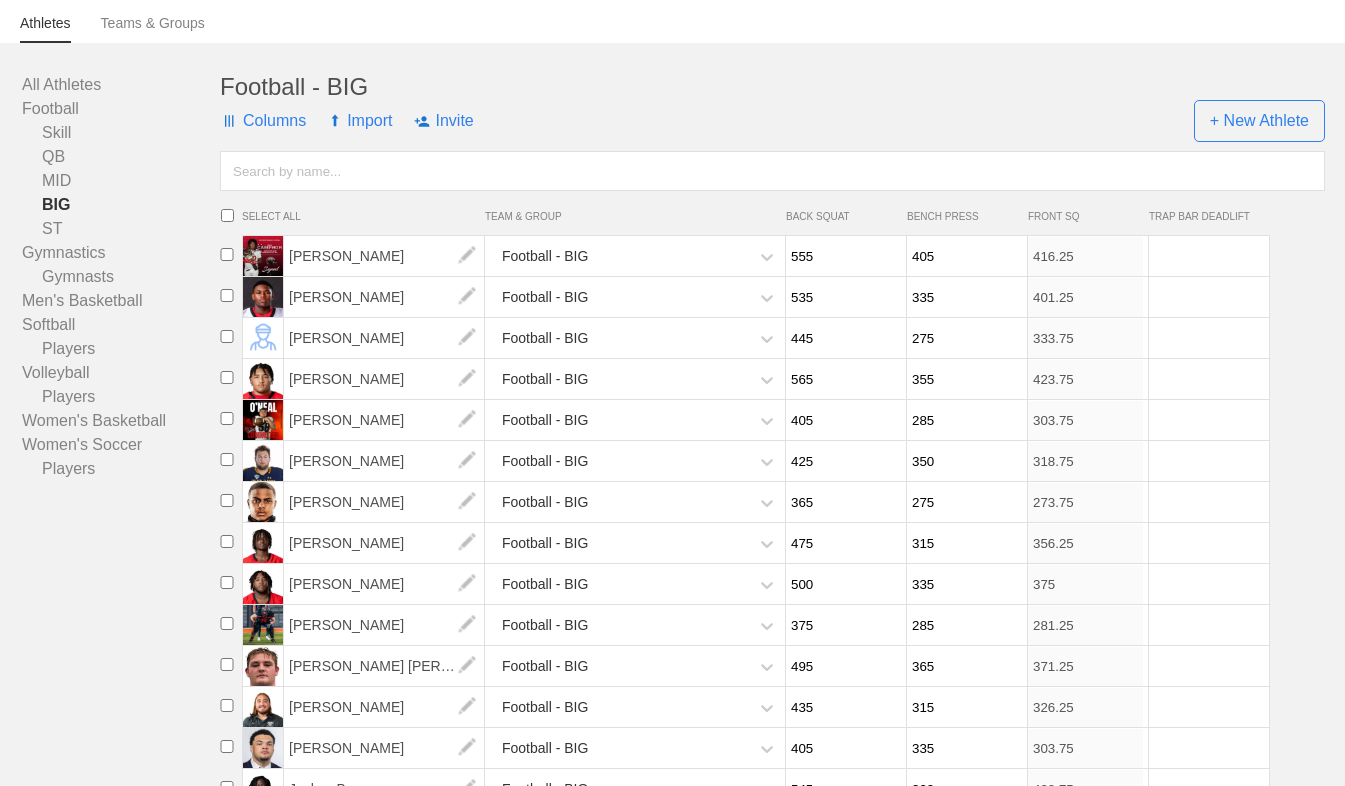 scroll, scrollTop: 117, scrollLeft: 0, axis: vertical 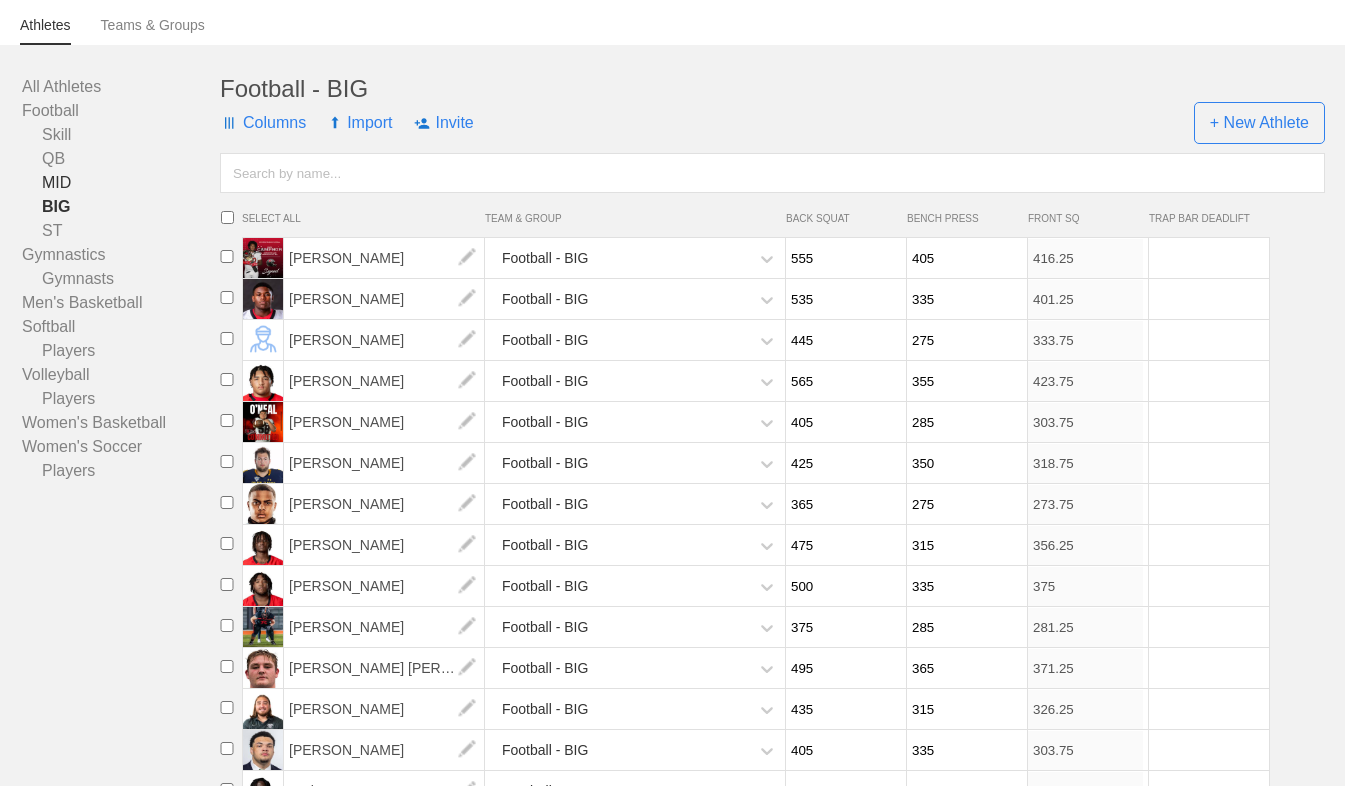 click on "MID" at bounding box center (121, 183) 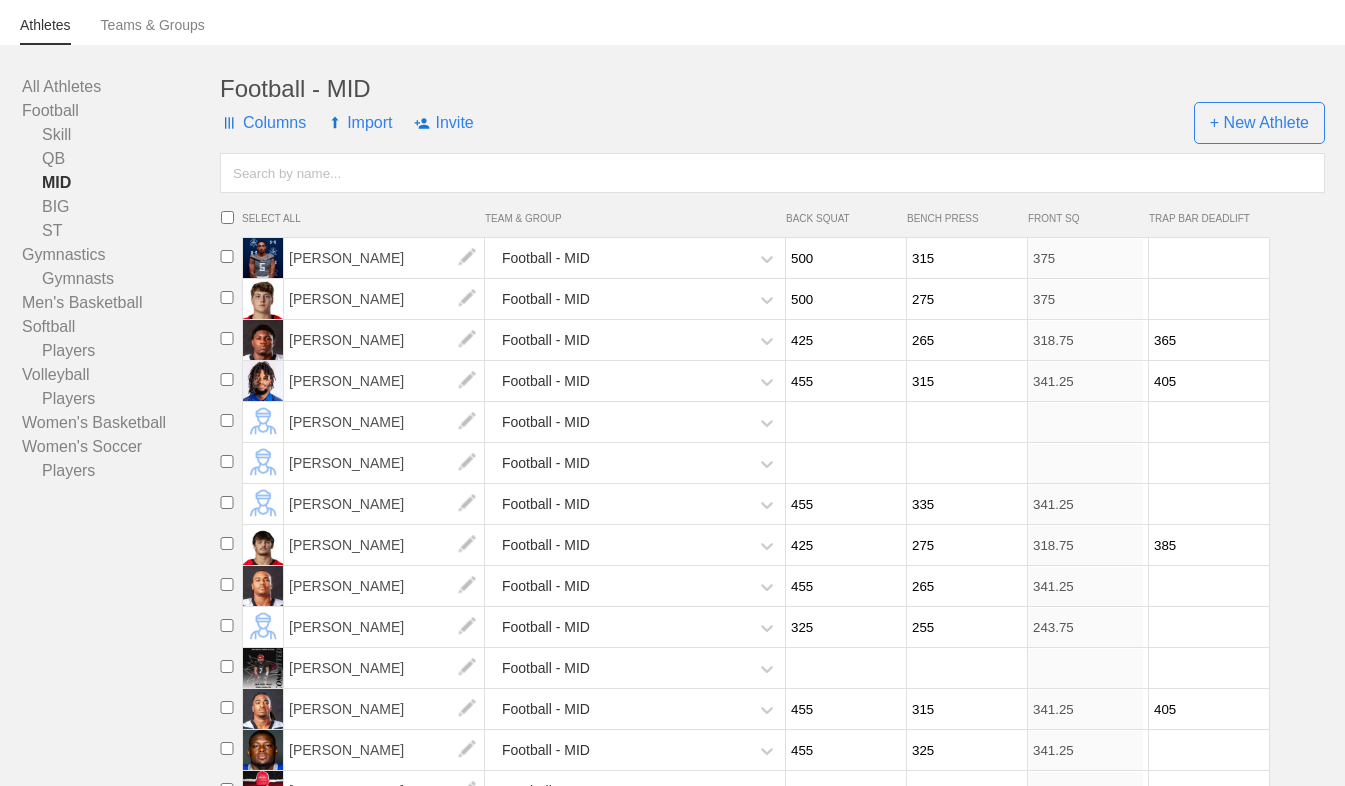 type on "455" 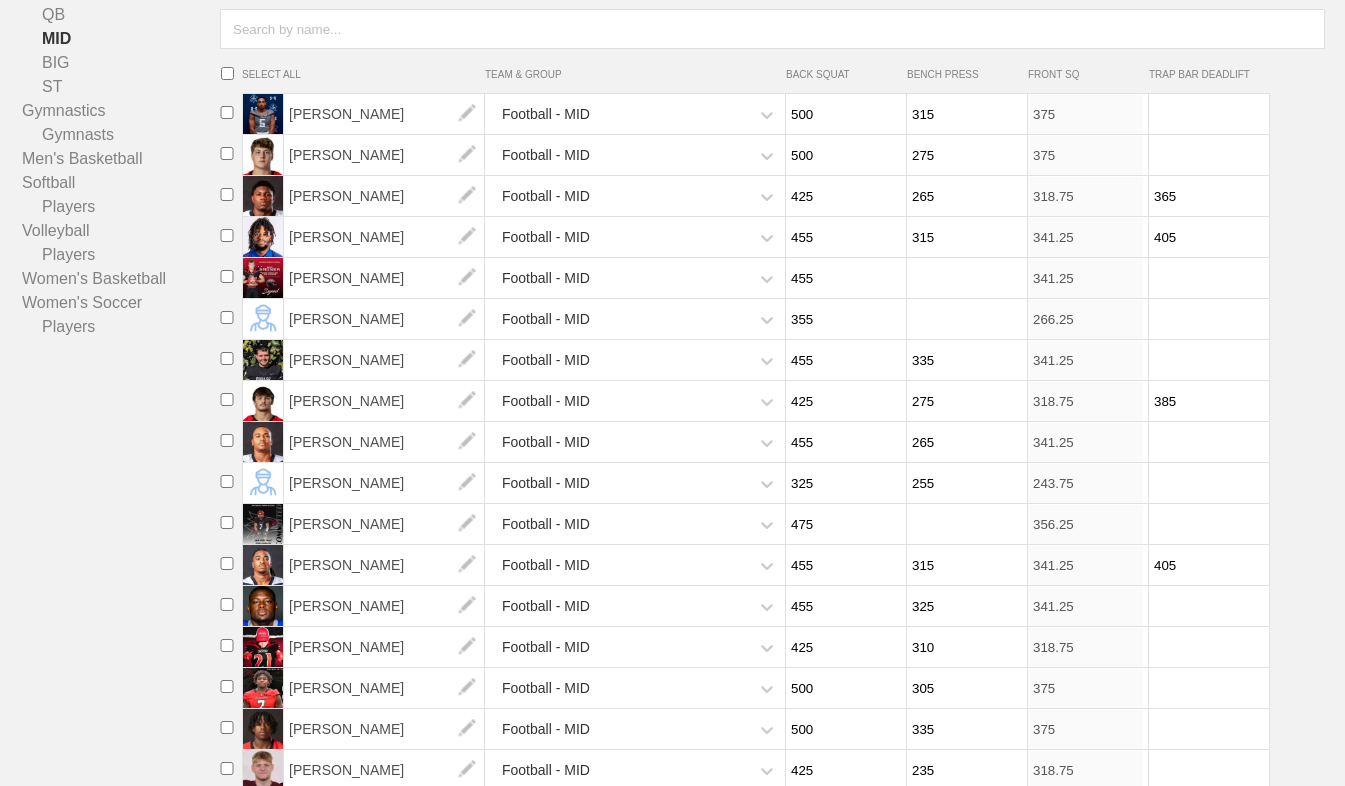 scroll, scrollTop: 264, scrollLeft: 0, axis: vertical 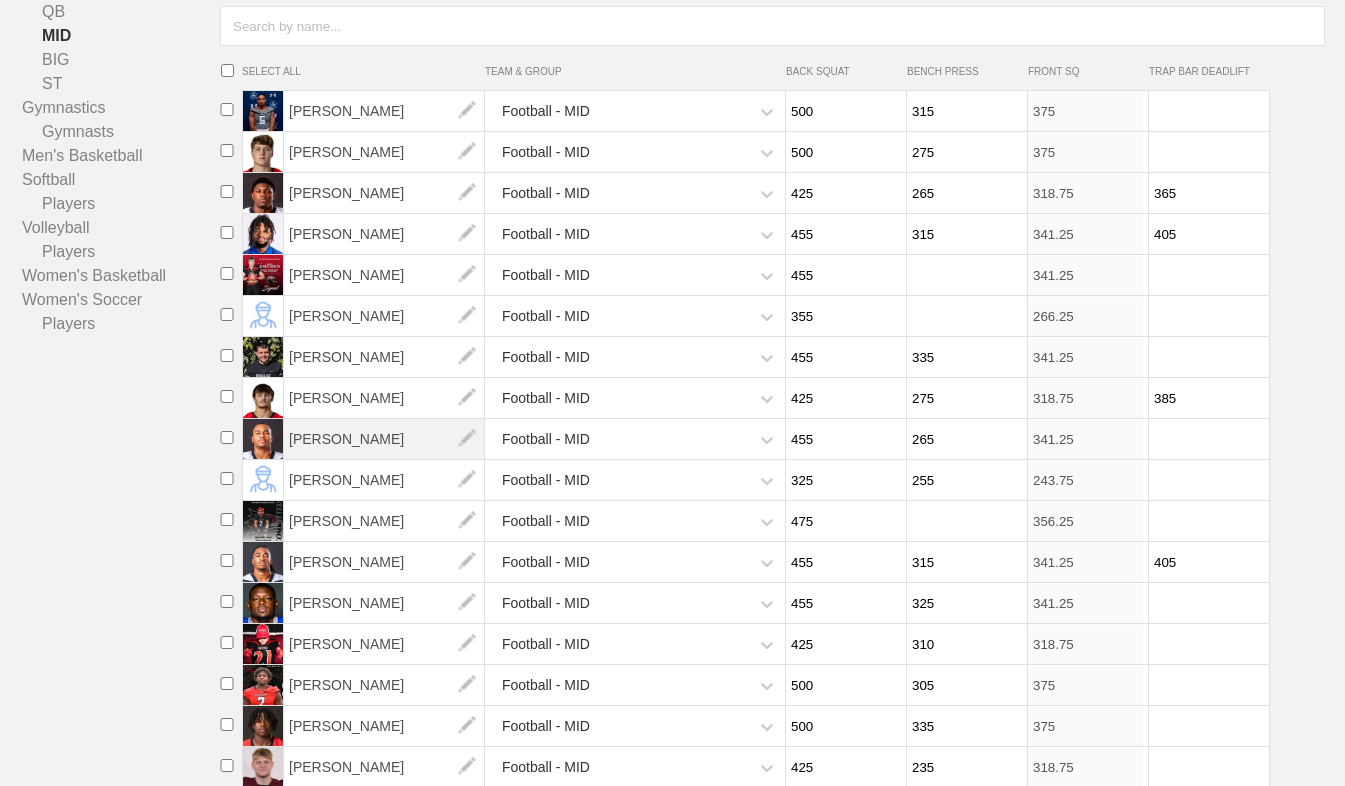 click on "[PERSON_NAME]" at bounding box center (384, 439) 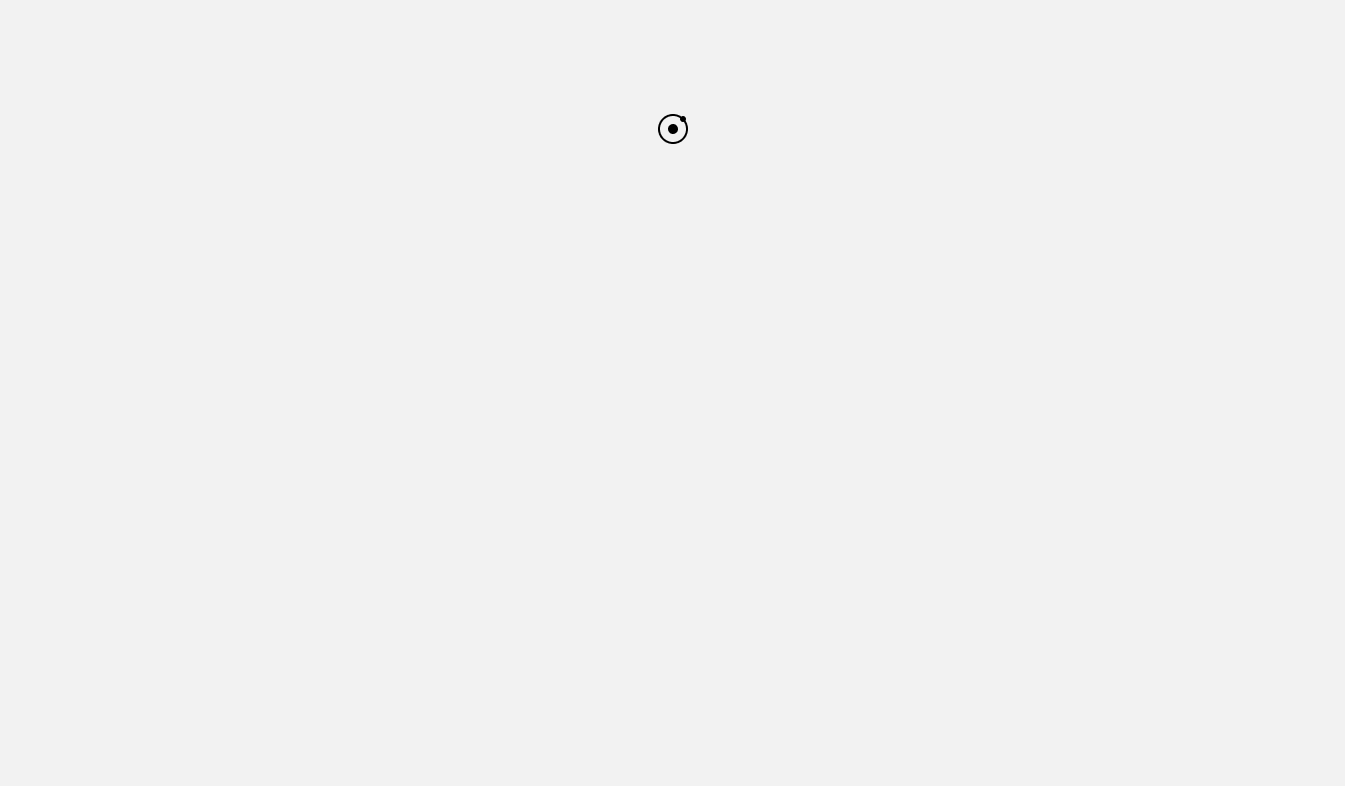 scroll, scrollTop: 0, scrollLeft: 0, axis: both 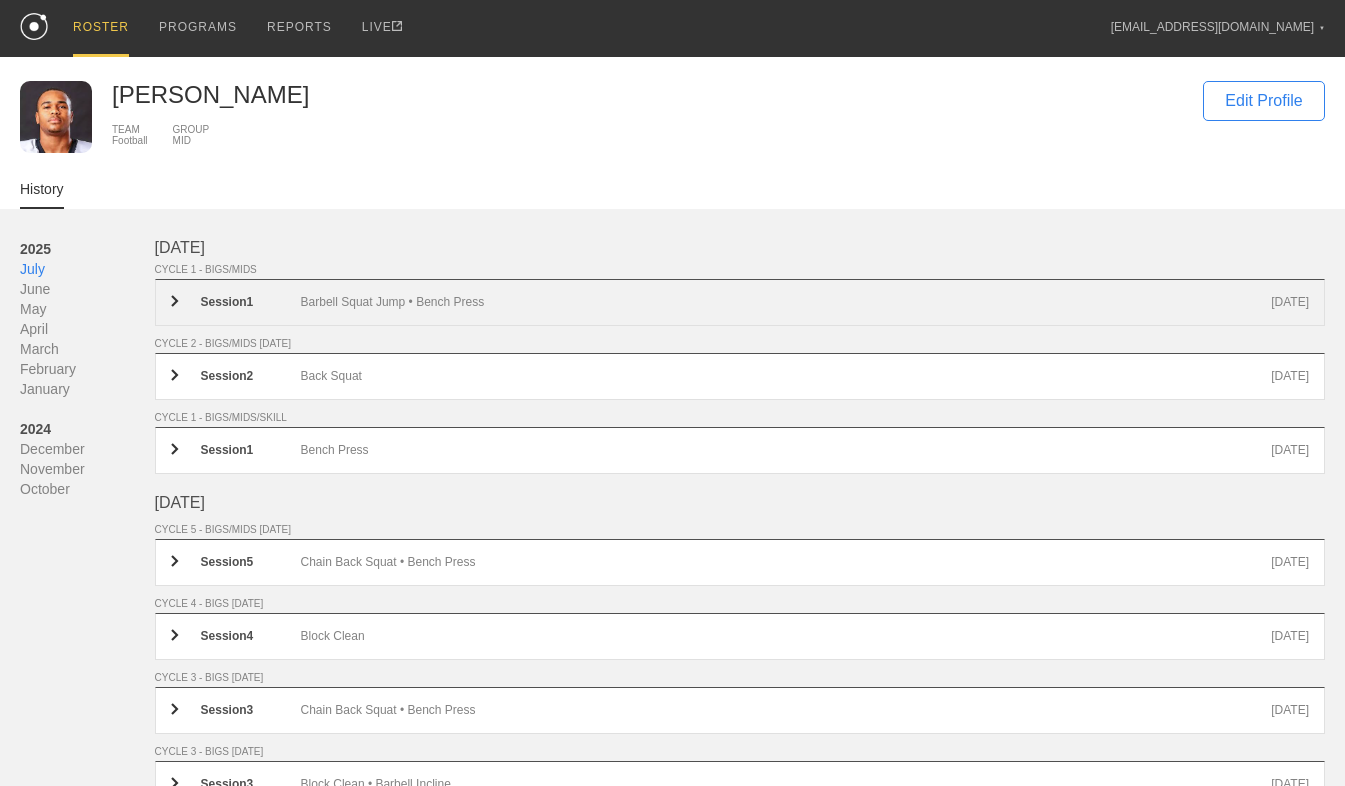click on "Session  1" at bounding box center [251, 302] 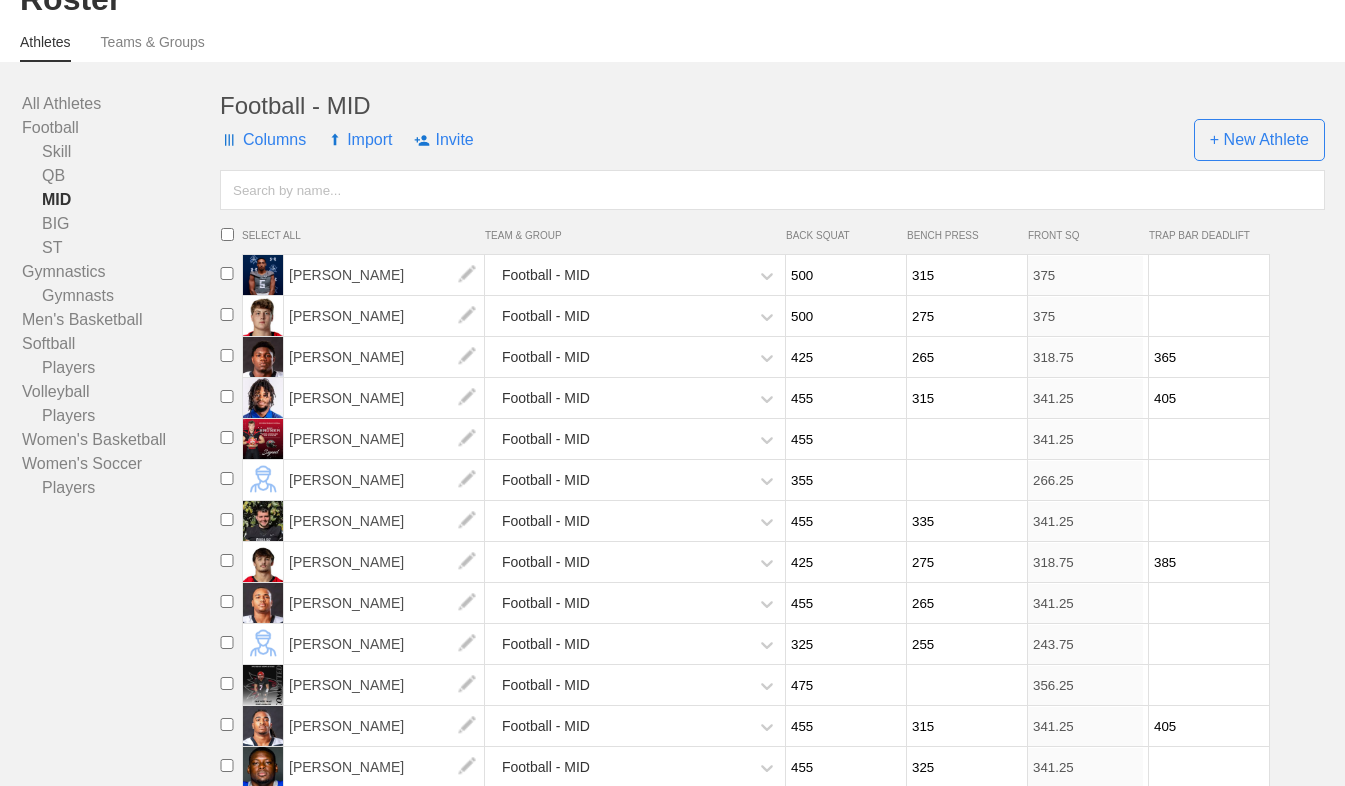 scroll, scrollTop: 97, scrollLeft: 0, axis: vertical 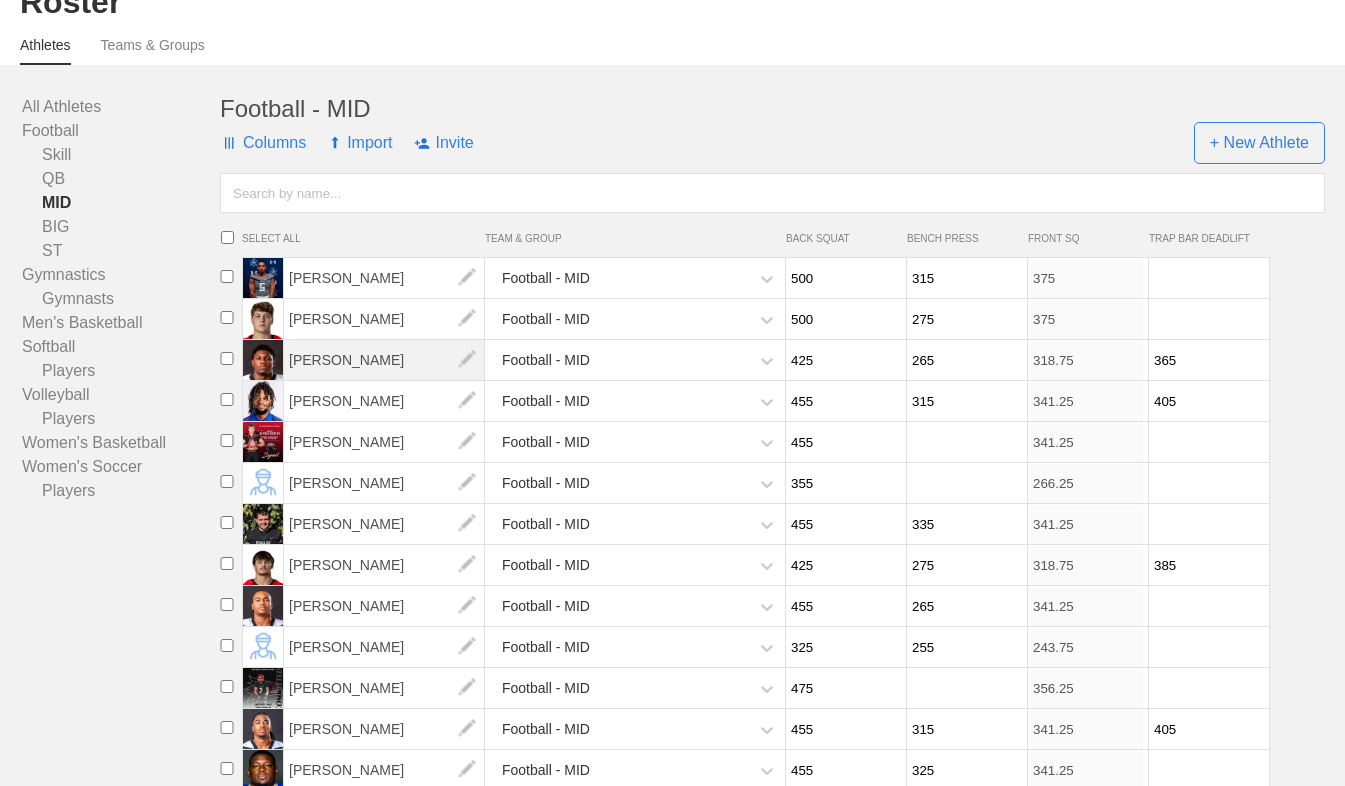 click on "[PERSON_NAME]" at bounding box center [384, 360] 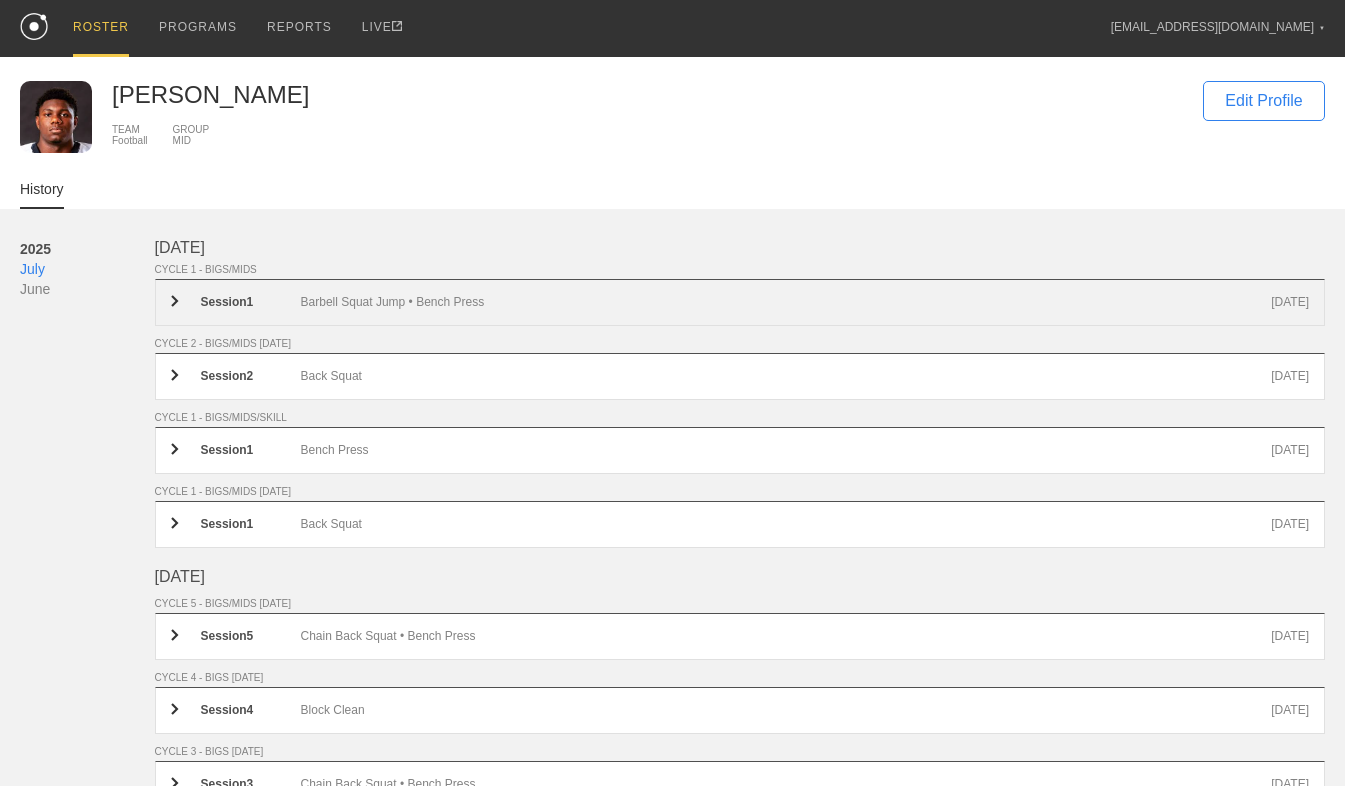 click on "Barbell Squat Jump • Bench Press" at bounding box center (786, 302) 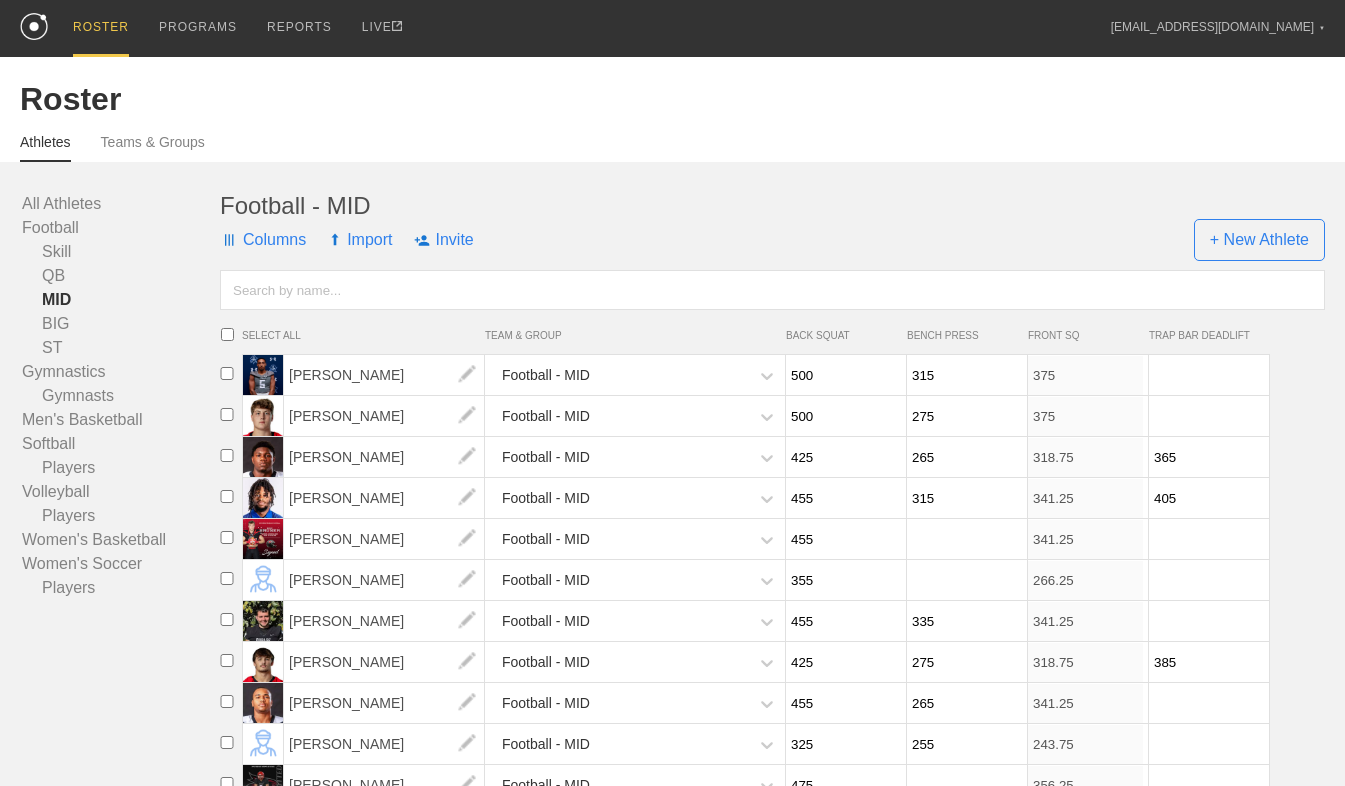 scroll, scrollTop: 264, scrollLeft: 0, axis: vertical 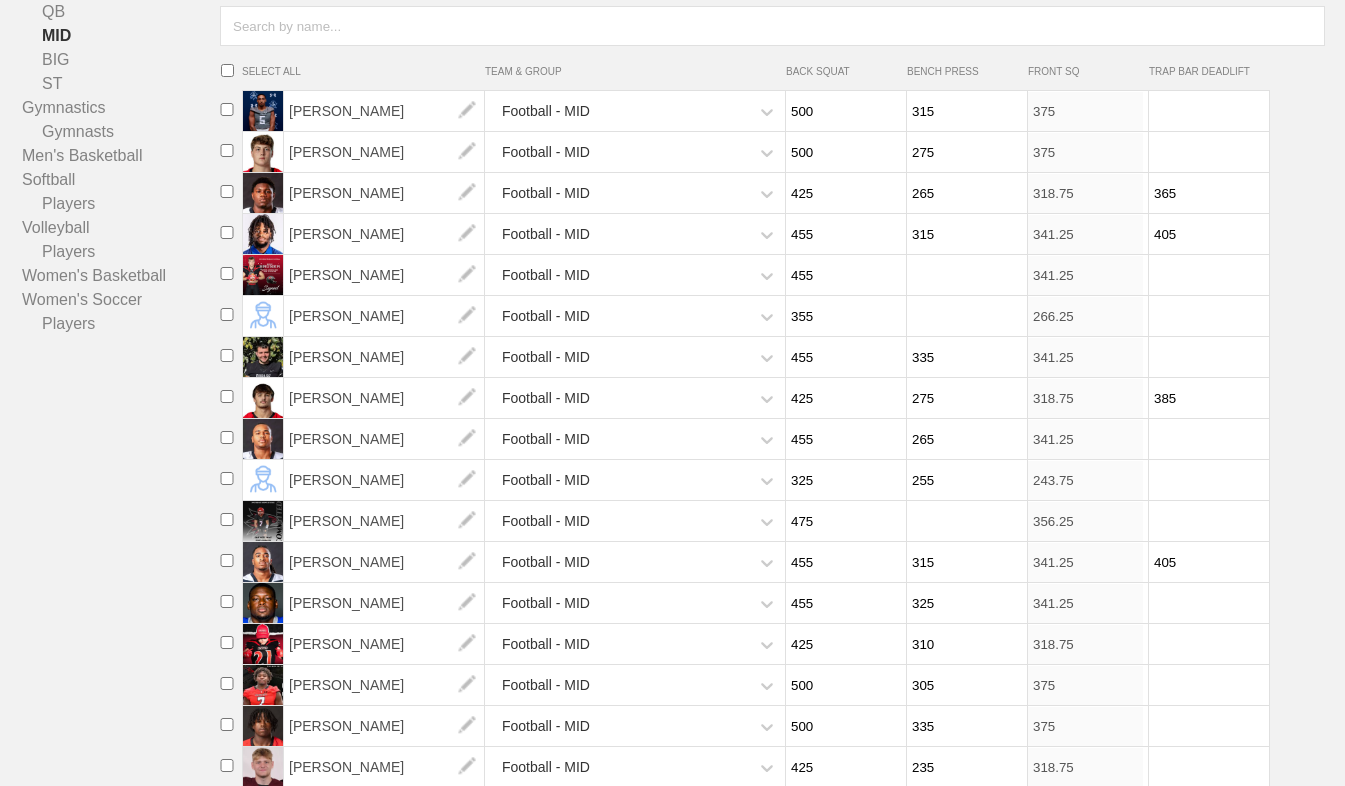 click on "265" at bounding box center [964, 193] 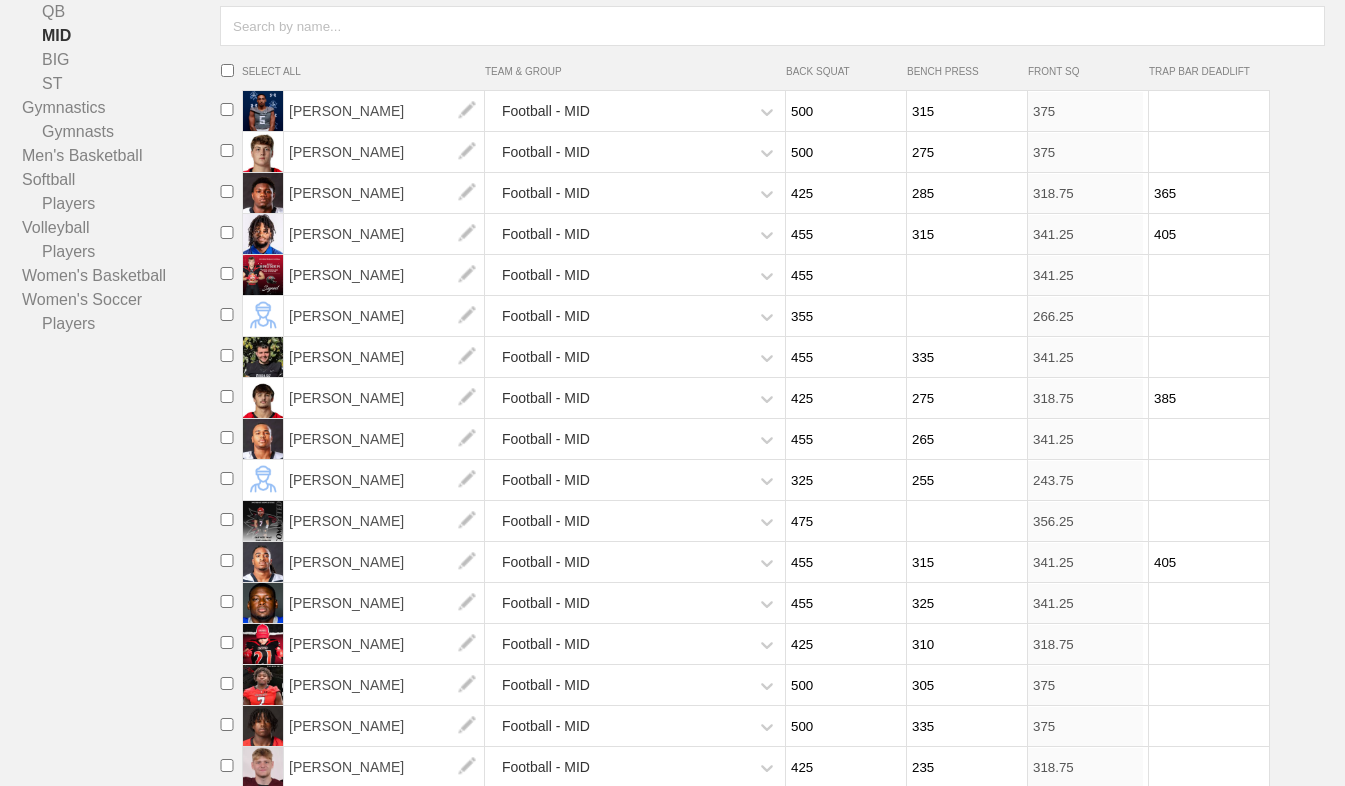 type on "285" 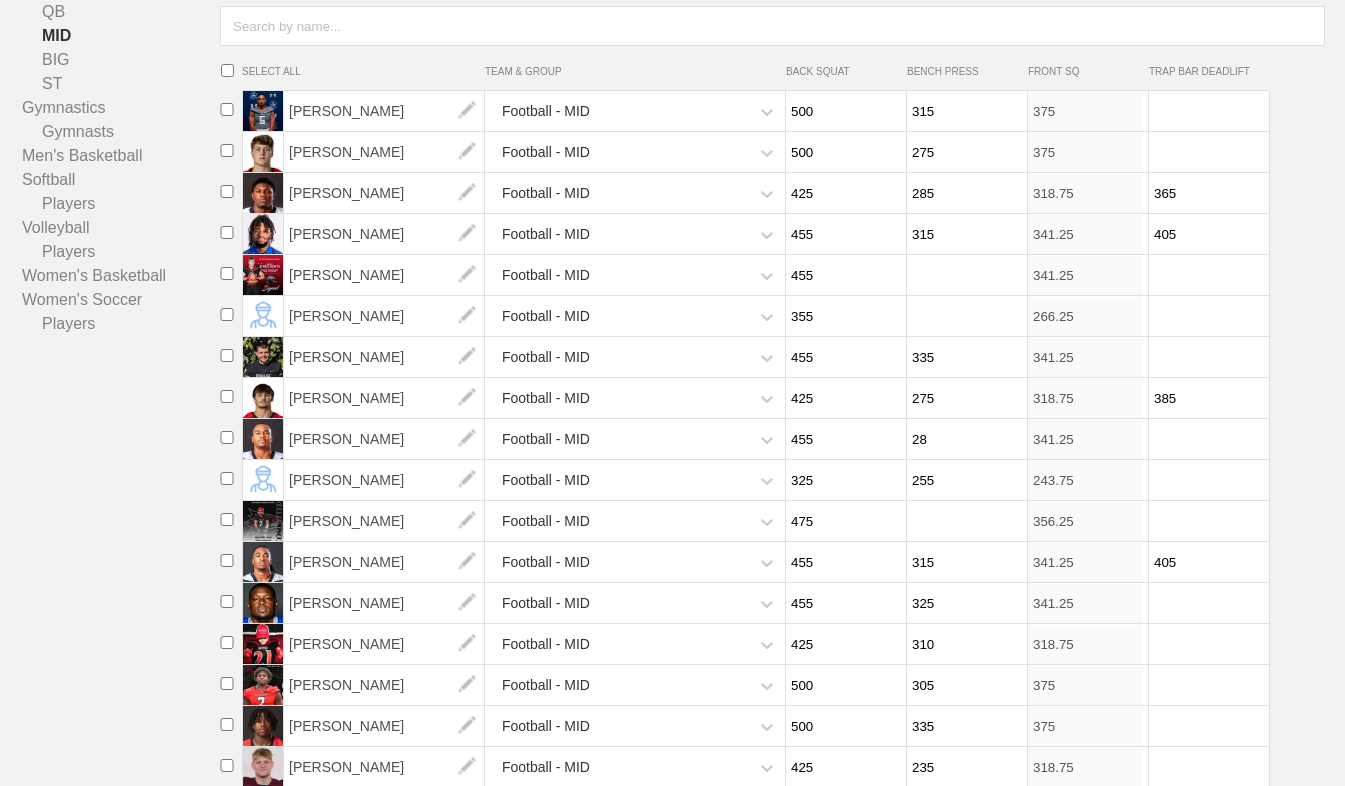 type on "285" 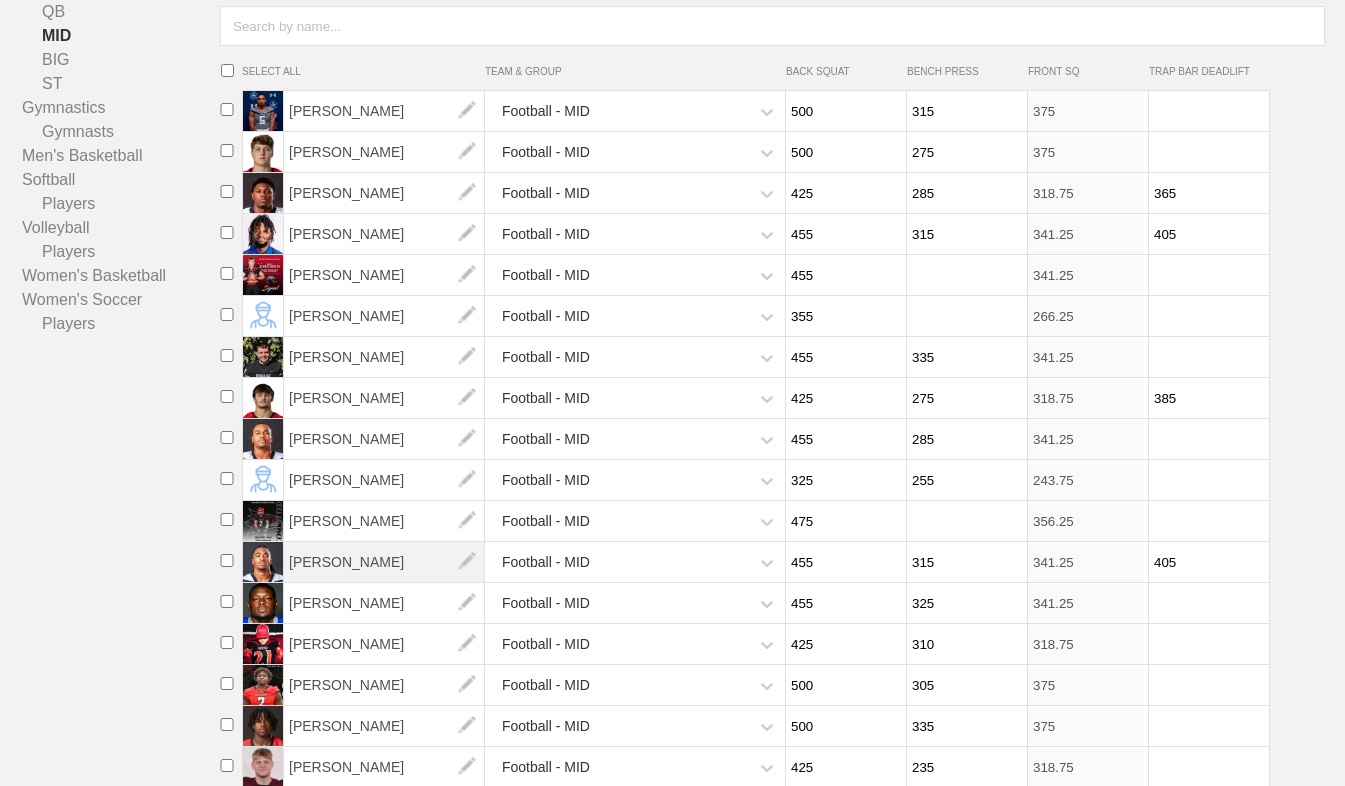 click on "[PERSON_NAME]" at bounding box center (384, 562) 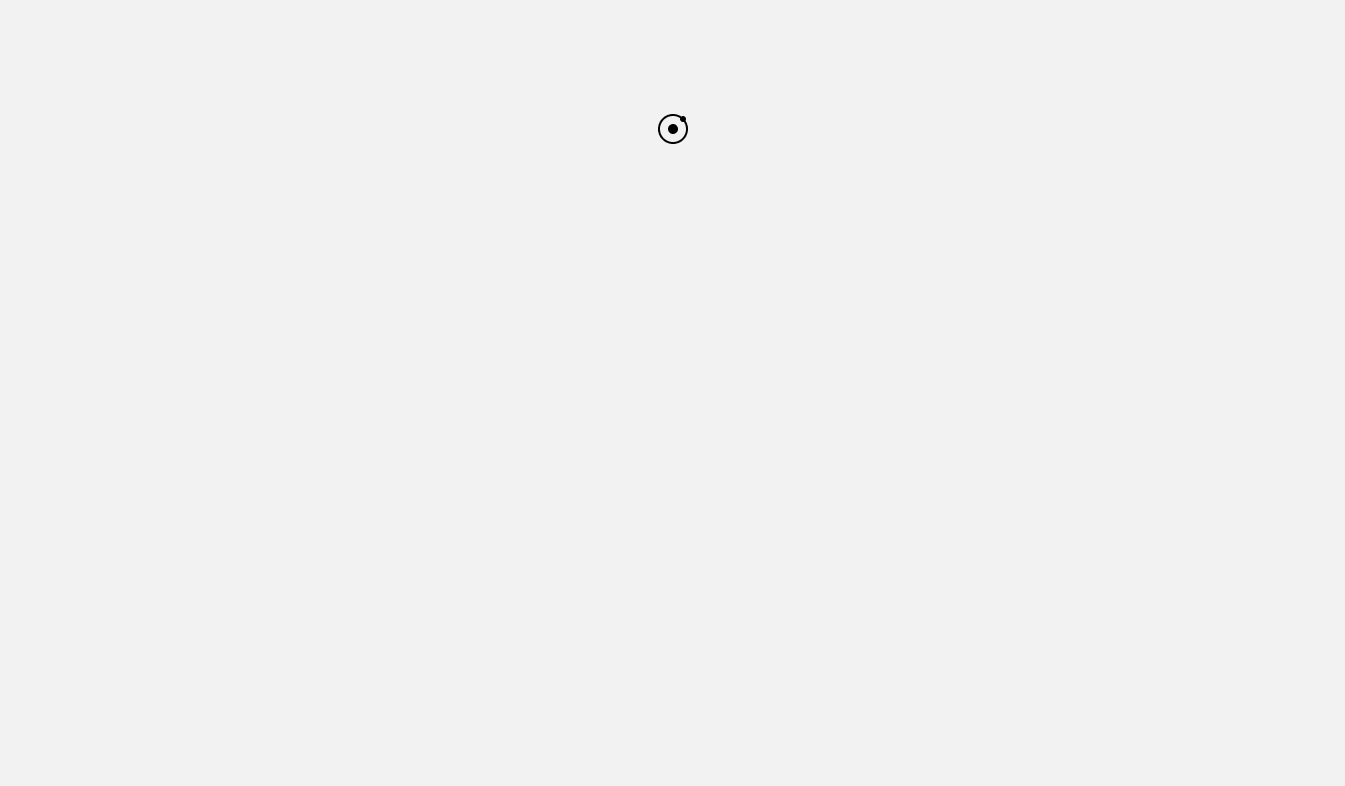 scroll, scrollTop: 0, scrollLeft: 0, axis: both 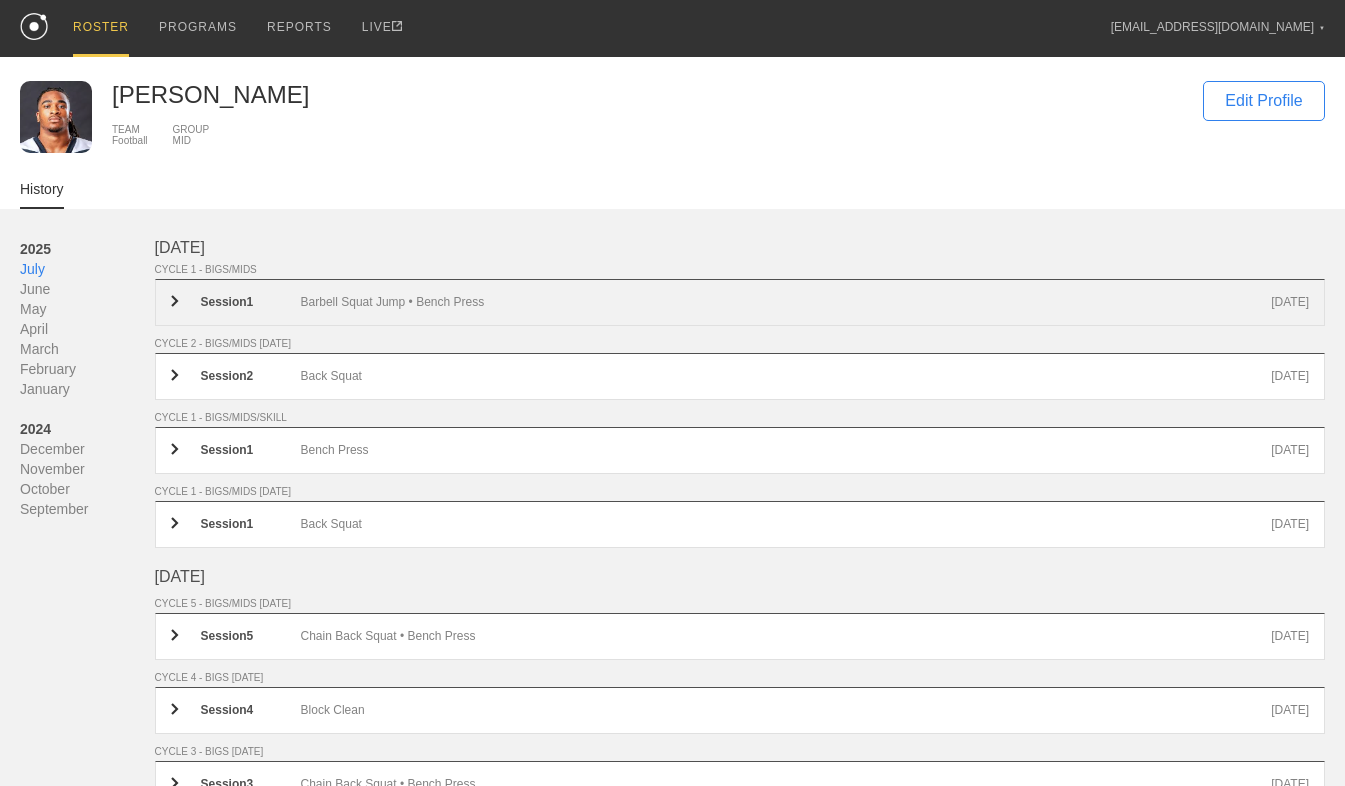 click on "Barbell Squat Jump • Bench Press" at bounding box center [786, 302] 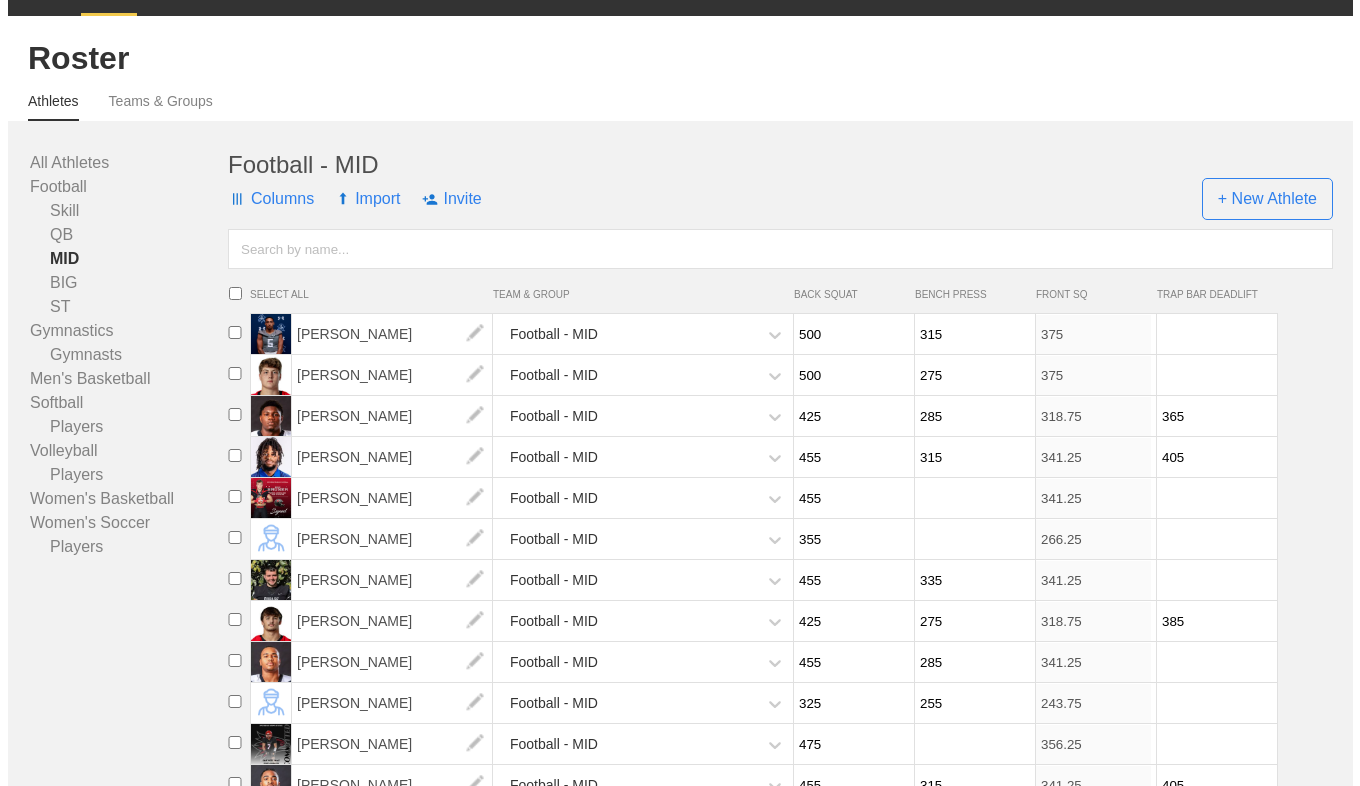 scroll, scrollTop: 0, scrollLeft: 0, axis: both 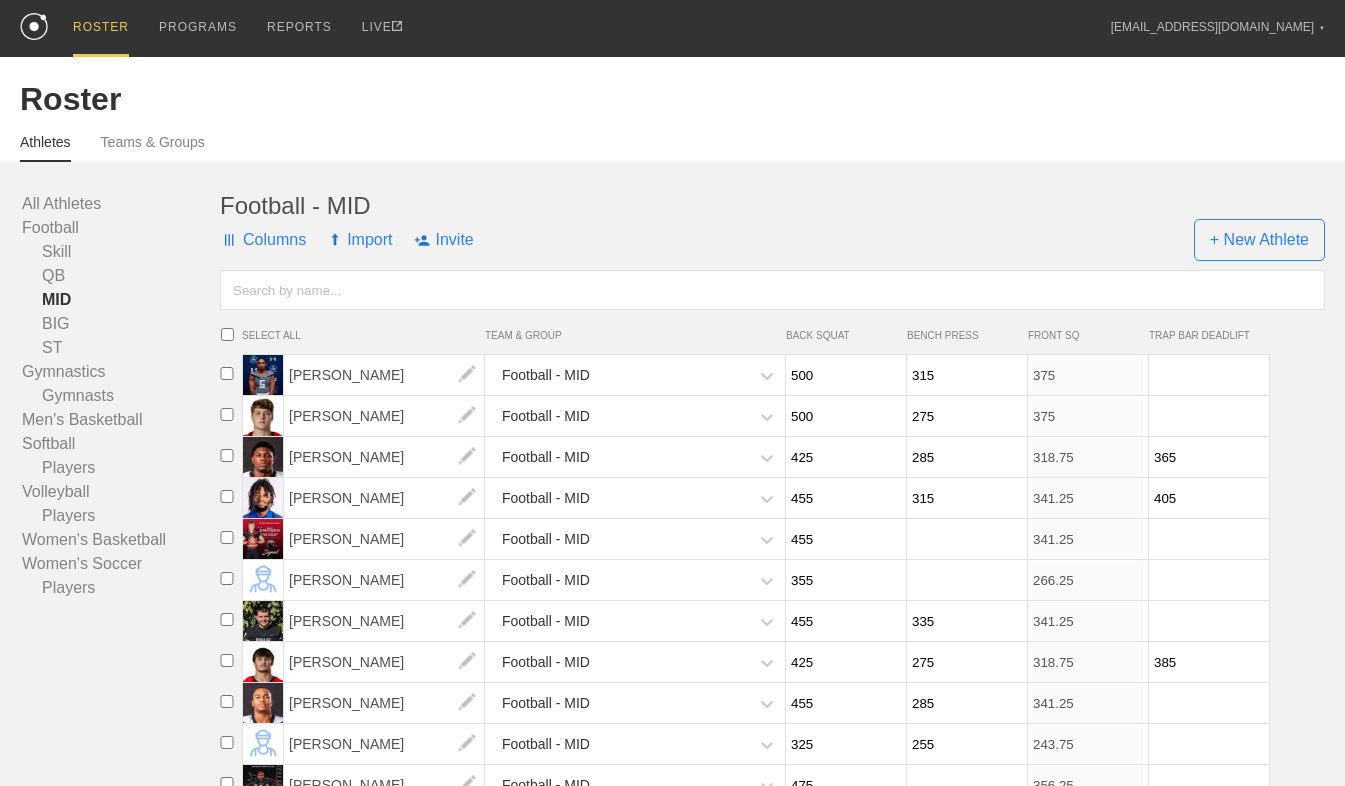 click on "All Athletes Football Skill QB MID BIG ST Gymnastics Gymnasts Men's Basketball Softball Players Volleyball Players Women's Basketball Women's Soccer Players Football - MID Columns Import Invite + New Athlete SELECT ALL TEAM & GROUP BACK SQUAT BENCH PRESS FRONT SQ TRAP BAR DEADLIFT [PERSON_NAME] Football - MID 500 315 375 [PERSON_NAME] Football - MID 500 275 375 [PERSON_NAME] Football - MID 425 285 318.75 365 [PERSON_NAME] Football - MID 455 315 341.25 405 [PERSON_NAME] Football - MID 455 341.25 [PERSON_NAME] Football - MID 355 266.25 [PERSON_NAME] Football - MID 455 335 341.25 [PERSON_NAME] Football - MID 425 275 318.75 385 [PERSON_NAME] Football - MID 455 285 341.25 [PERSON_NAME] Football - MID 325 255 243.75 [PERSON_NAME] Football - MID 475 356.25 [PERSON_NAME] Football - MID 455 315 341.25 405 [PERSON_NAME] Football - MID 455 325 341.25 [PERSON_NAME] Football - MID 425 310 318.75 [PERSON_NAME] Football - MID 500 305 375 [PERSON_NAME] Football - MID 500 335 375 [PERSON_NAME] Football - MID 425 235 318.75 475 285" at bounding box center (672, 381) 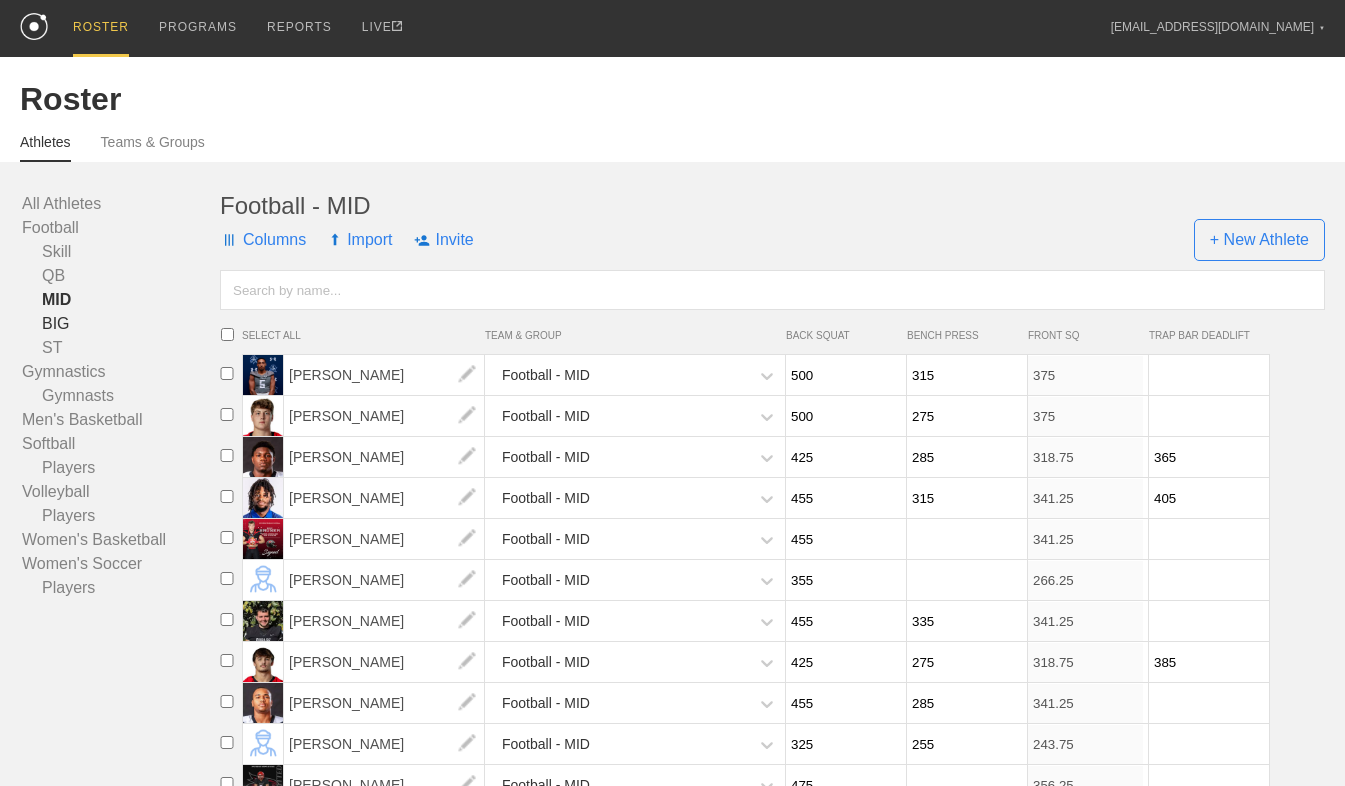 drag, startPoint x: 65, startPoint y: 329, endPoint x: 80, endPoint y: 326, distance: 15.297058 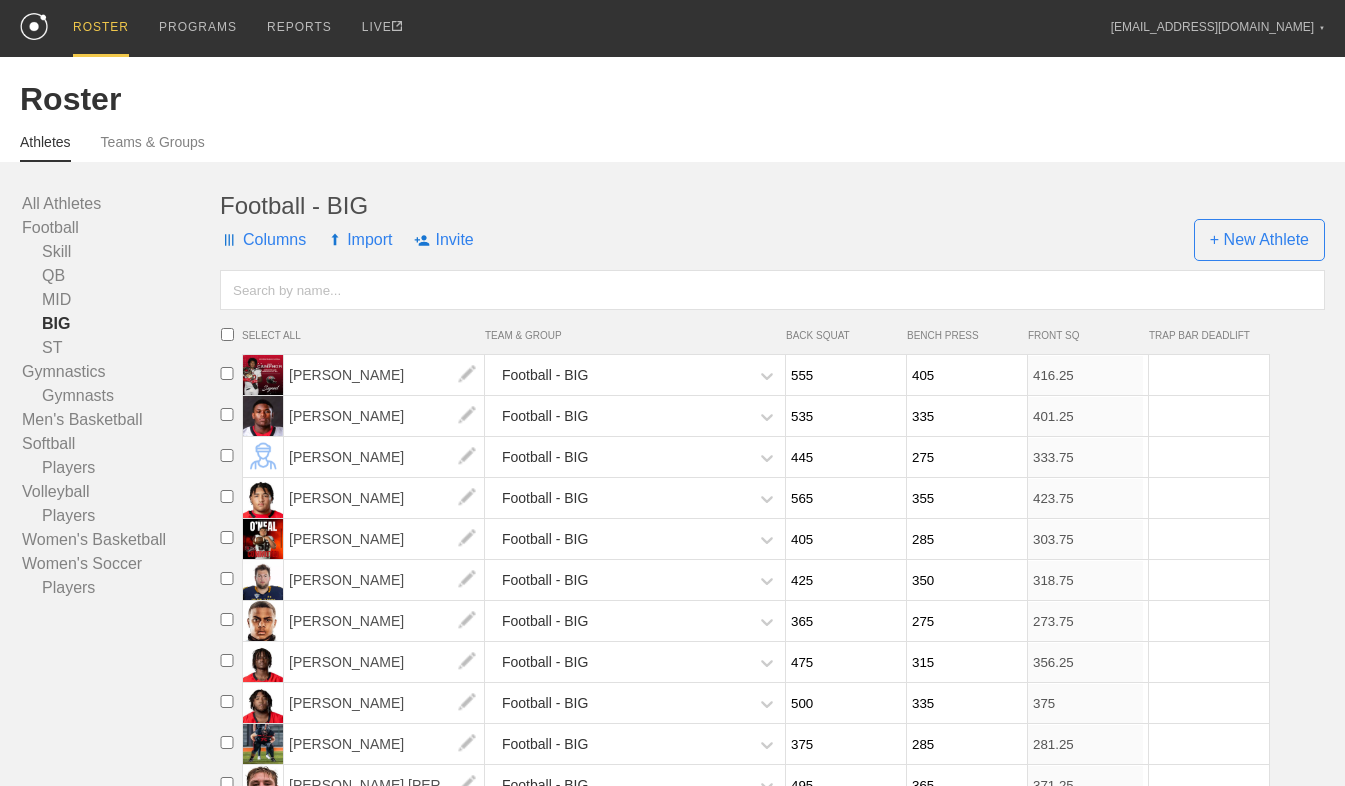 type on "375" 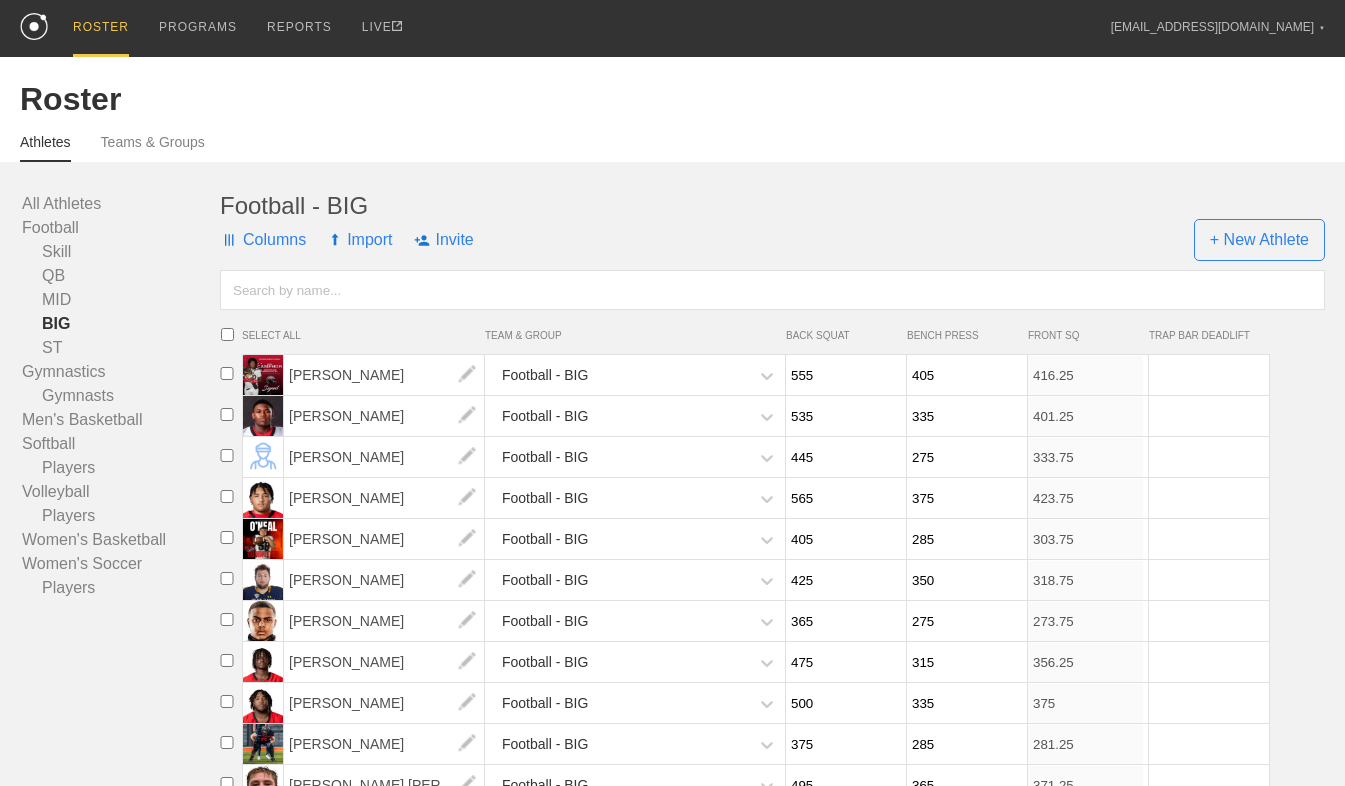 click at bounding box center (772, 290) 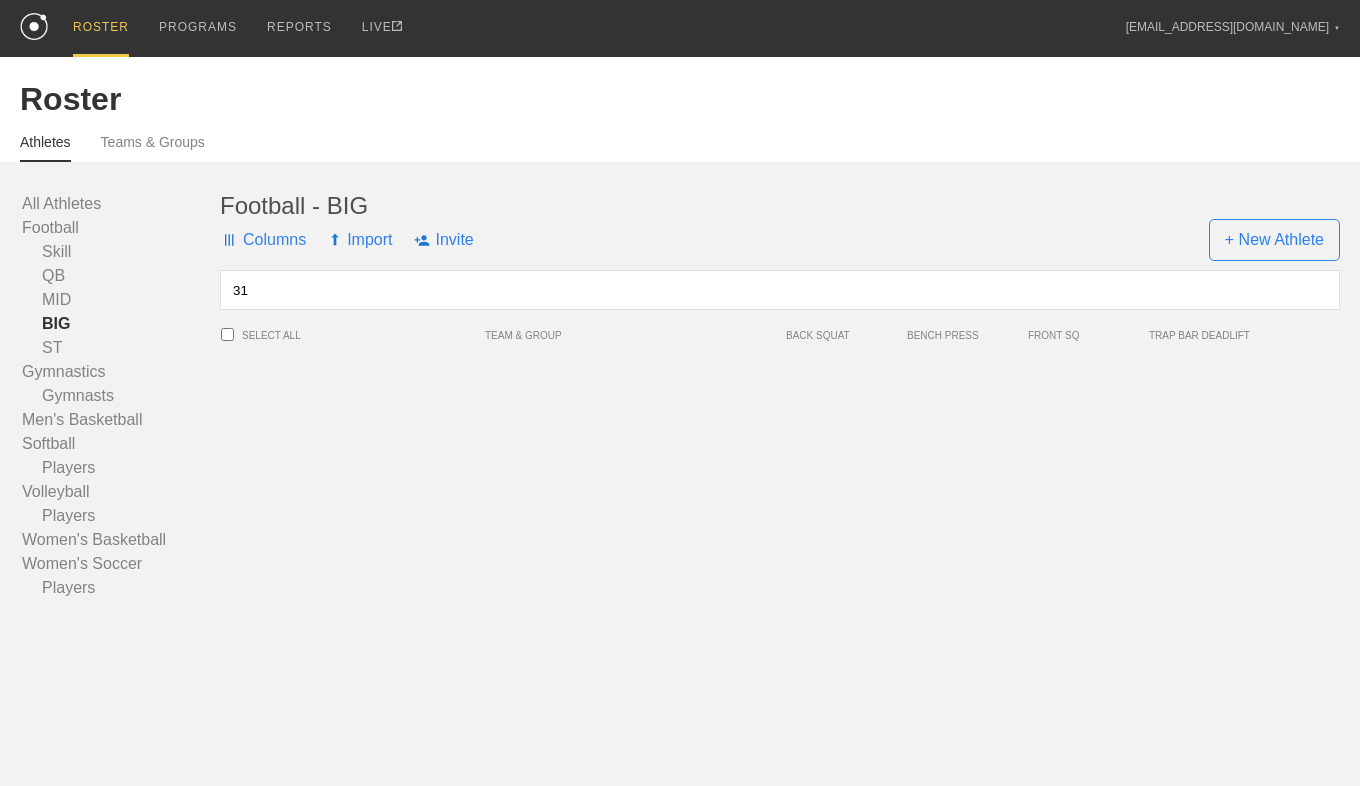 type on "3" 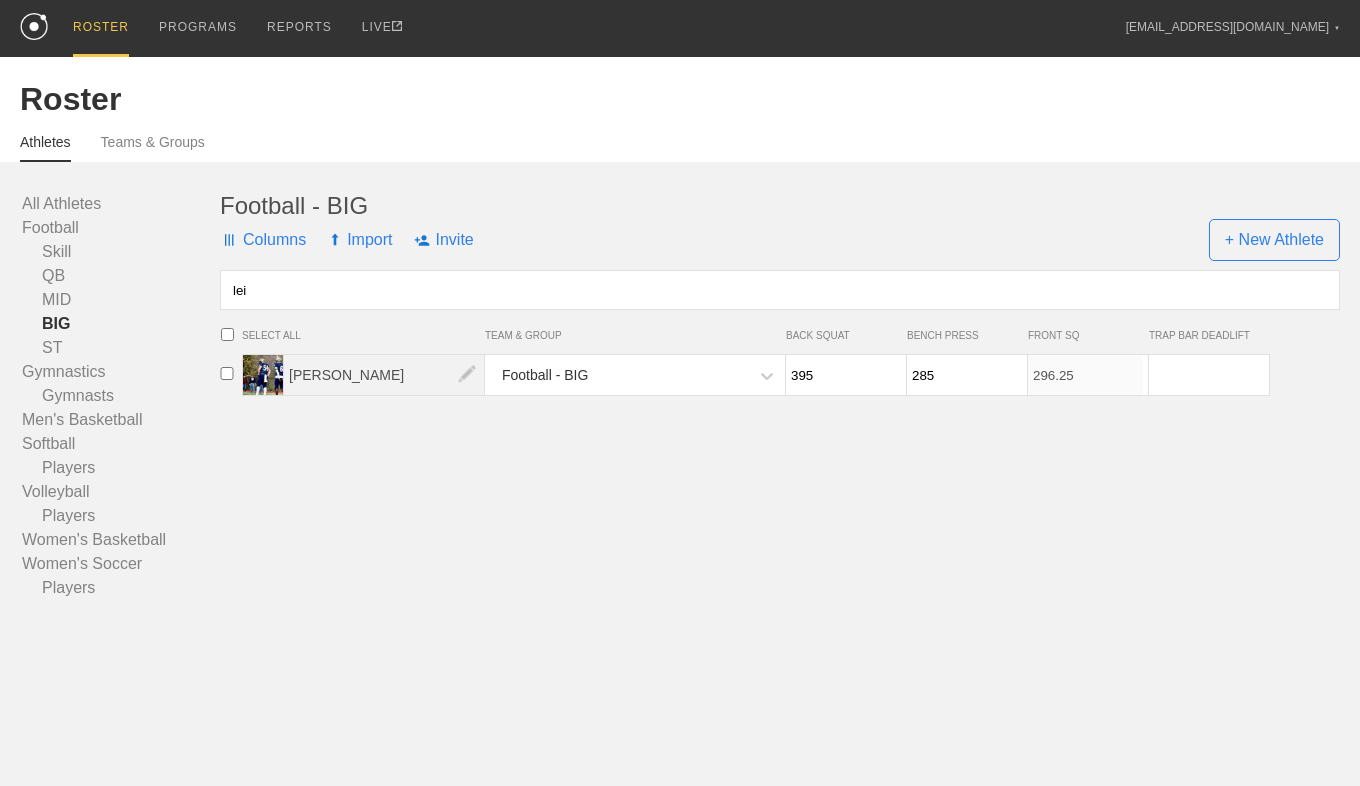 type on "lei" 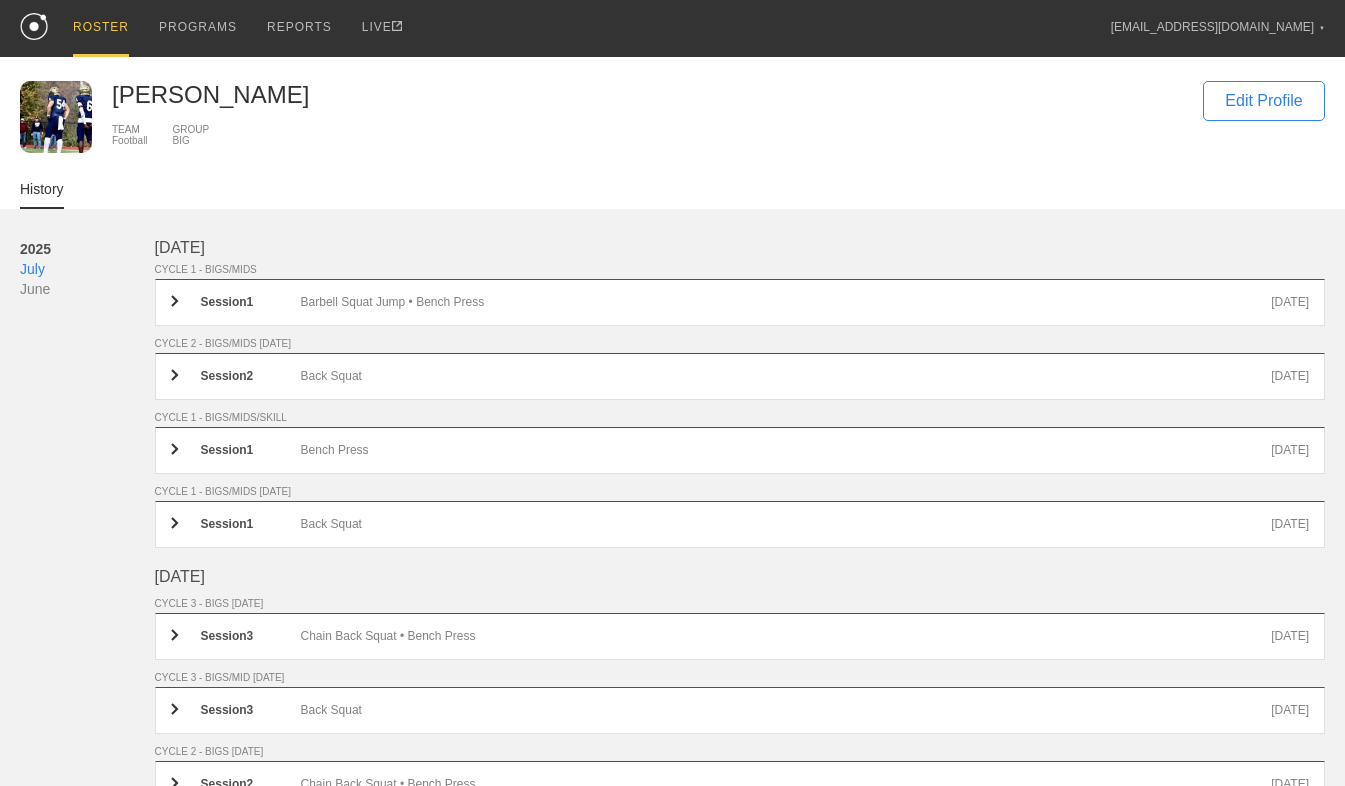 click on "[DATE] CYCLE 1 - BIGS/MIDS Session  1 Barbell Squat Jump • Bench Press [DATE] CYCLE 2 - BIGS/MIDS [DATE] Session  2 Back Squat [DATE] CYCLE 1 - BIGS/MIDS/SKILL Session  1 Bench Press [DATE] CYCLE 1 - BIGS/MIDS [DATE] Session  1 Back Squat [DATE] [DATE] CYCLE 3 - BIGS [DATE] Session  3 Chain Back Squat • Bench Press [DATE] CYCLE 3 - BIGS/MID [DATE] Session  3 Back Squat [DATE] CYCLE 2 - BIGS [DATE] Session  2 Chain Back Squat • Bench Press [DATE] CYCLE 2 - BIGS/MID [DATE] Session  2 Back Squat [DATE] CYCLE 1 - BIGS [DATE] Session  1 Chain Back Squat • Bench Press [DATE] CYCLE 1 - BIGS/MID [DATE] Session  1 Back Squat [DATE]" at bounding box center [740, 634] 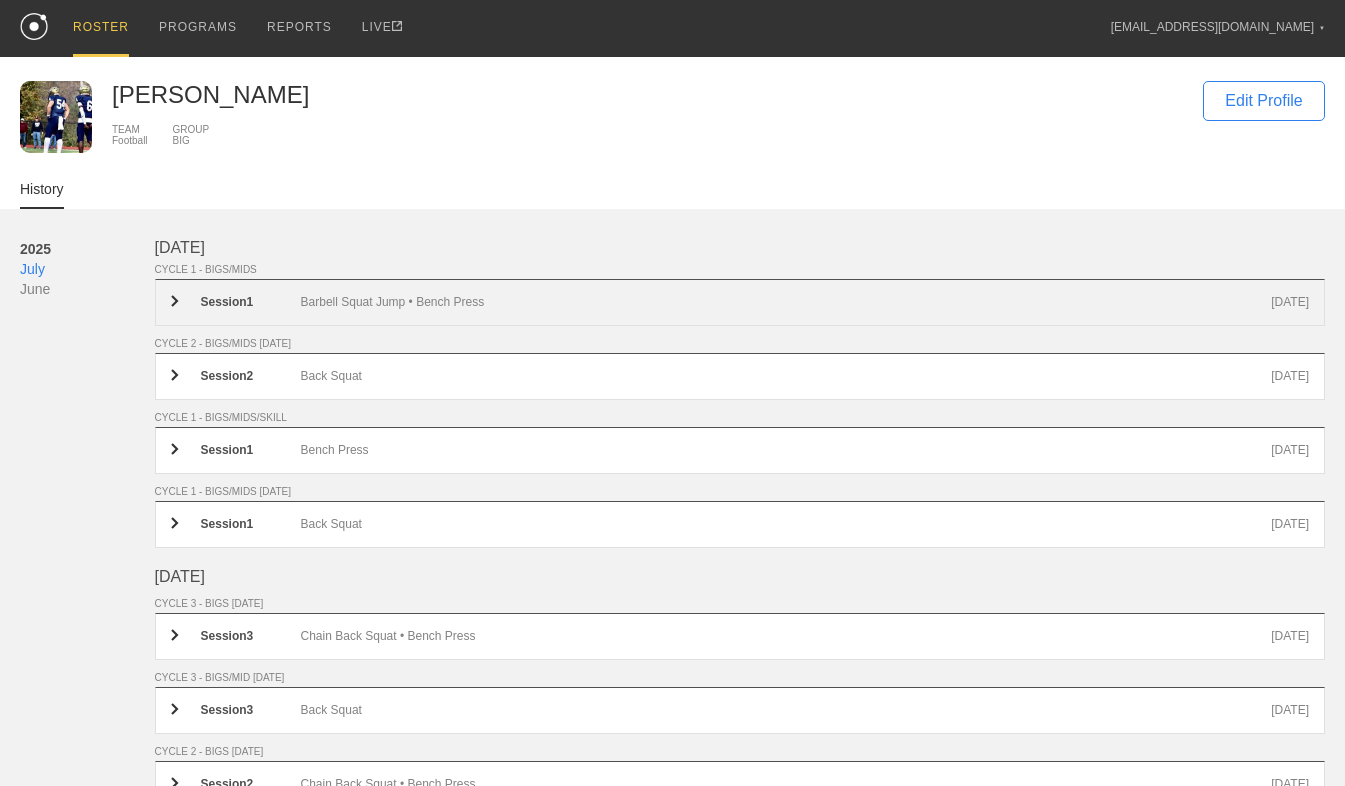 click on "Session  1 Barbell Squat Jump • Bench Press [DATE]" at bounding box center (740, 302) 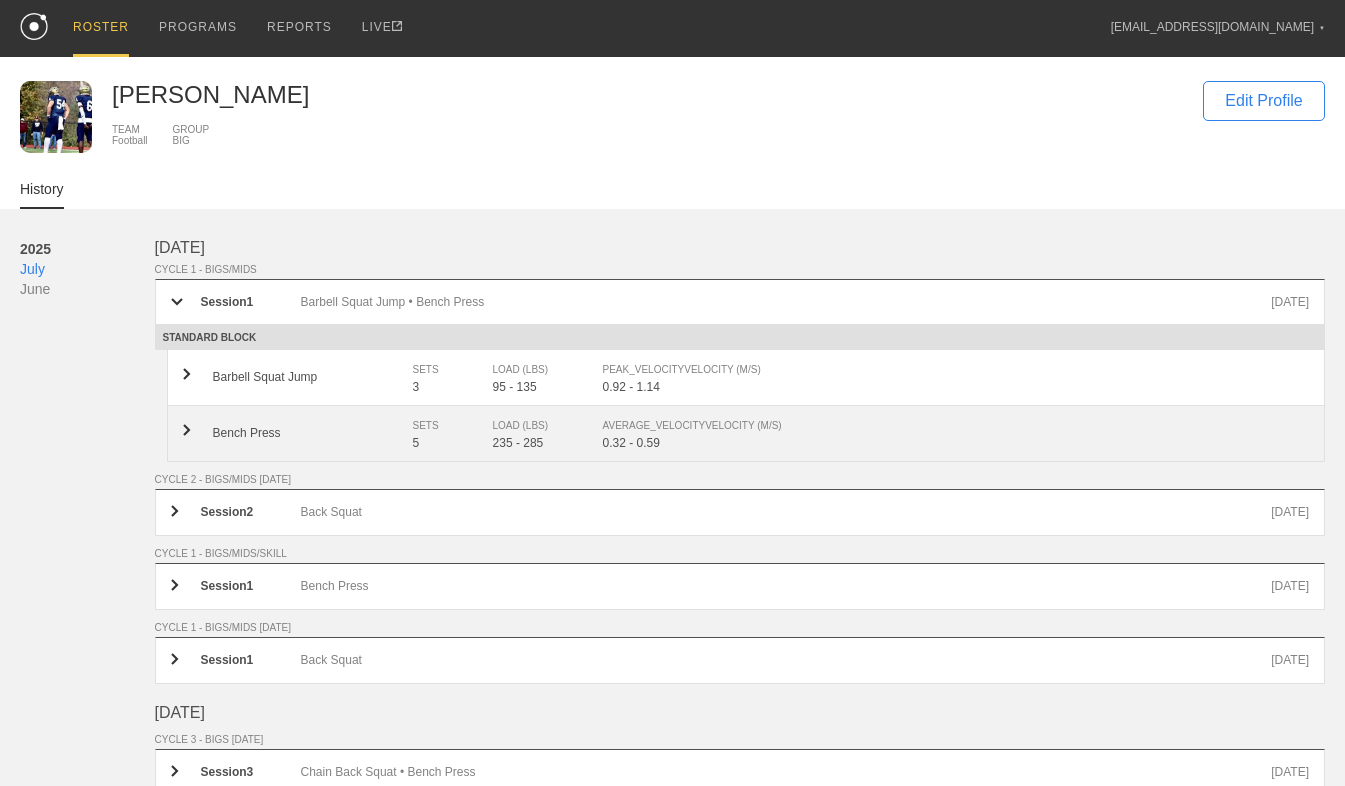 click on "Bench Press" at bounding box center [313, 433] 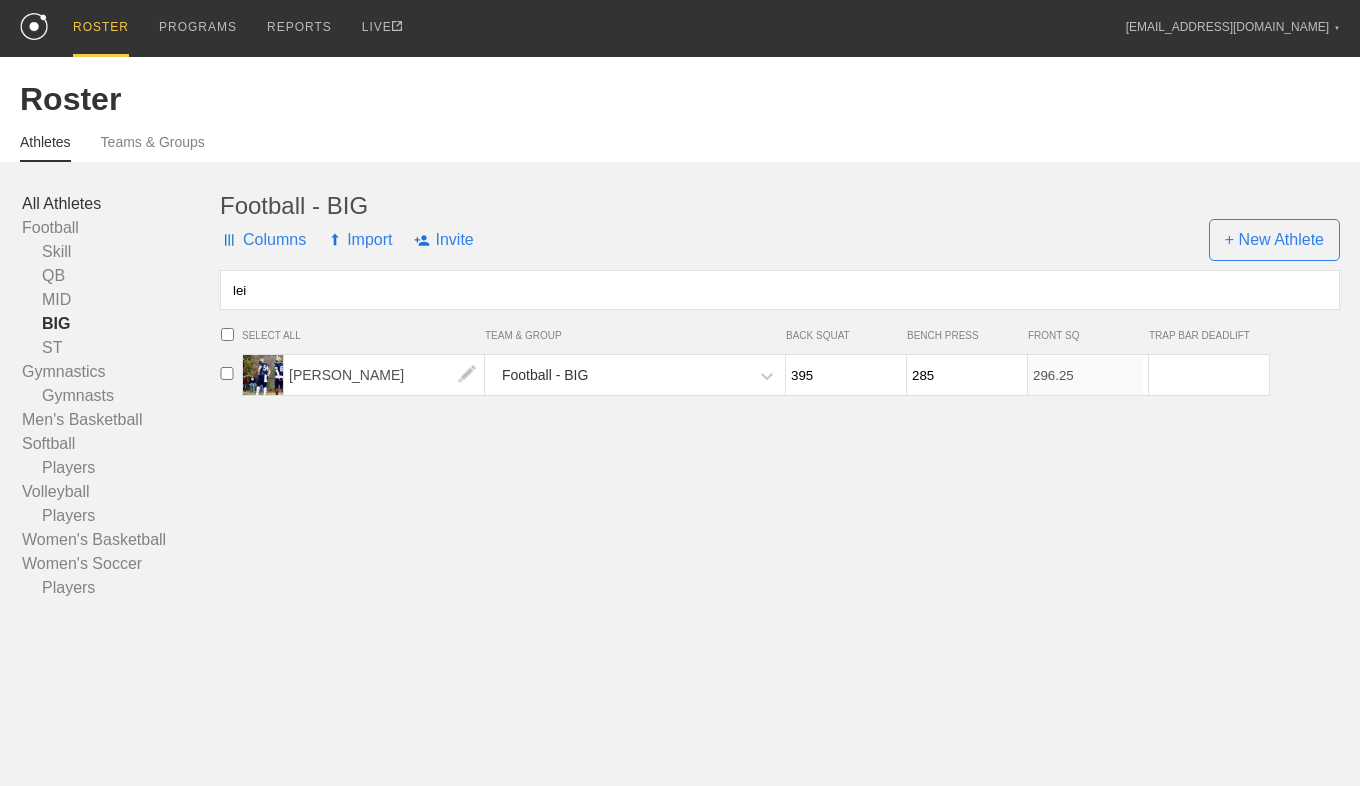 click on "All Athletes" at bounding box center (121, 204) 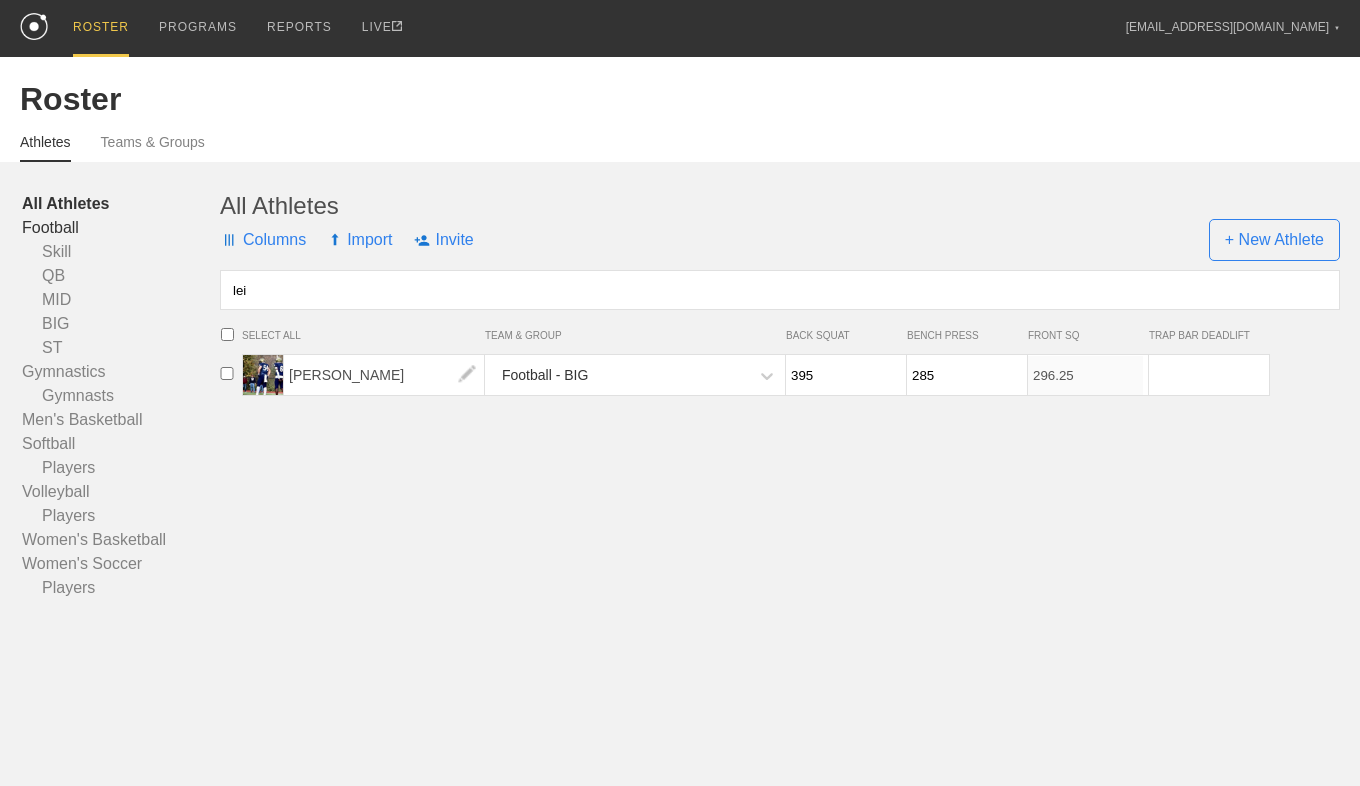 click on "Football" at bounding box center [121, 228] 